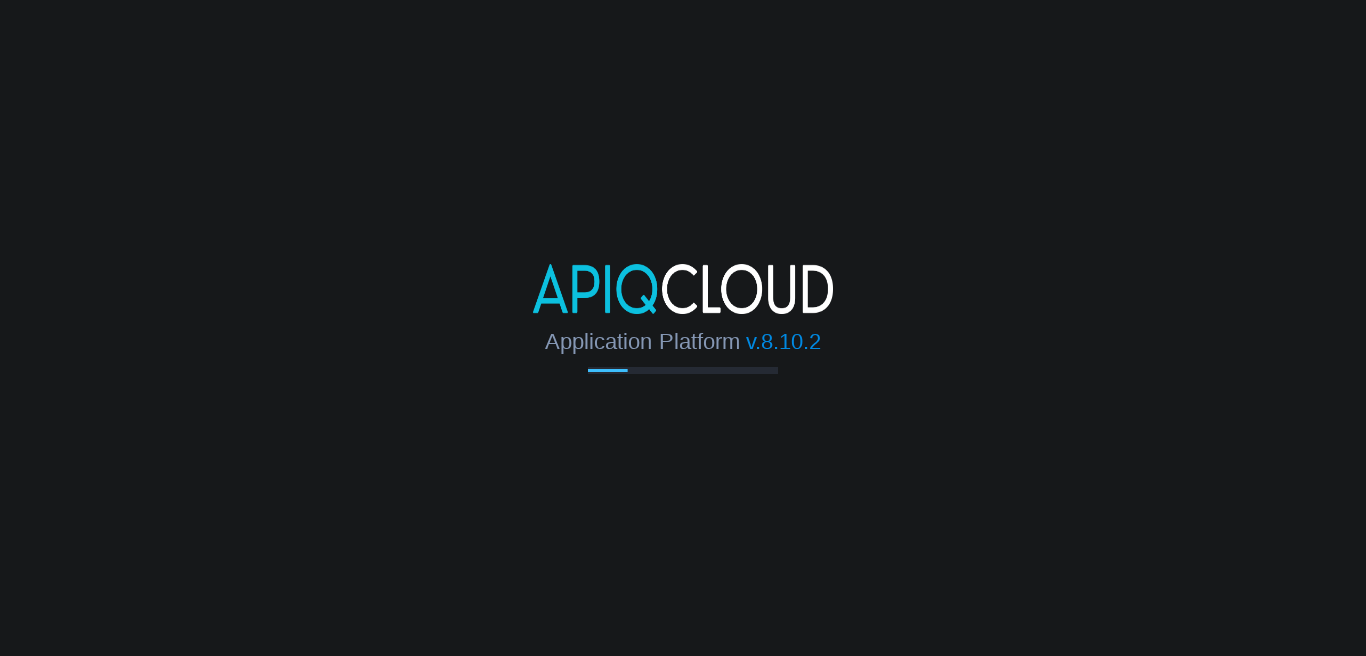 scroll, scrollTop: 0, scrollLeft: 0, axis: both 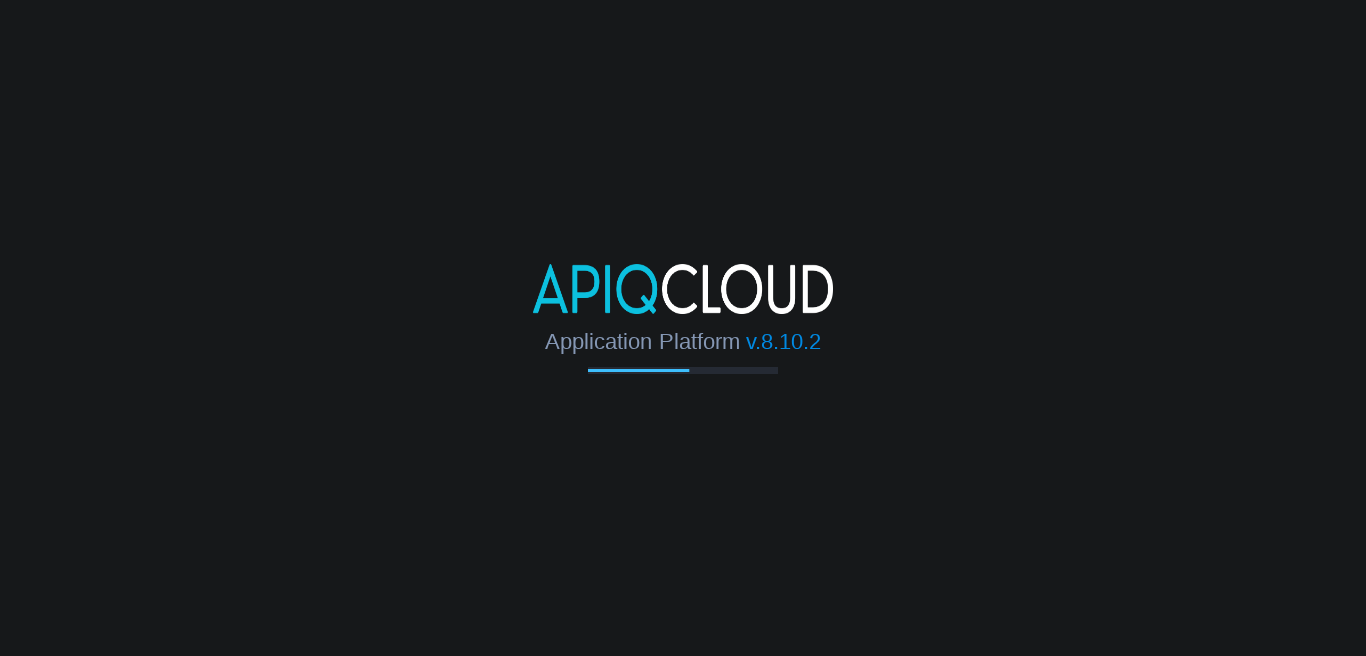 click on "Application Platform   v.8.10.2" at bounding box center [683, 328] 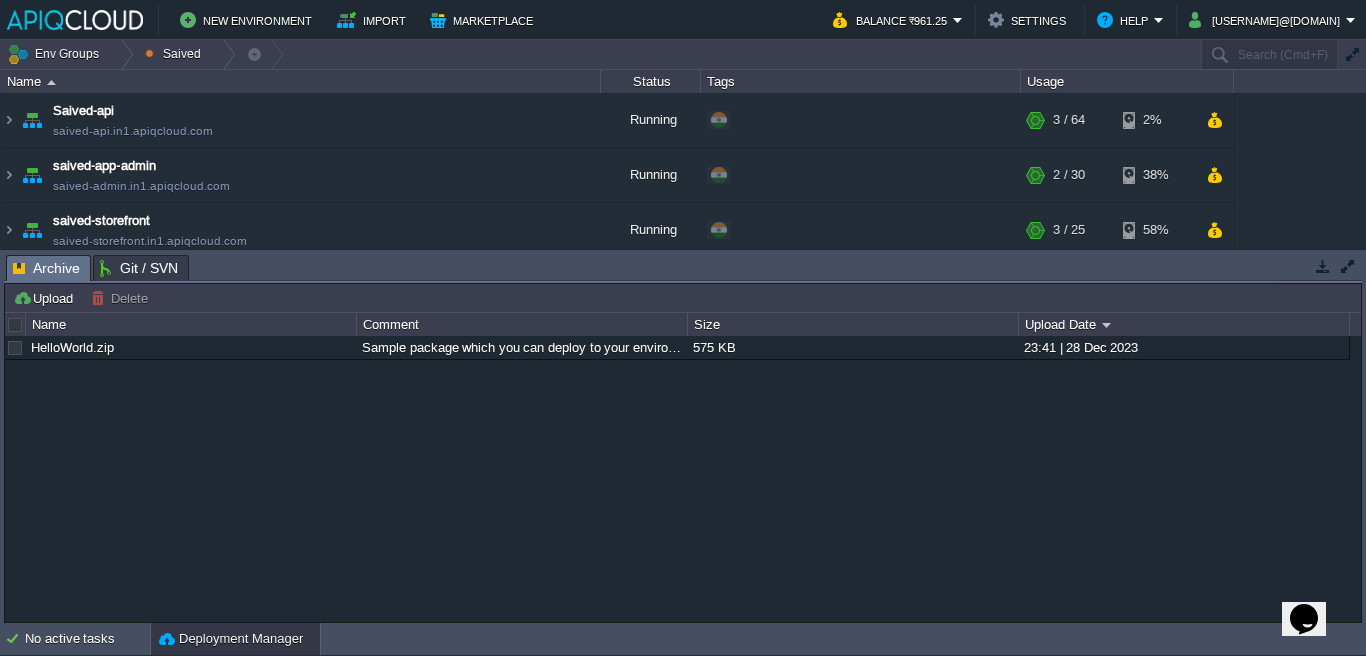 scroll, scrollTop: 0, scrollLeft: 0, axis: both 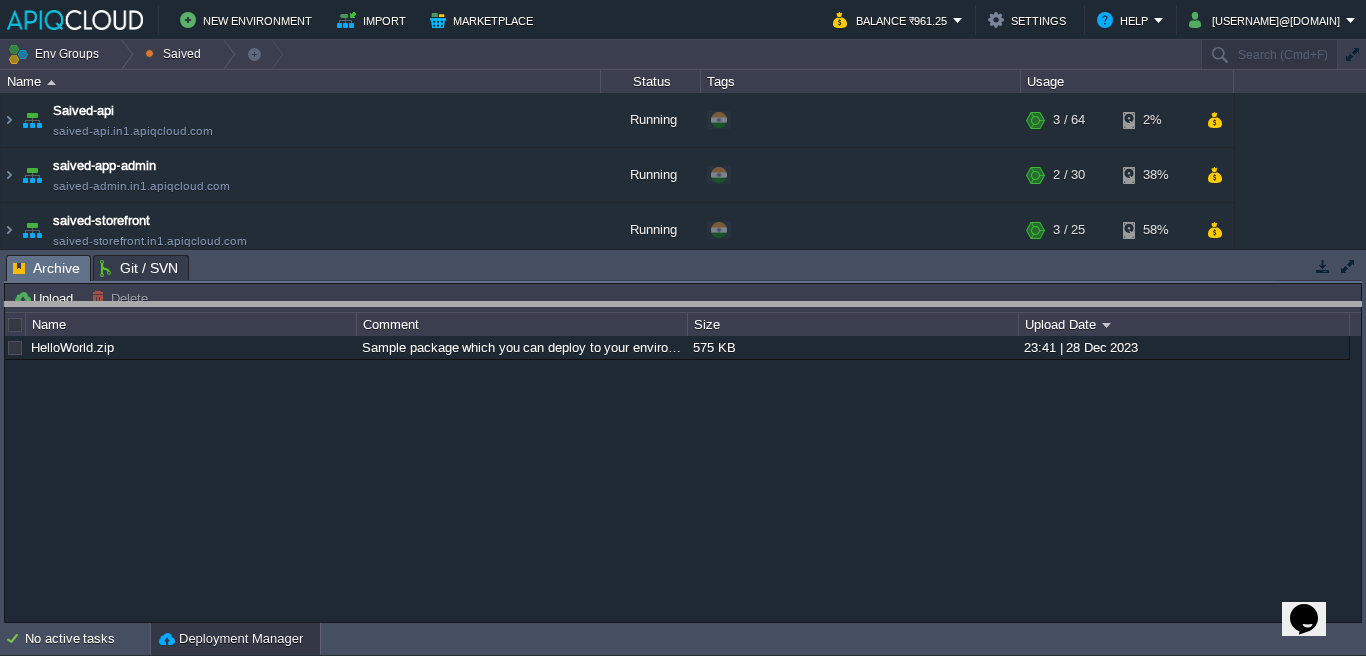 drag, startPoint x: 760, startPoint y: 271, endPoint x: 766, endPoint y: 318, distance: 47.38143 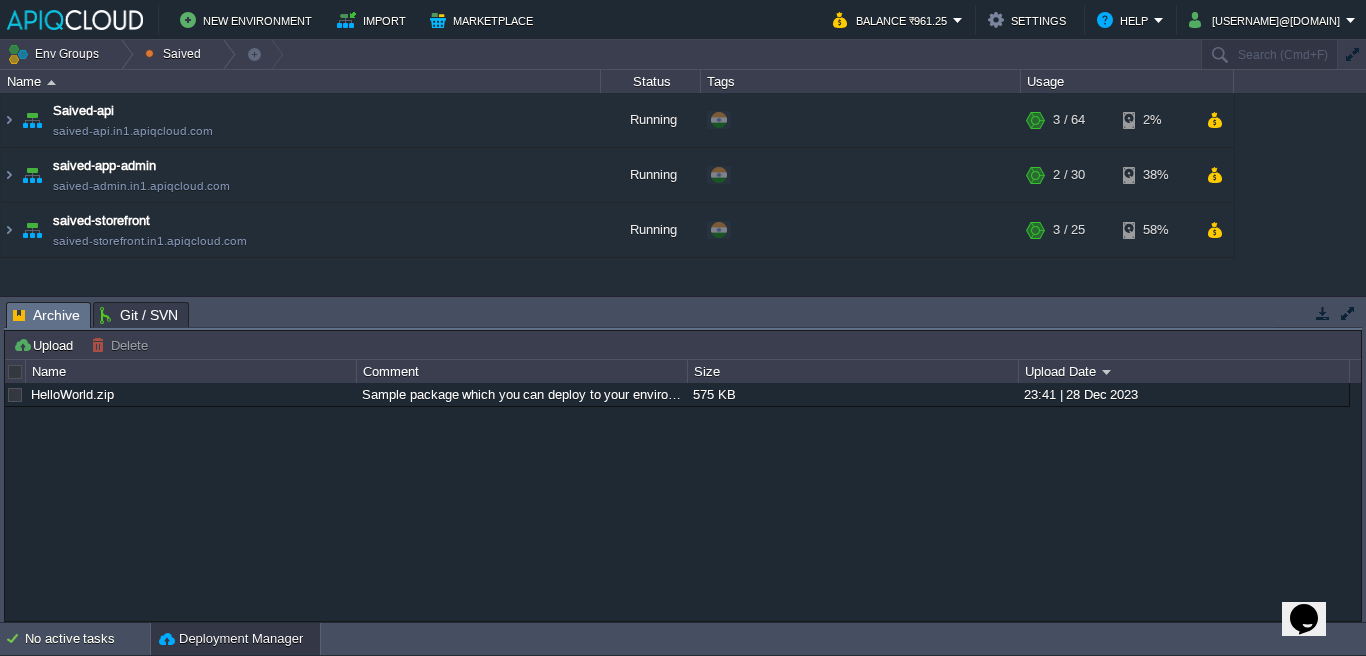 click on "HelloWorld.zip Sample package which you can deploy to your environment. Feel free to delete and upload a package of your own. 575 KB 23:41   |   28 Dec 2023" at bounding box center [683, 501] 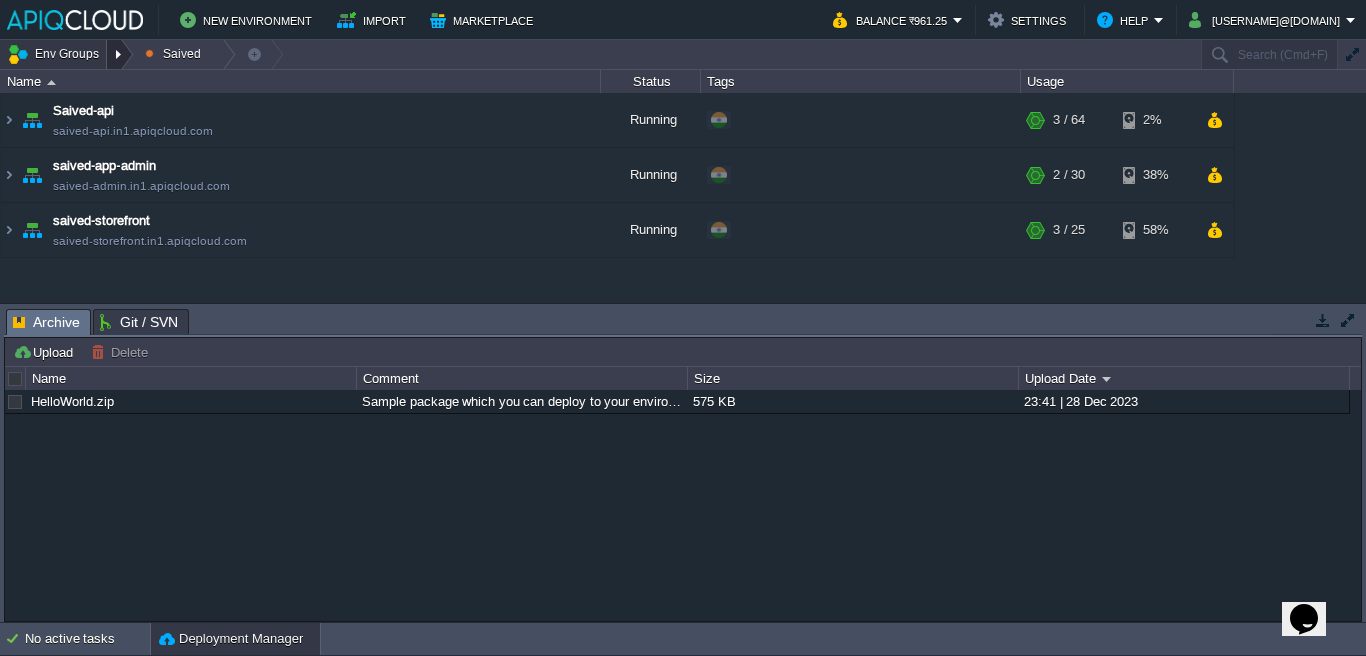 click at bounding box center (120, 54) 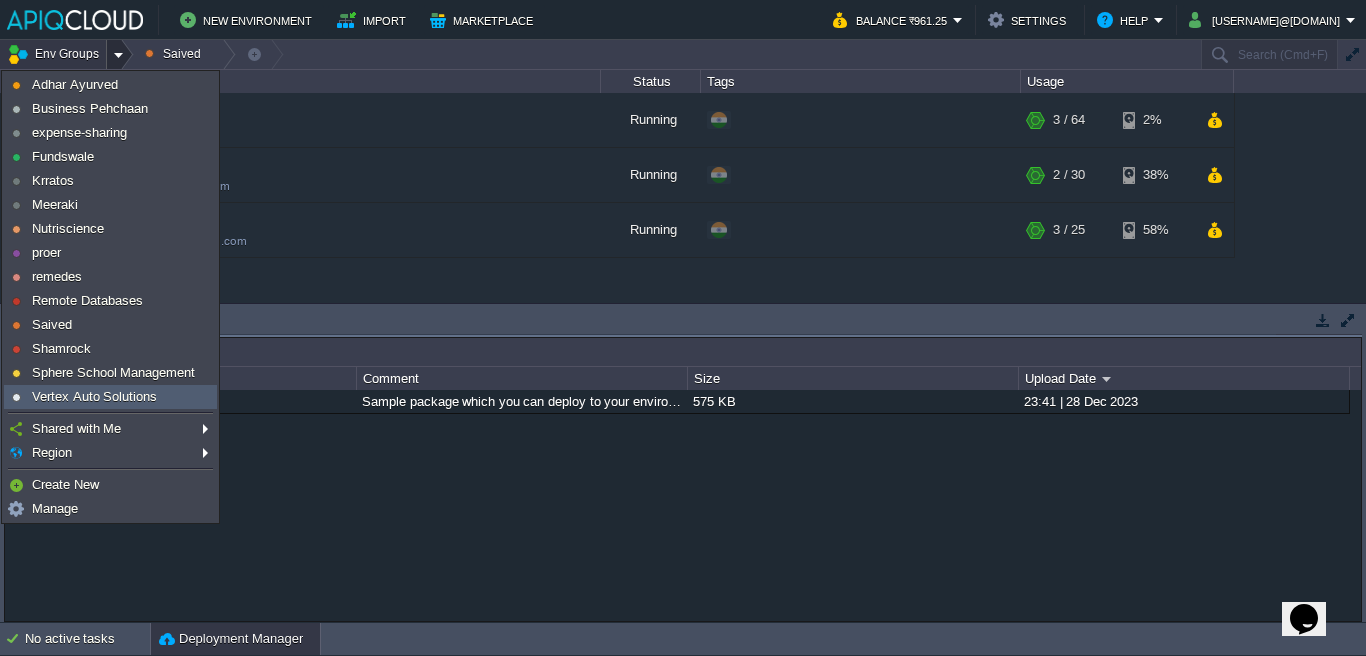 click on "Vertex Auto Solutions" at bounding box center (94, 396) 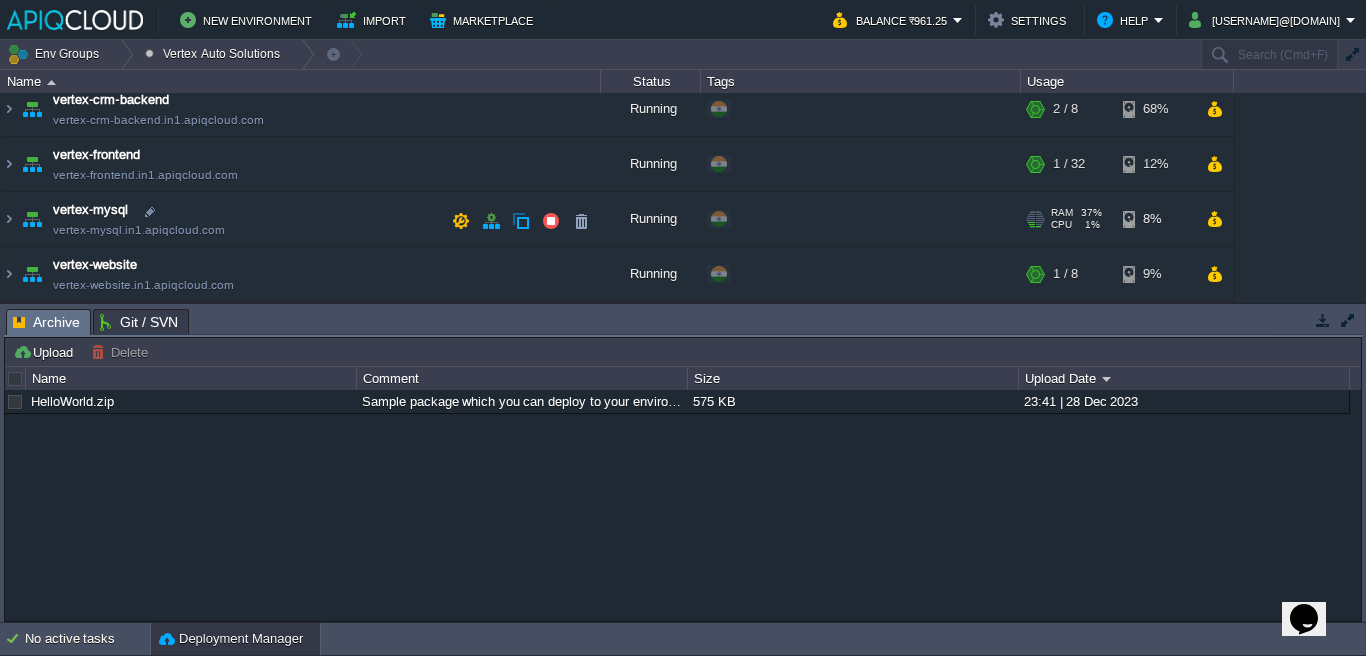scroll, scrollTop: 121, scrollLeft: 0, axis: vertical 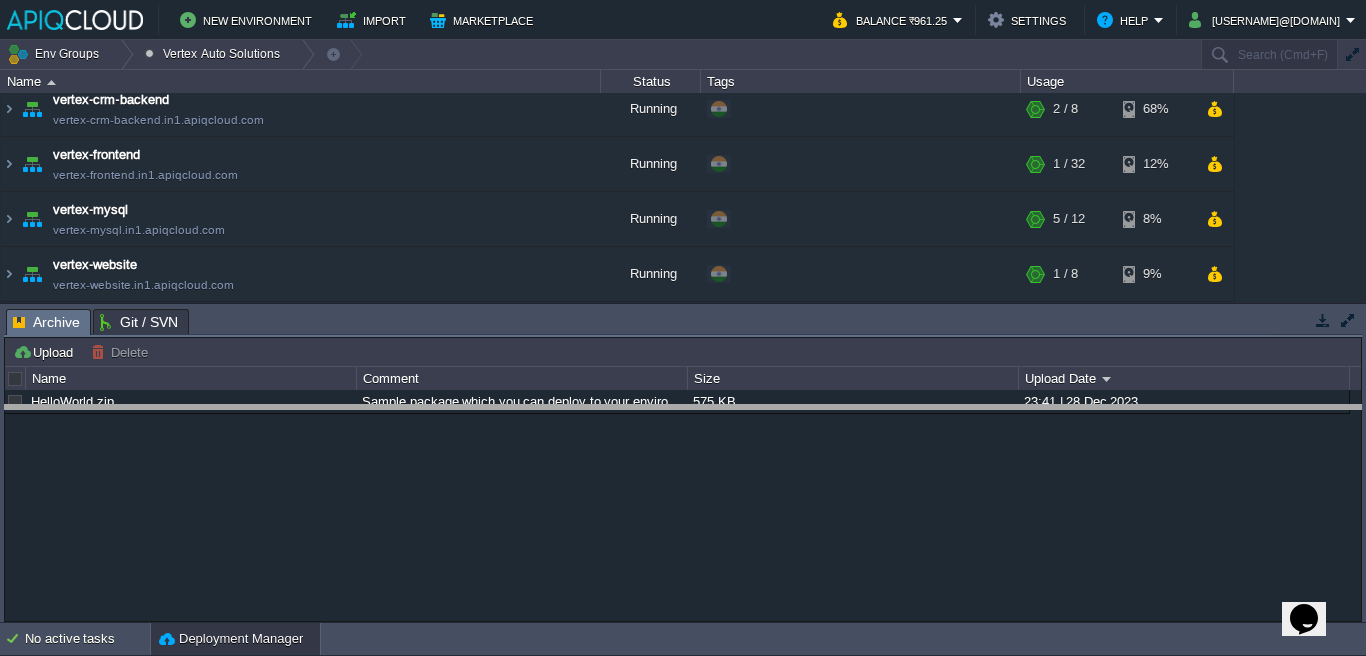 drag, startPoint x: 420, startPoint y: 327, endPoint x: 407, endPoint y: 432, distance: 105.801704 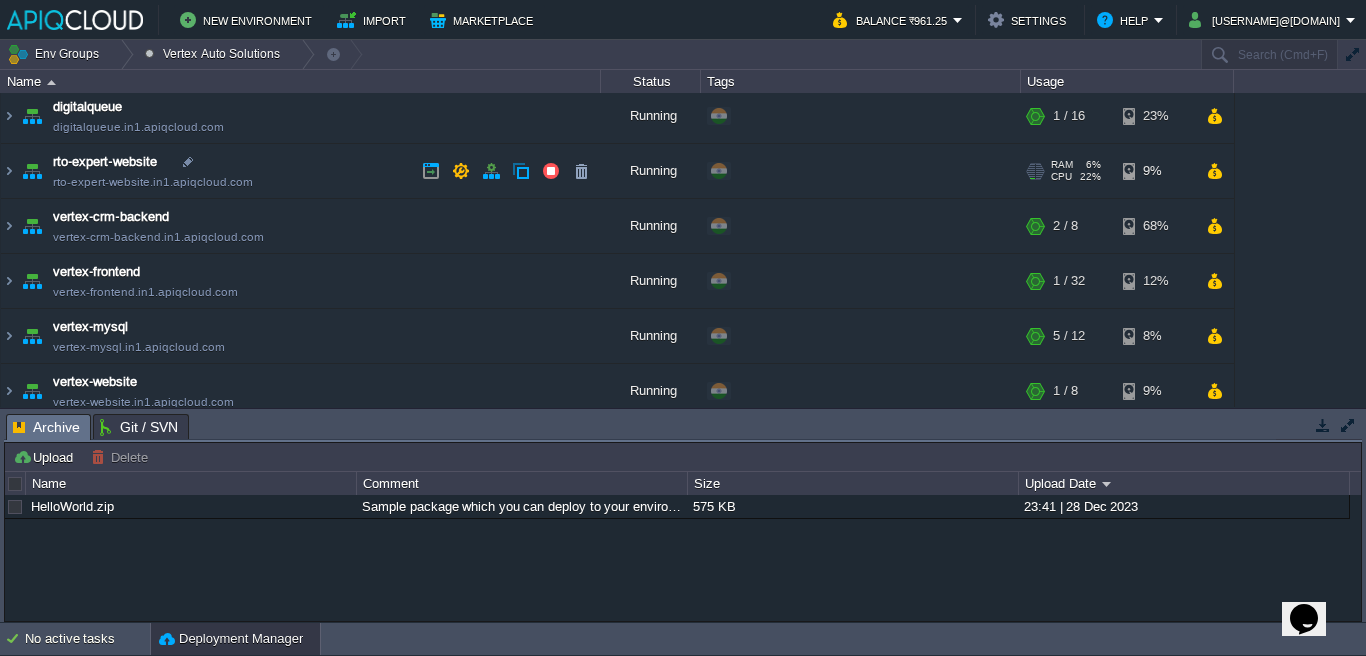scroll, scrollTop: 0, scrollLeft: 0, axis: both 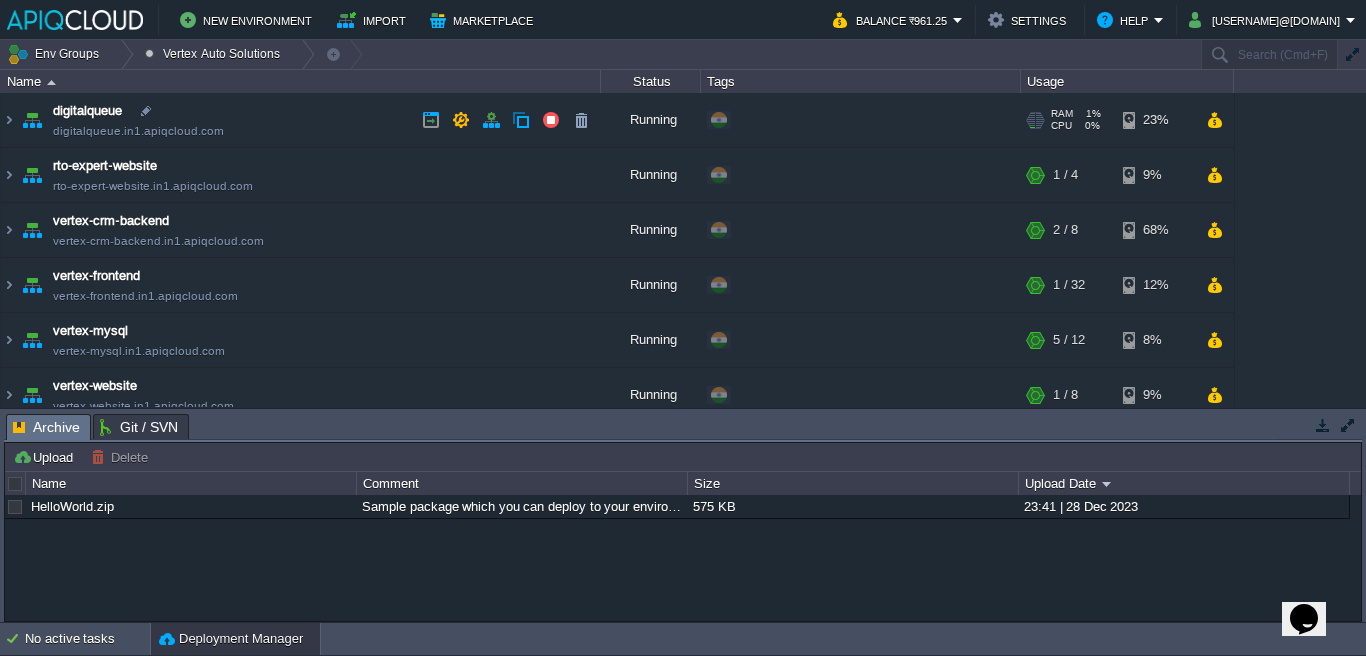 click on "digitalqueue.in1.apiqcloud.com" at bounding box center [138, 131] 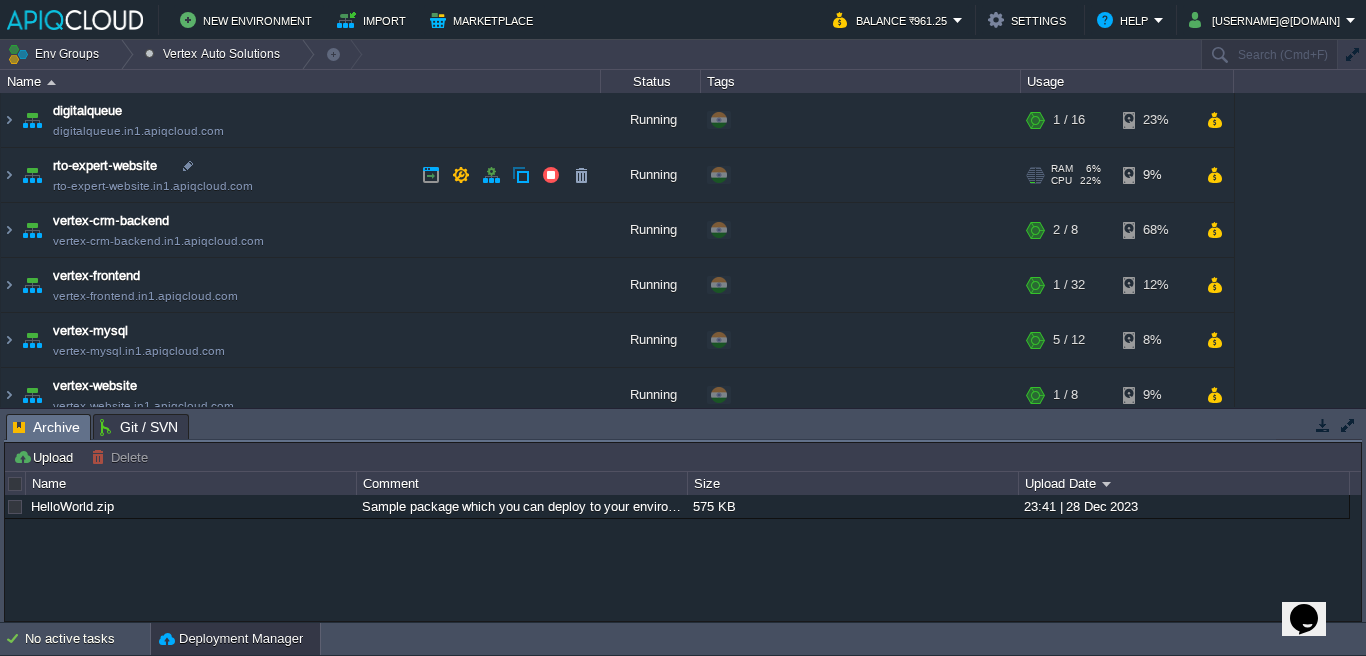 click on "rto-expert-website.in1.apiqcloud.com" at bounding box center [153, 186] 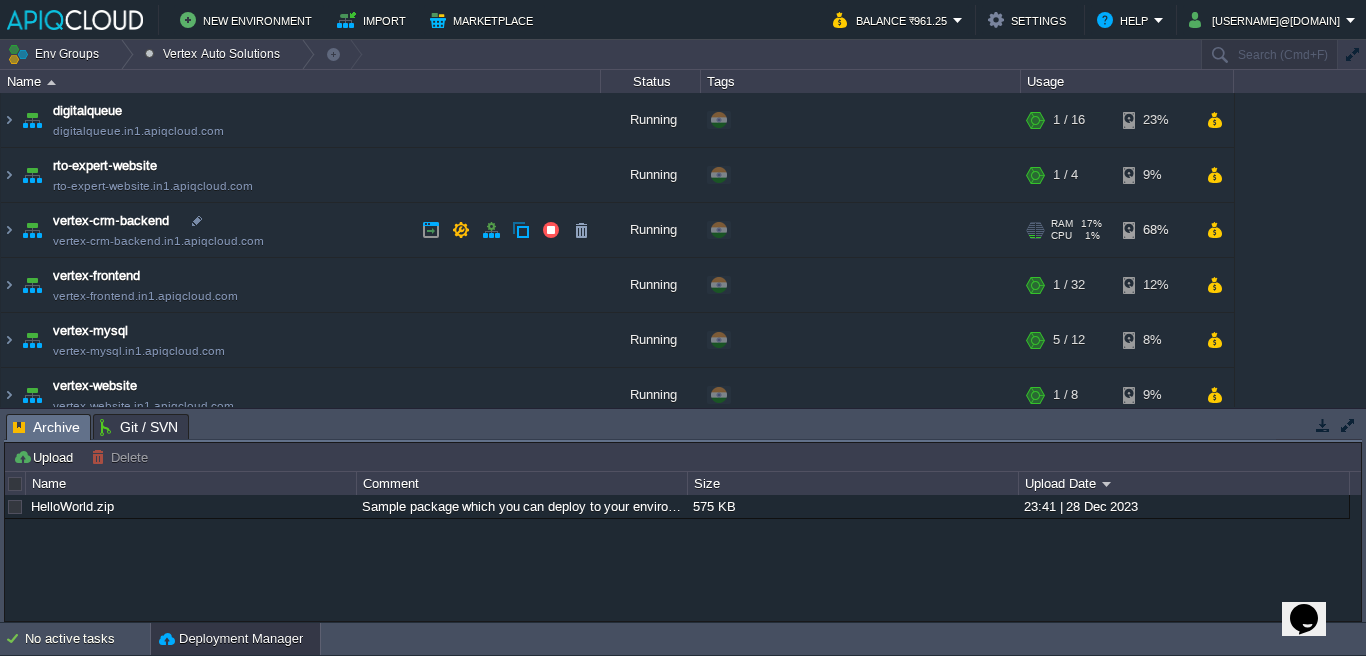 click on "vertex-crm-backend.in1.apiqcloud.com" at bounding box center (158, 241) 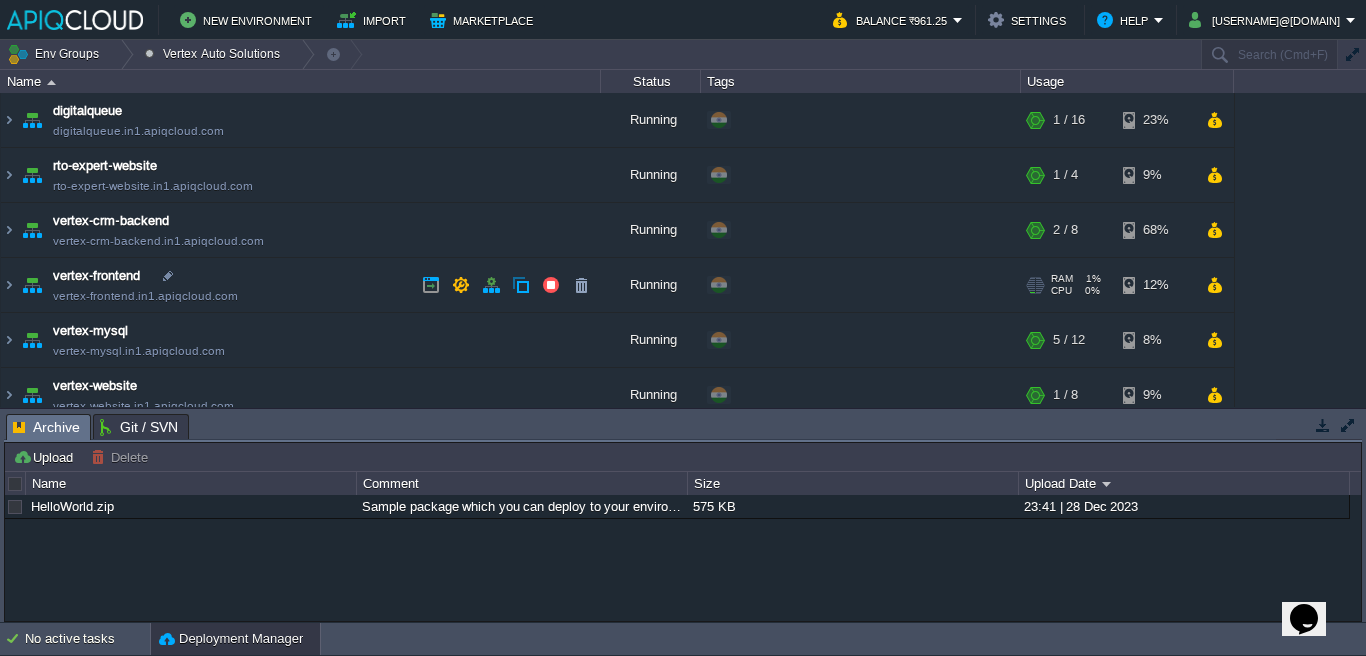 click on "vertex-frontend.in1.apiqcloud.com" at bounding box center [145, 296] 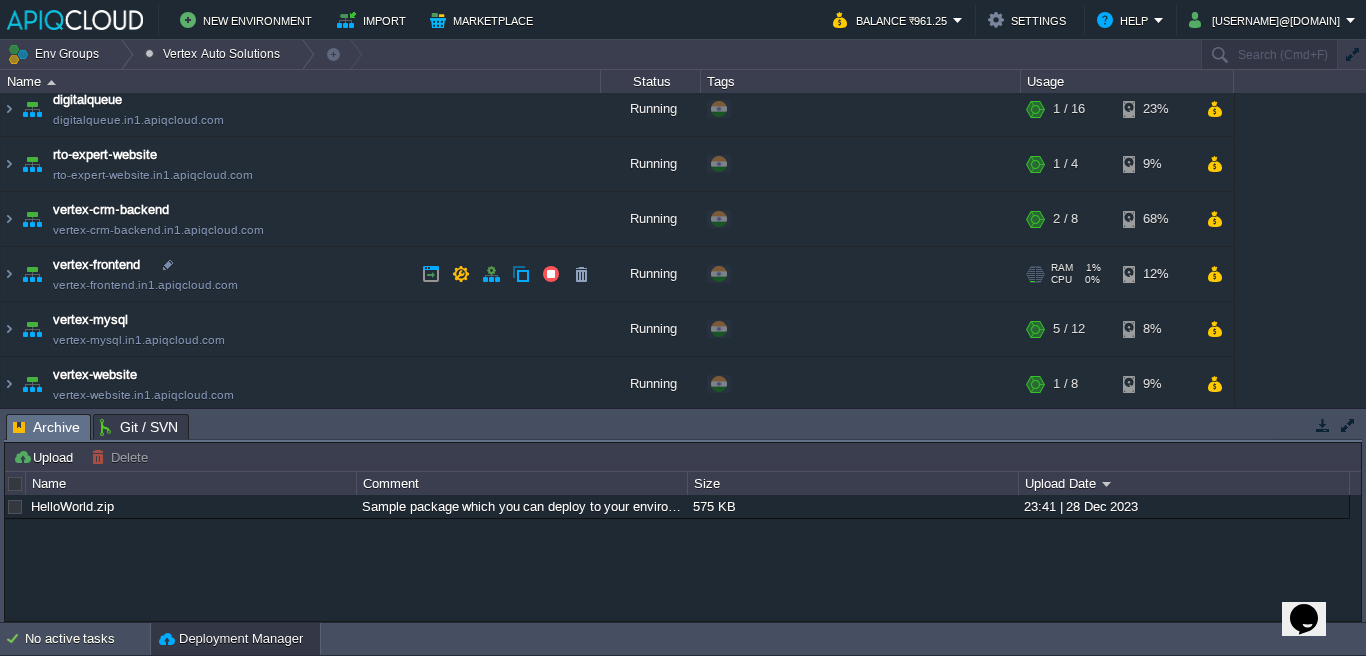 scroll, scrollTop: 16, scrollLeft: 0, axis: vertical 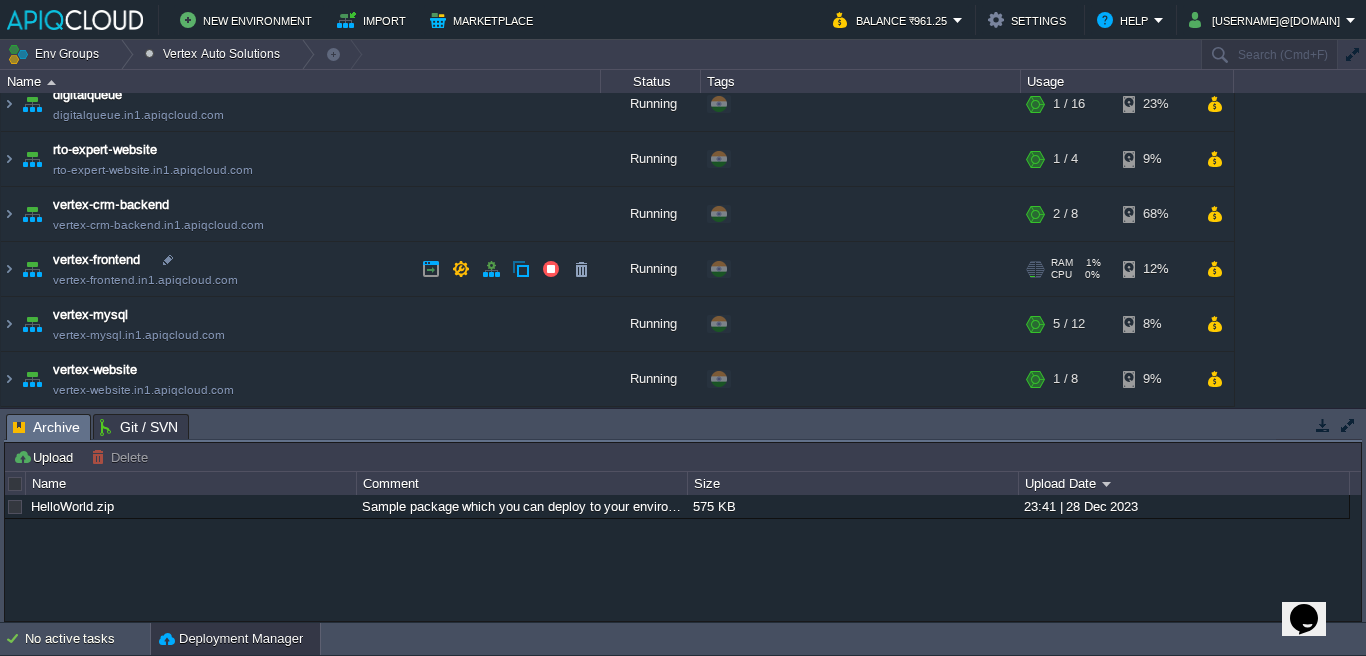 click on "vertex-frontend.in1.apiqcloud.com" at bounding box center [145, 280] 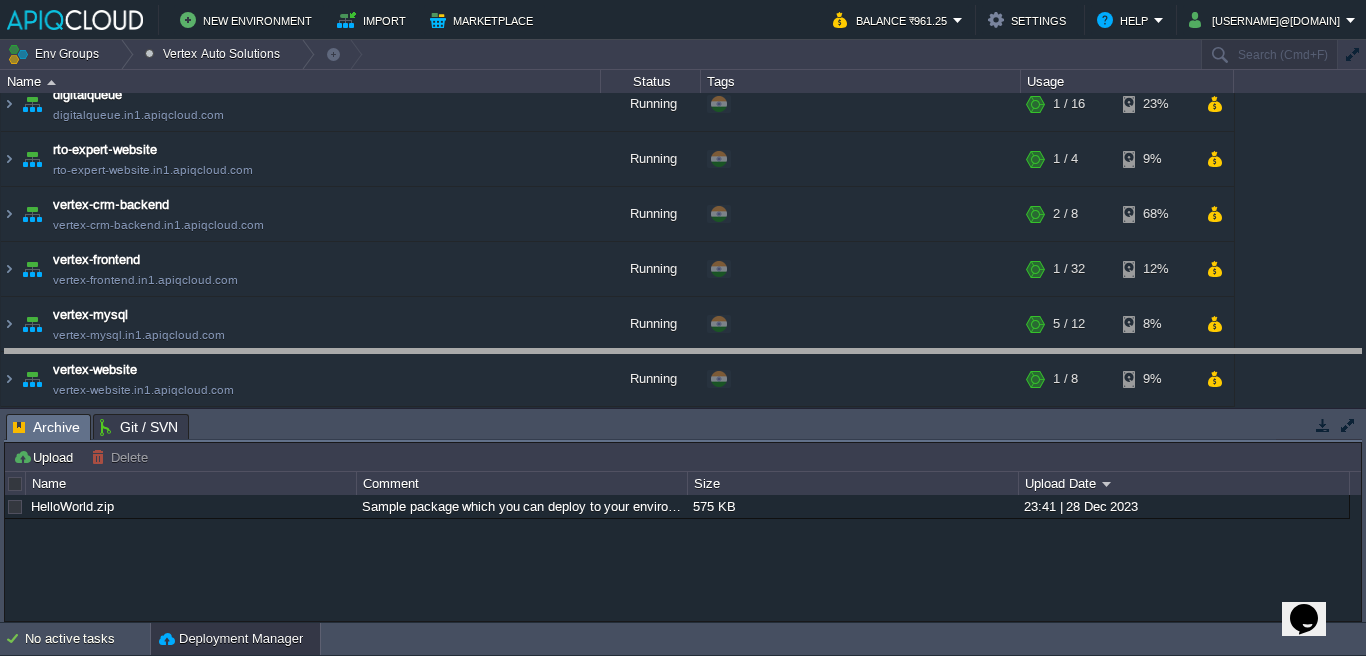 drag, startPoint x: 778, startPoint y: 430, endPoint x: 779, endPoint y: 397, distance: 33.01515 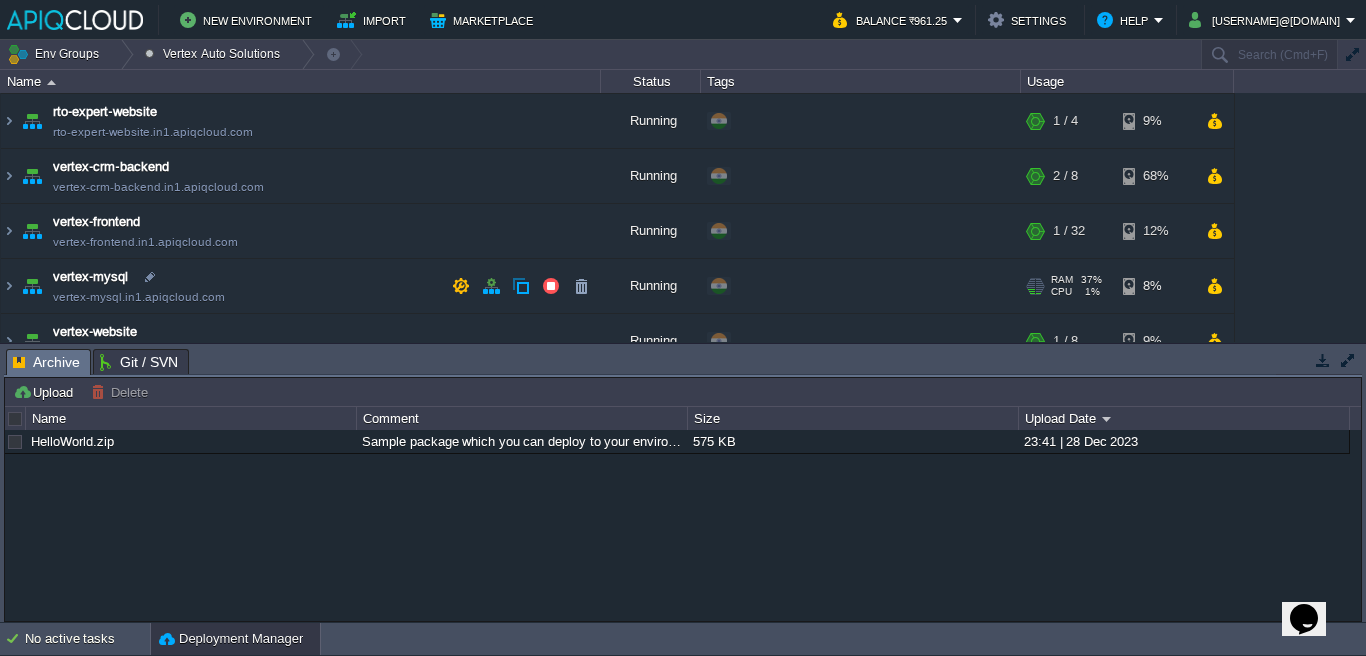 scroll, scrollTop: 81, scrollLeft: 0, axis: vertical 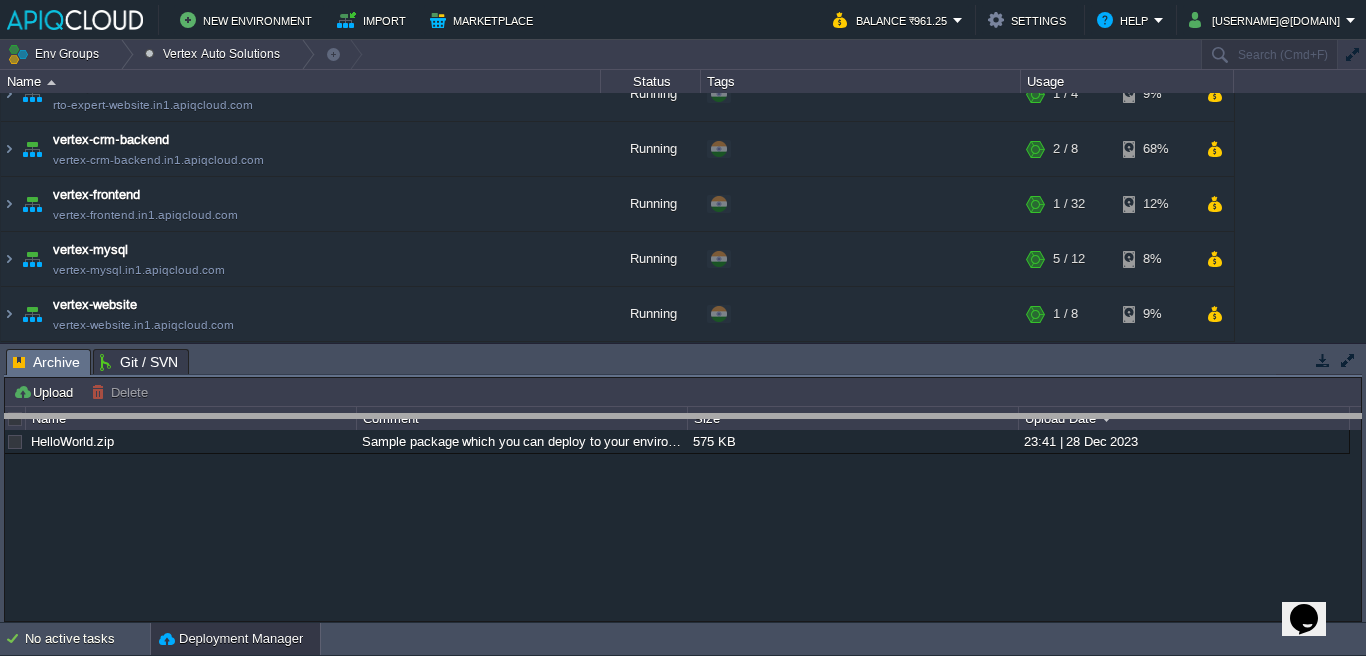 drag, startPoint x: 367, startPoint y: 358, endPoint x: 369, endPoint y: 424, distance: 66.0303 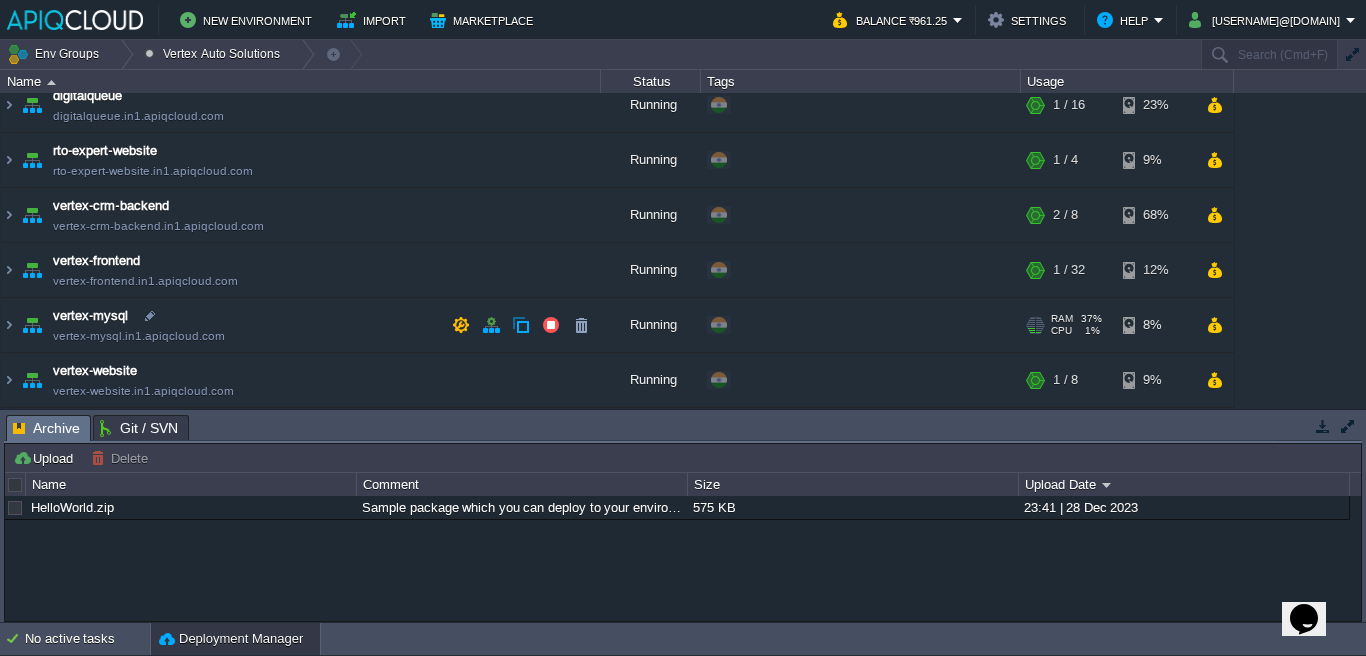 scroll, scrollTop: 0, scrollLeft: 0, axis: both 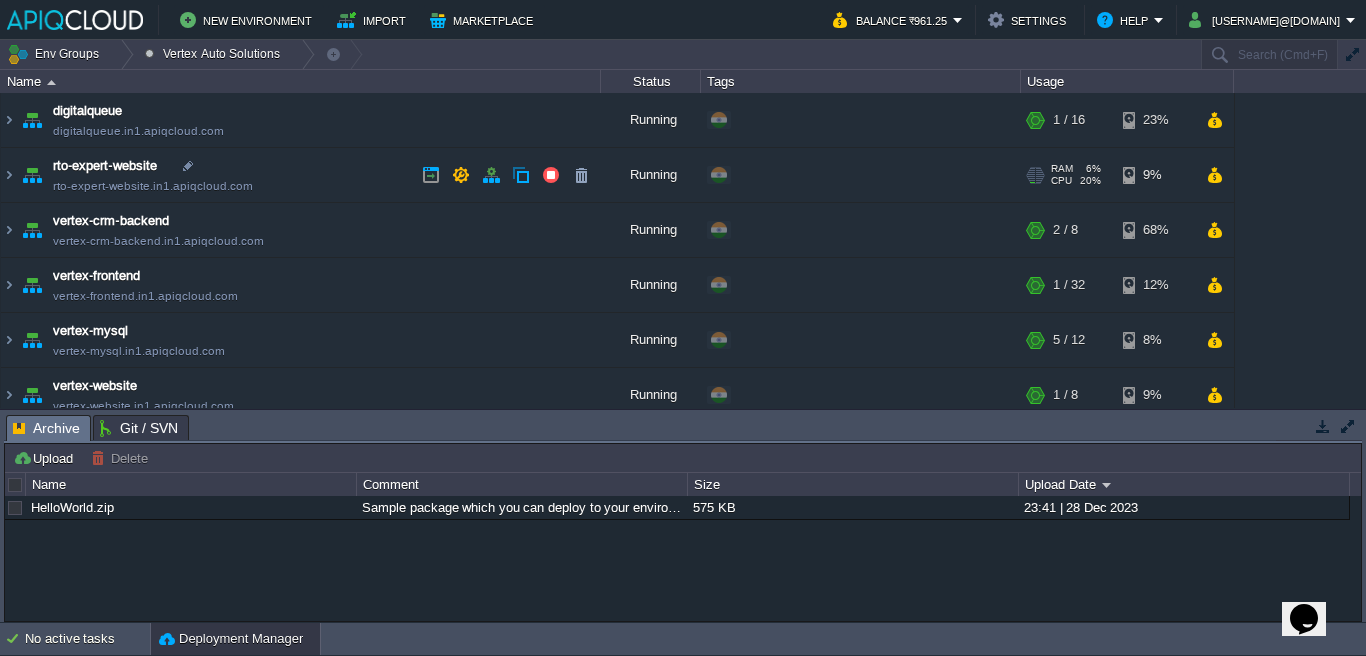 click on "rto-expert-website.in1.apiqcloud.com" at bounding box center [153, 186] 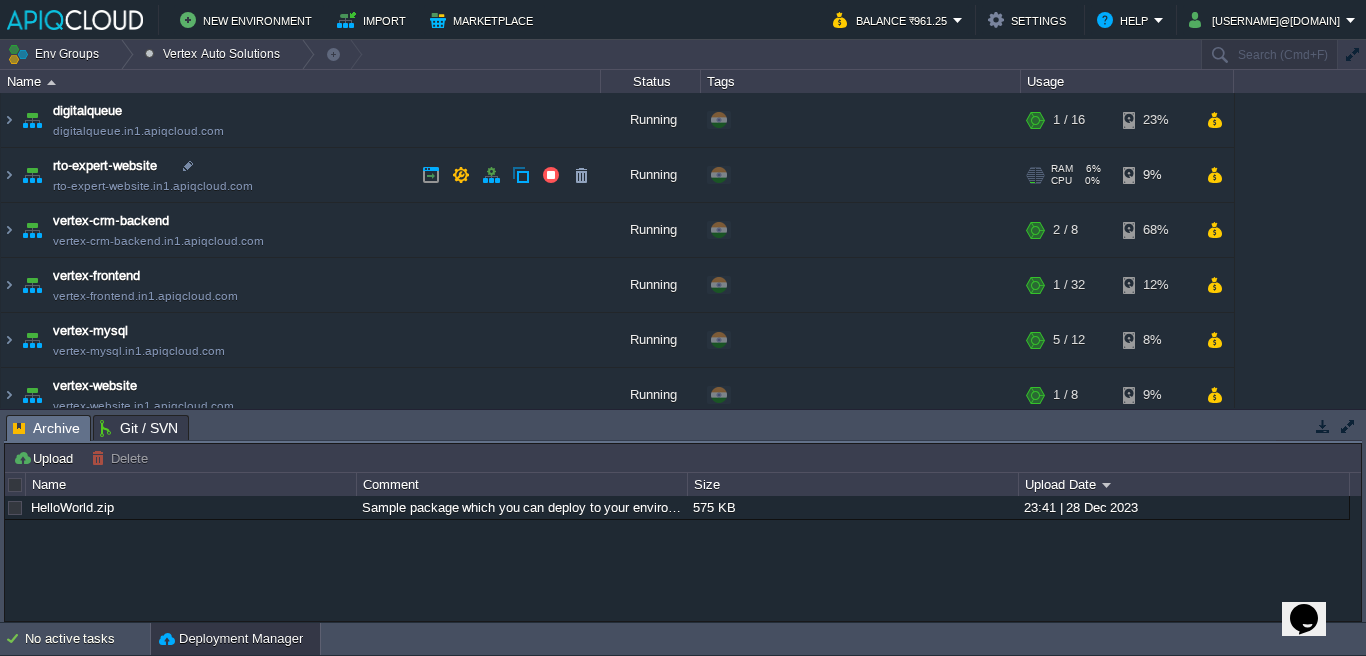click on "rto-expert-website rto-expert-website.in1.apiqcloud.com" at bounding box center [301, 175] 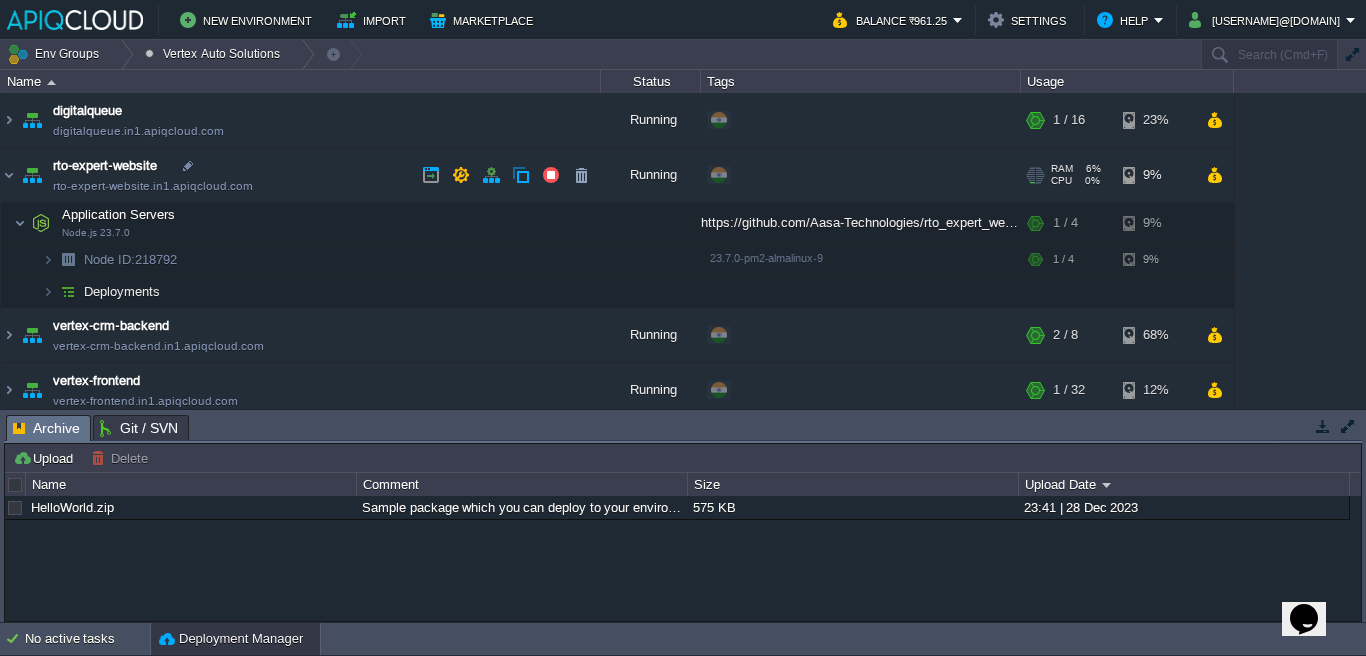 click on "rto-expert-website rto-expert-website.in1.apiqcloud.com" at bounding box center [301, 175] 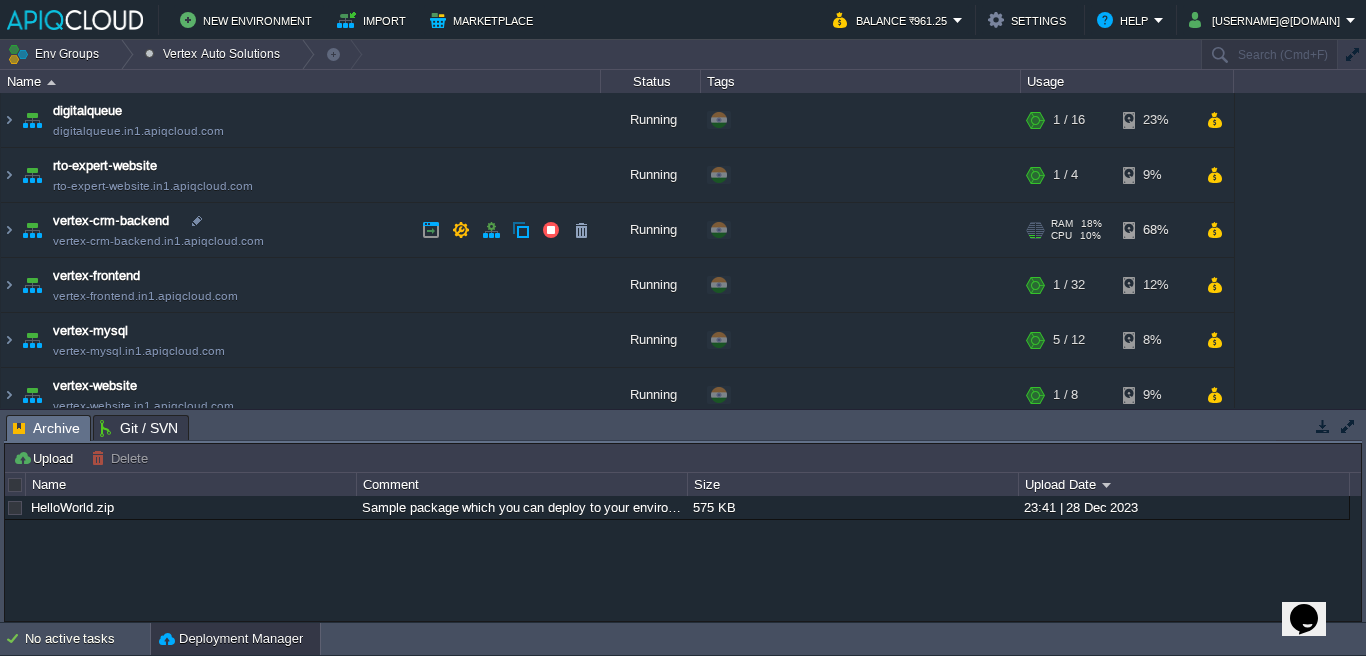 scroll, scrollTop: 15, scrollLeft: 0, axis: vertical 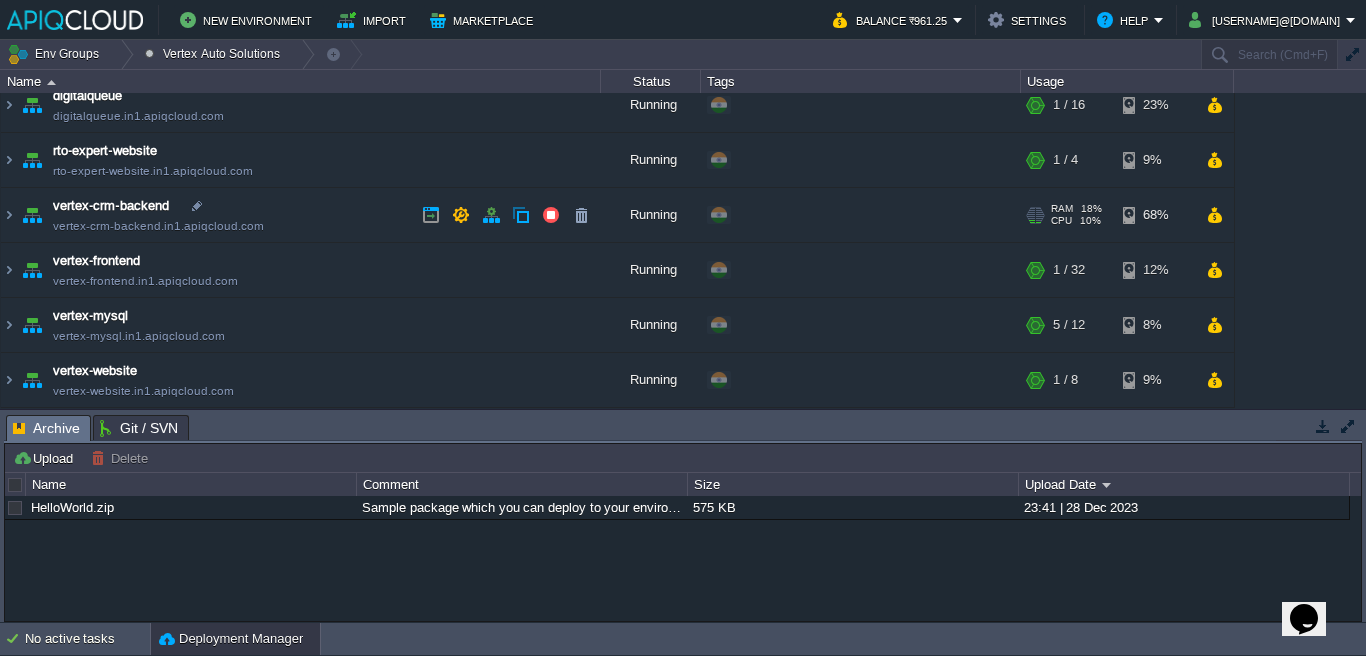 click on "vertex-crm-backend vertex-crm-backend.in1.apiqcloud.com" at bounding box center [301, 215] 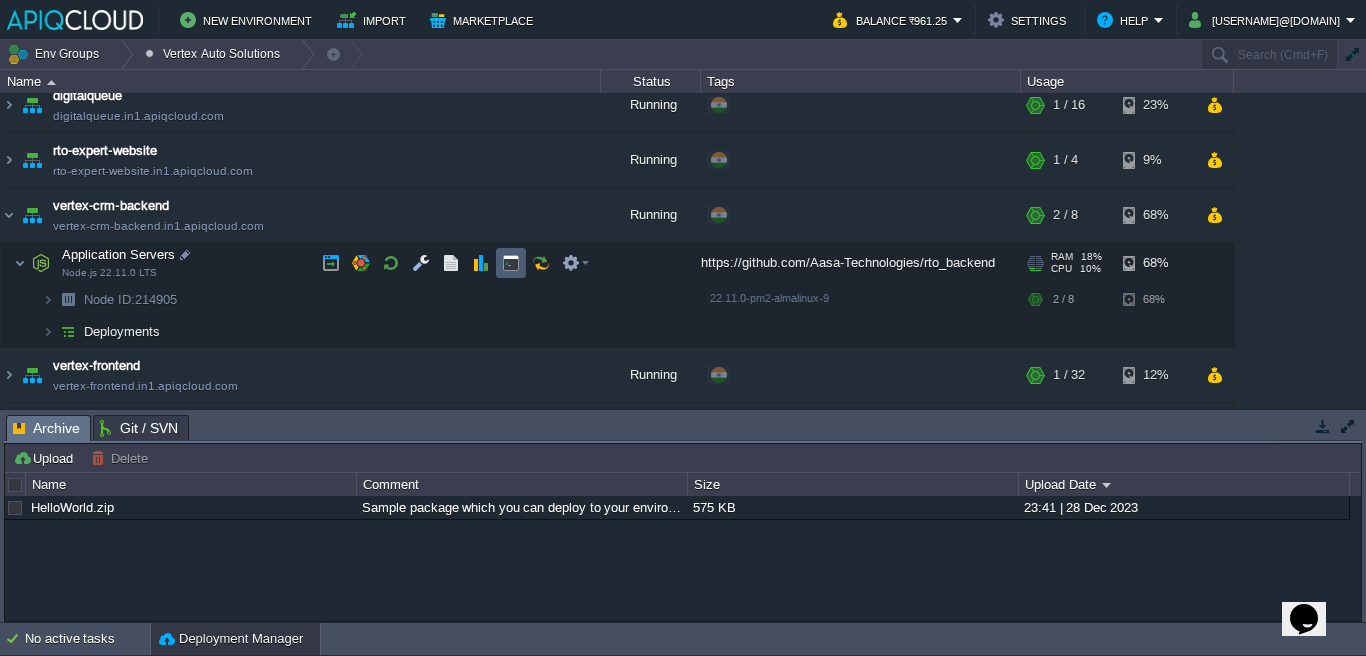 click at bounding box center [511, 263] 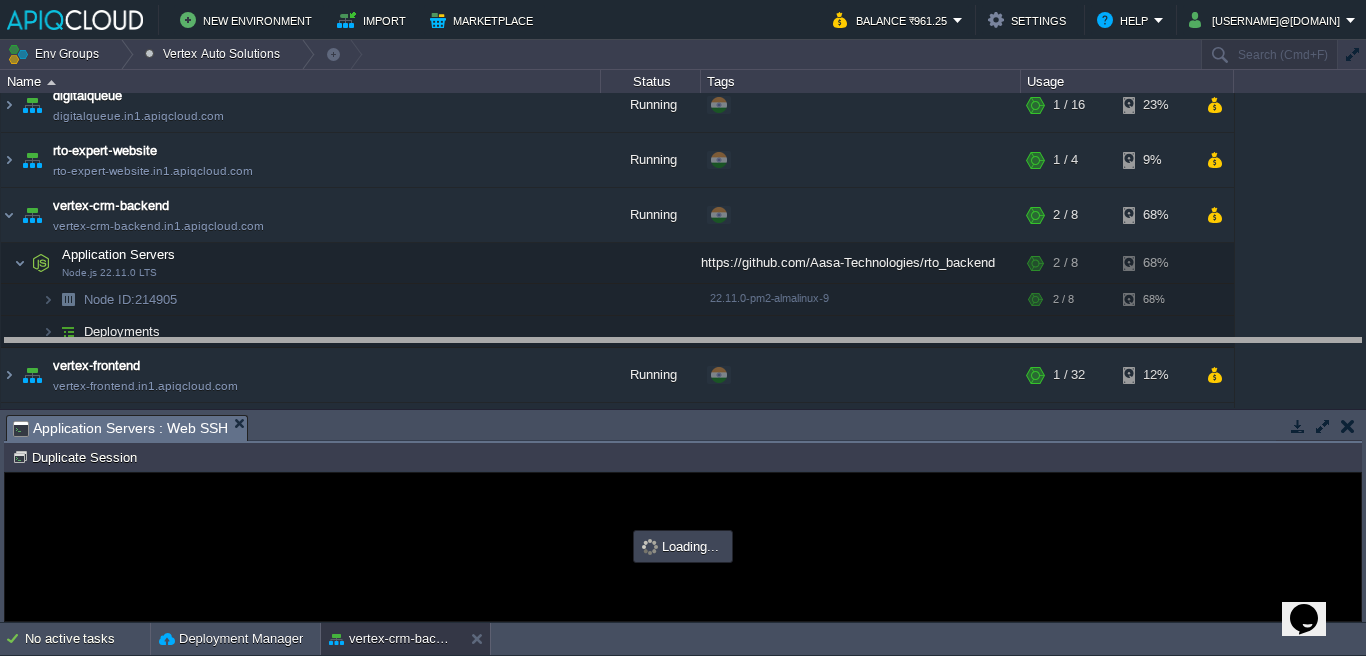 drag, startPoint x: 693, startPoint y: 433, endPoint x: 692, endPoint y: 356, distance: 77.00649 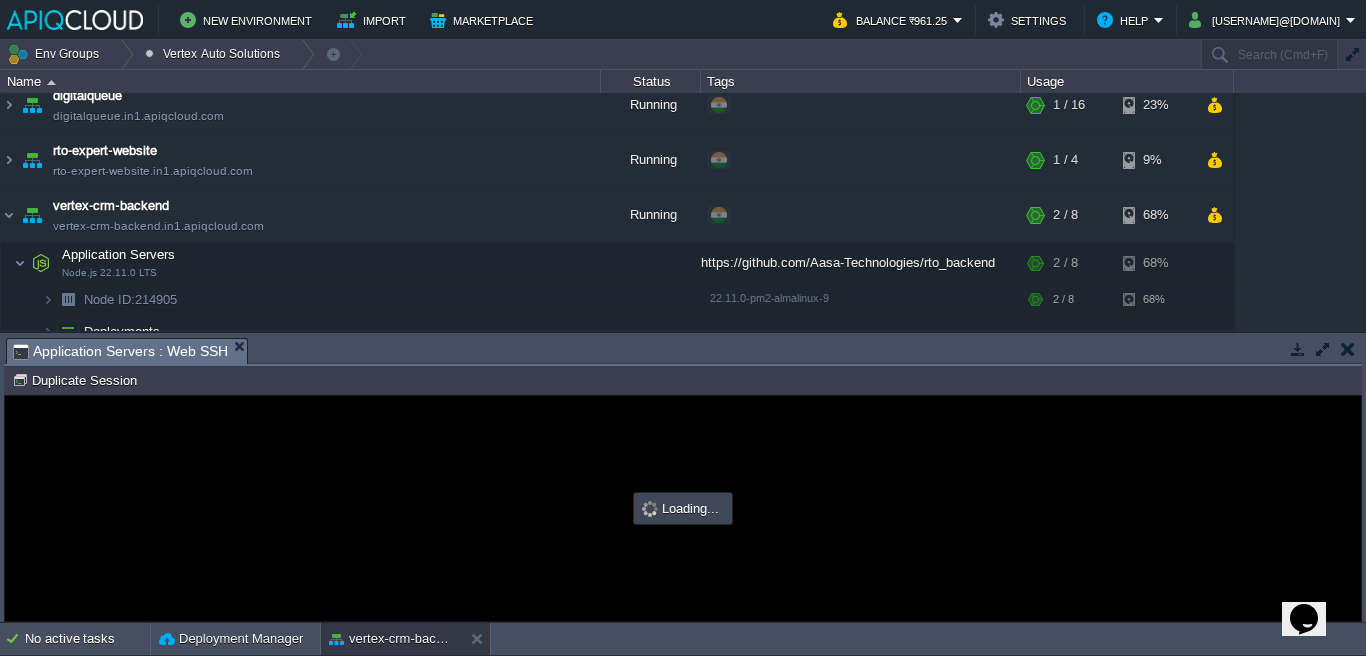 scroll, scrollTop: 0, scrollLeft: 0, axis: both 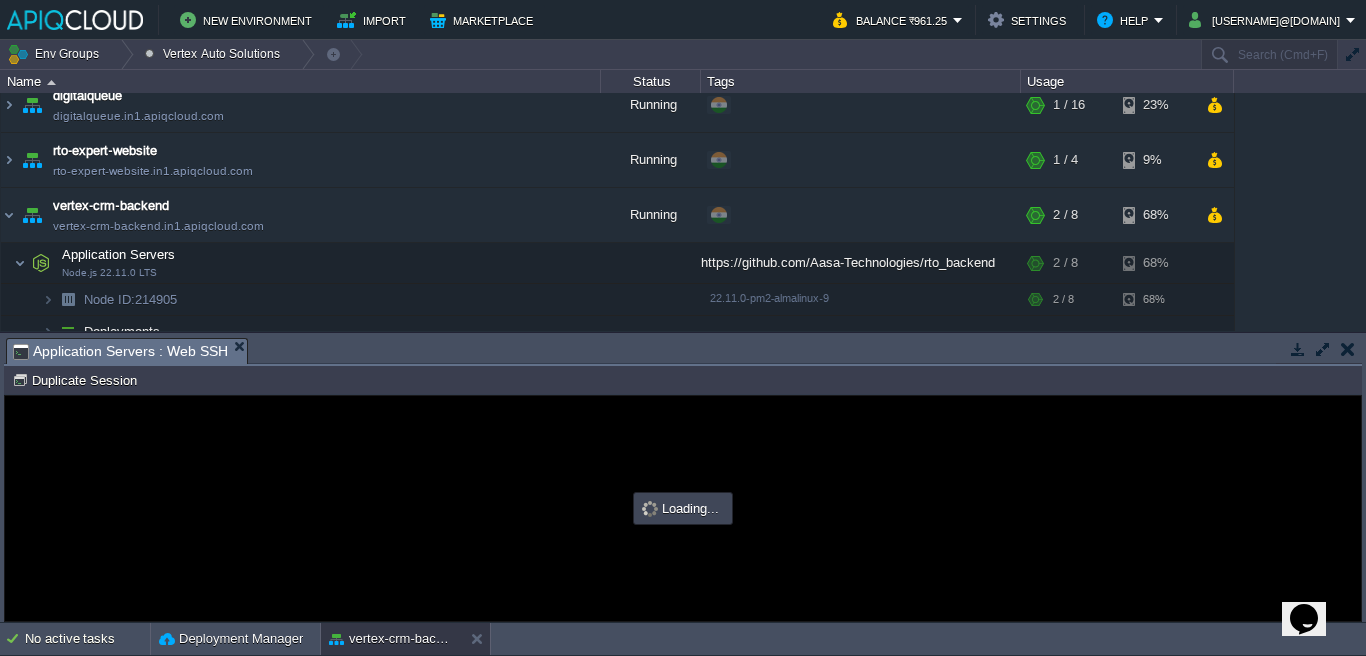 type on "#000000" 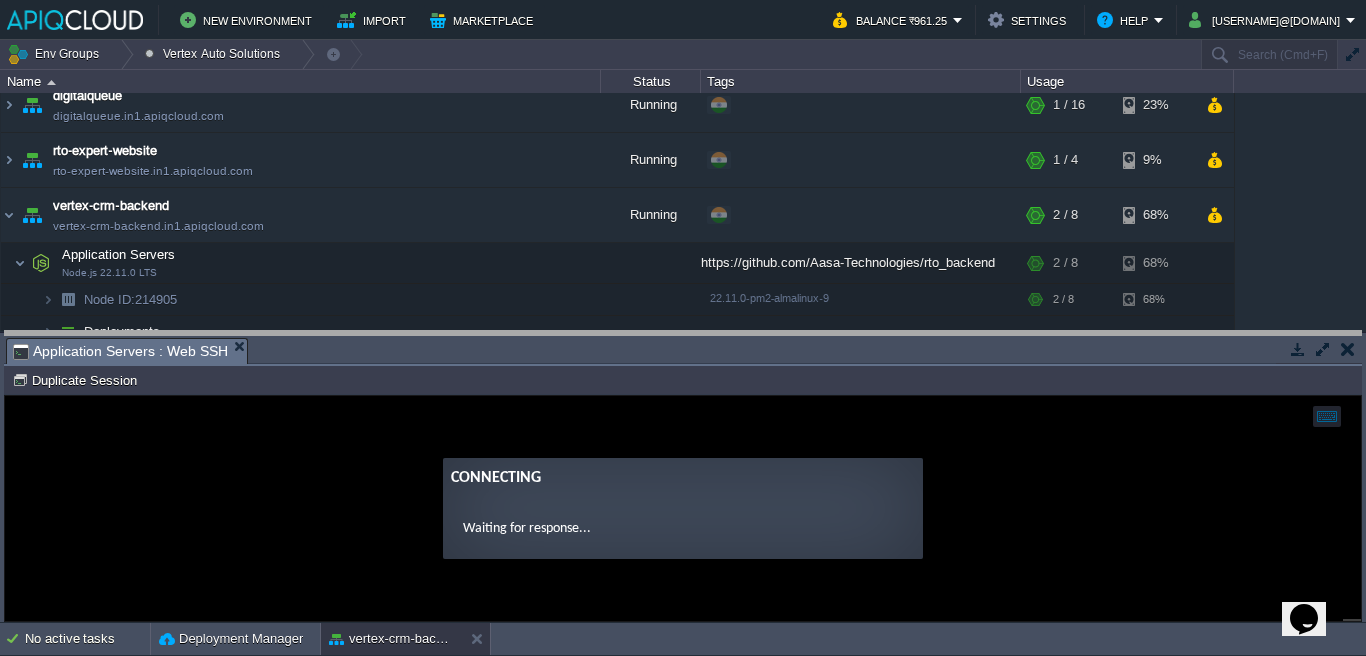 drag, startPoint x: 396, startPoint y: 354, endPoint x: 406, endPoint y: 295, distance: 59.841457 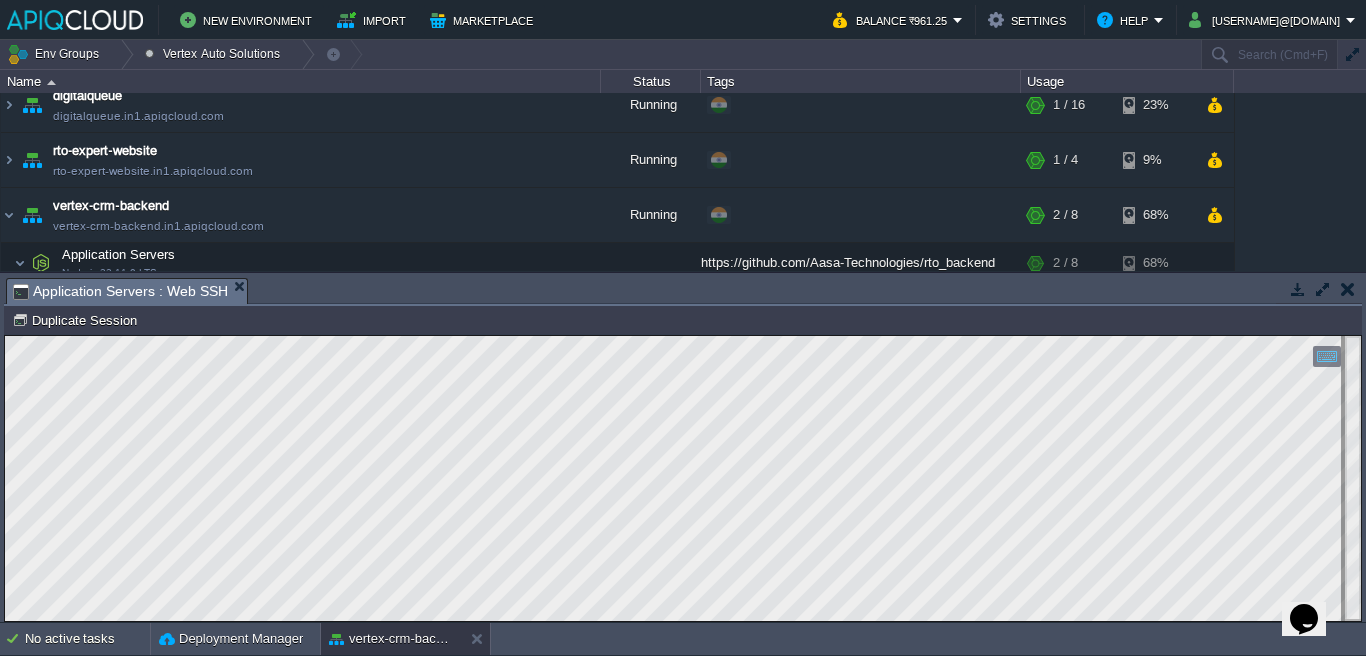 click at bounding box center [1348, 289] 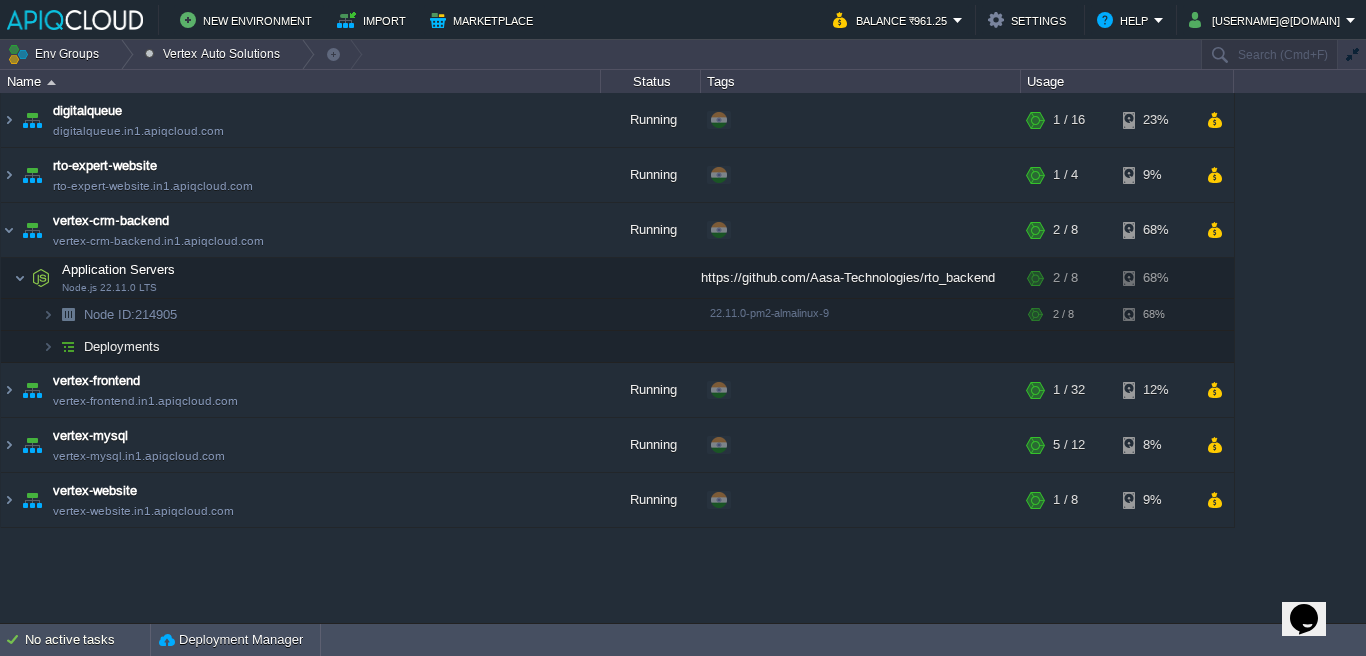 scroll, scrollTop: 0, scrollLeft: 0, axis: both 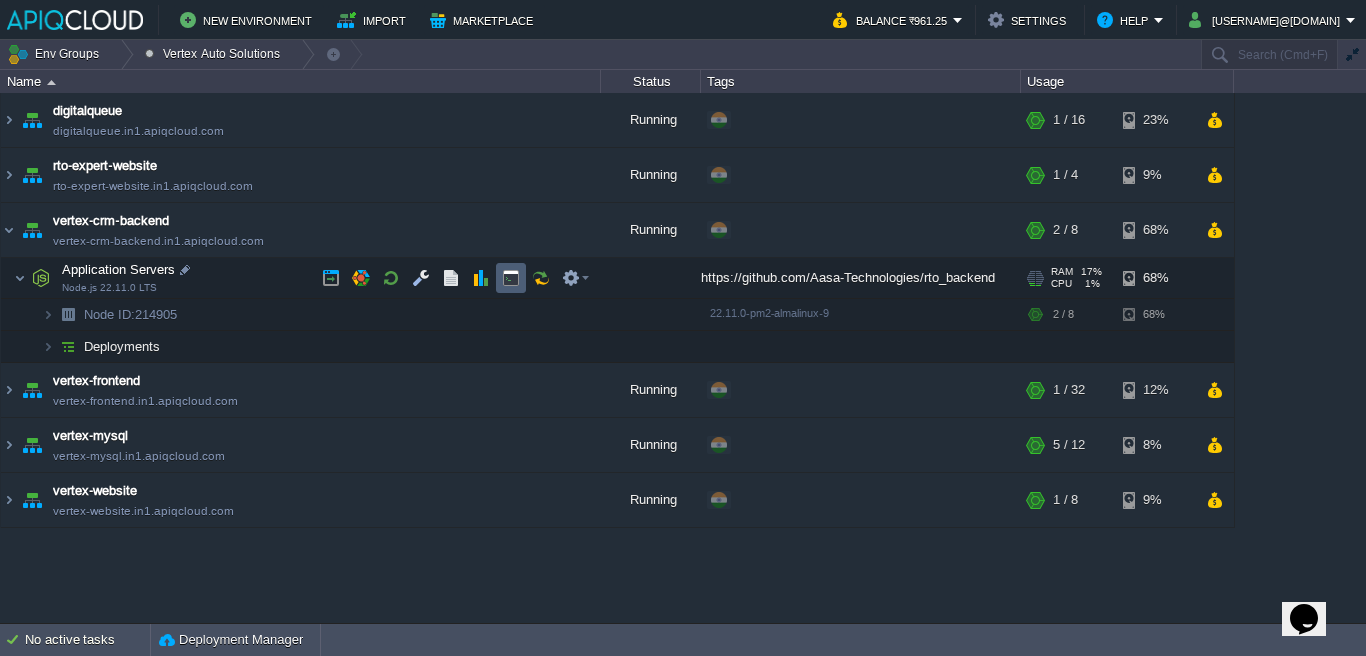 click at bounding box center (511, 278) 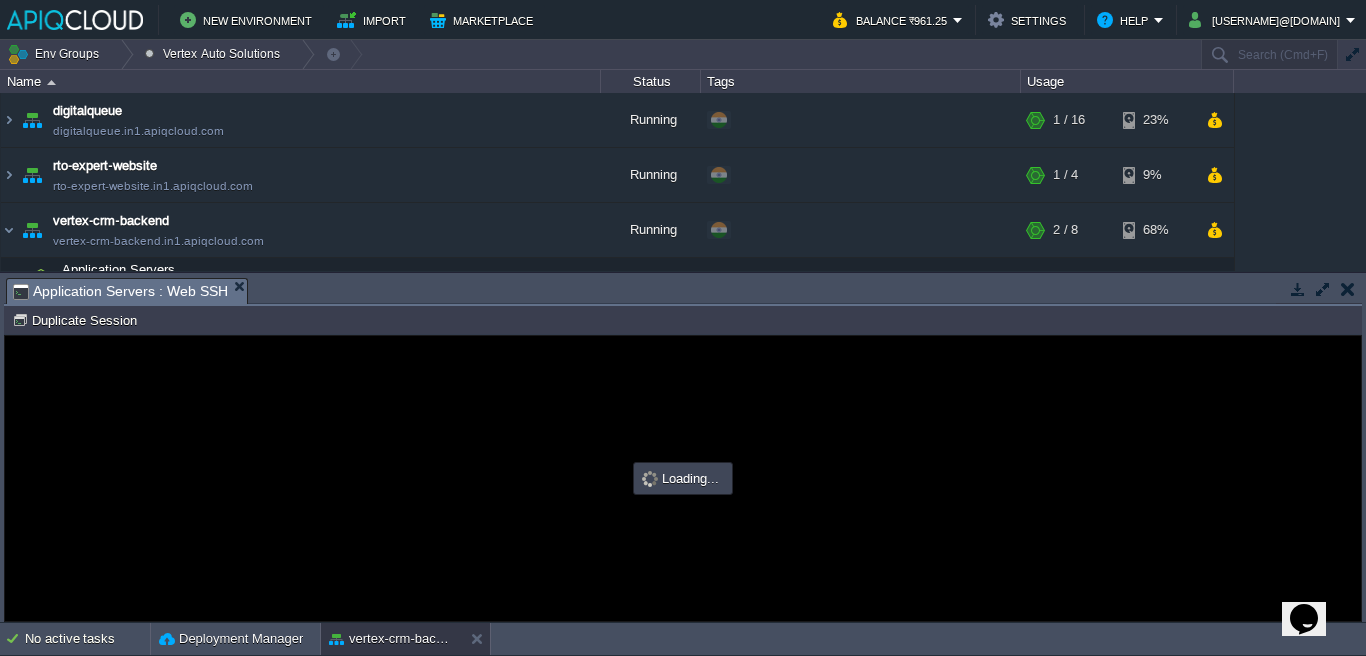 scroll, scrollTop: 0, scrollLeft: 0, axis: both 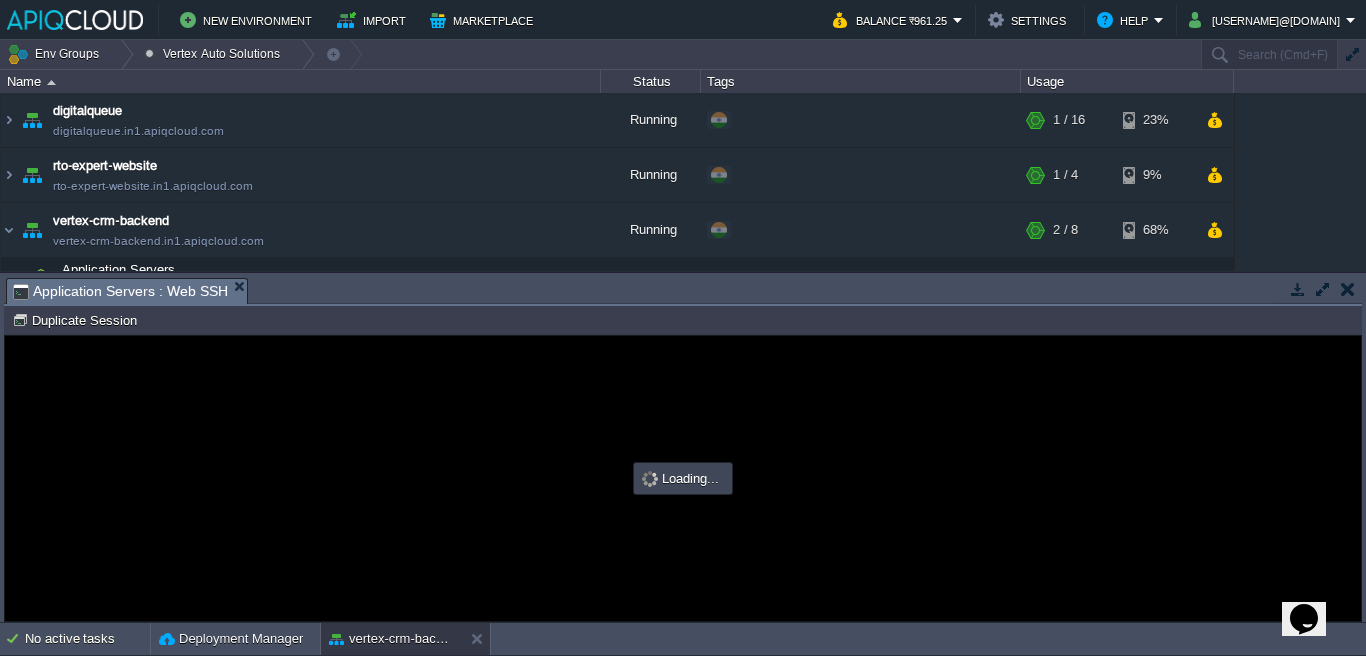 type on "#000000" 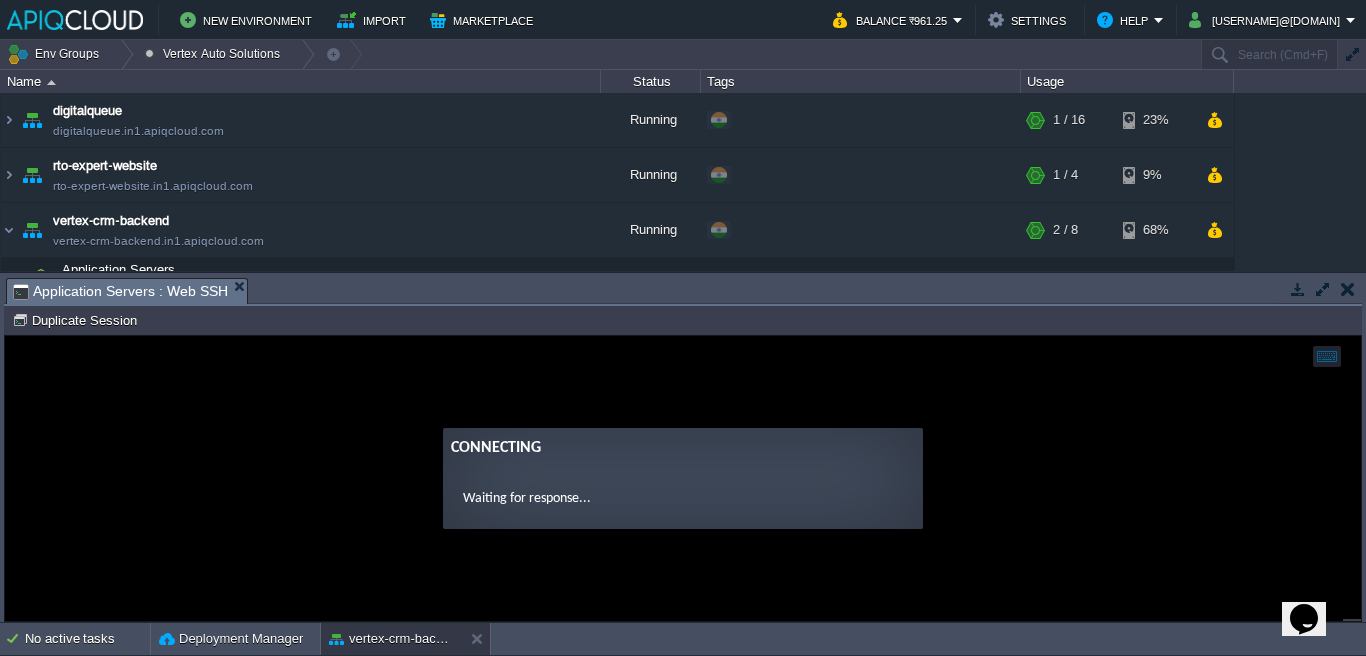 click at bounding box center (1348, 289) 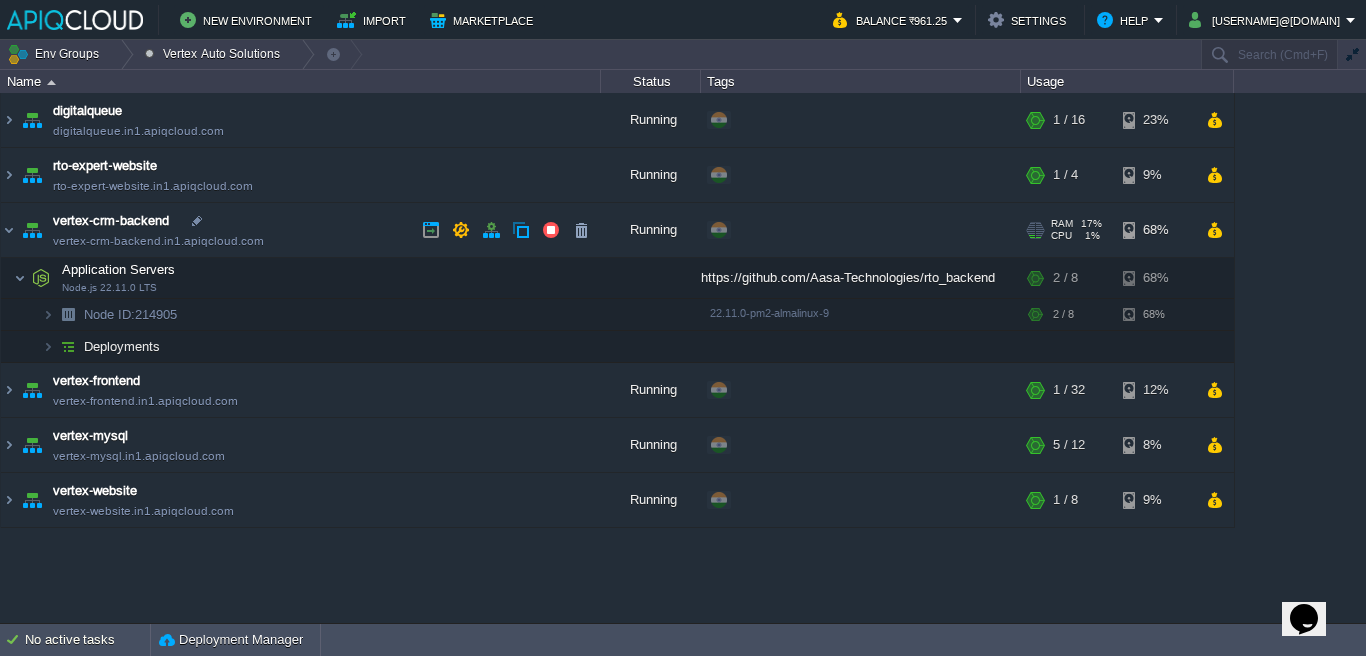 click on "vertex-crm-backend vertex-crm-backend.in1.apiqcloud.com" at bounding box center [301, 230] 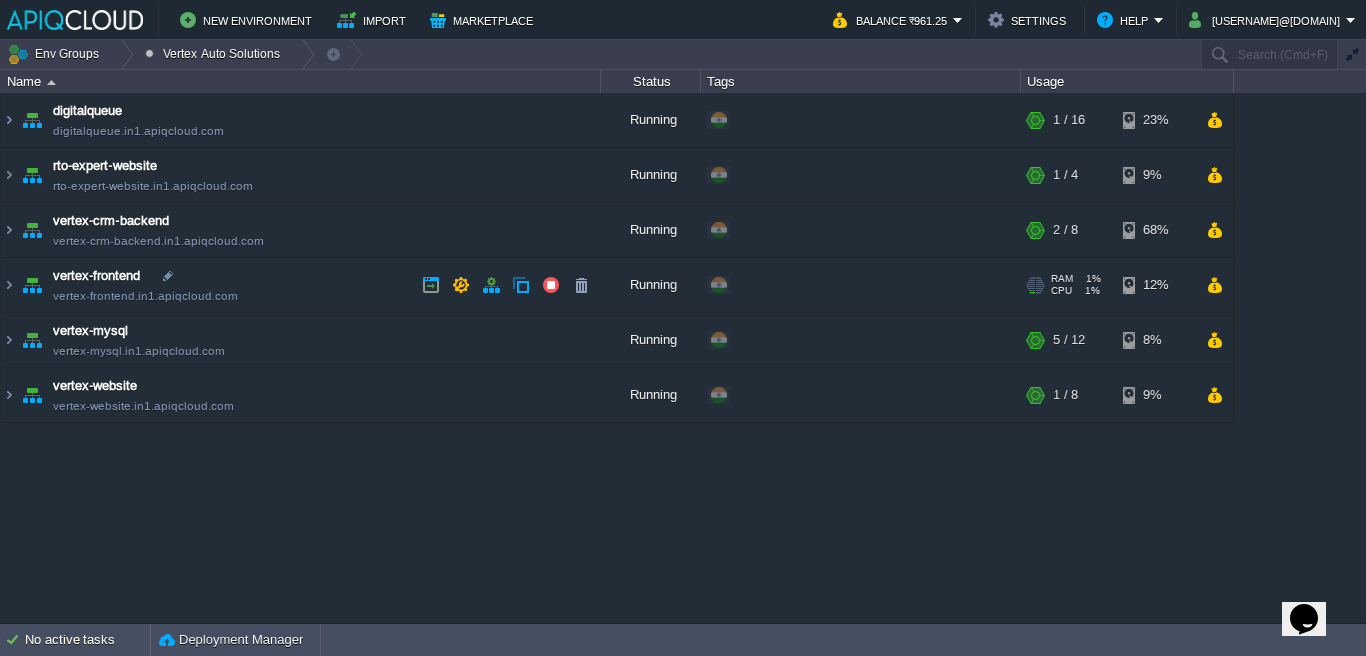 click on "vertex-frontend vertex-frontend.in1.apiqcloud.com" at bounding box center (301, 285) 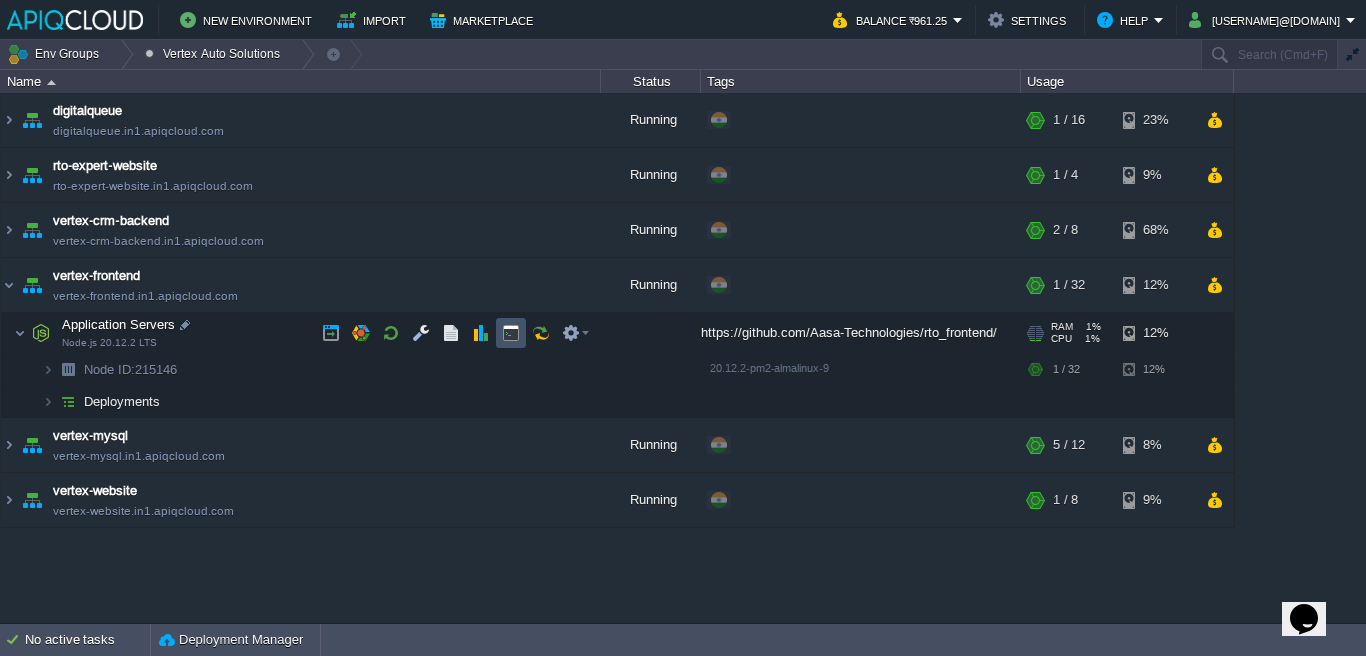 click at bounding box center (511, 333) 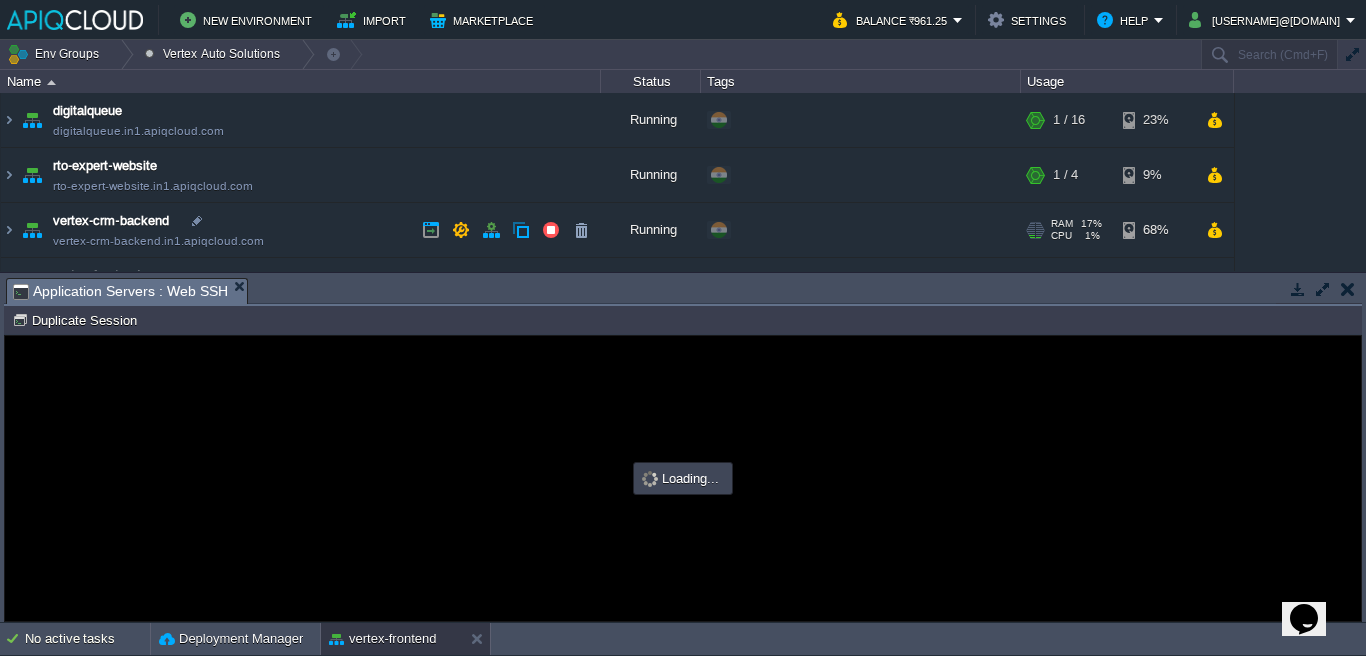 scroll, scrollTop: 0, scrollLeft: 0, axis: both 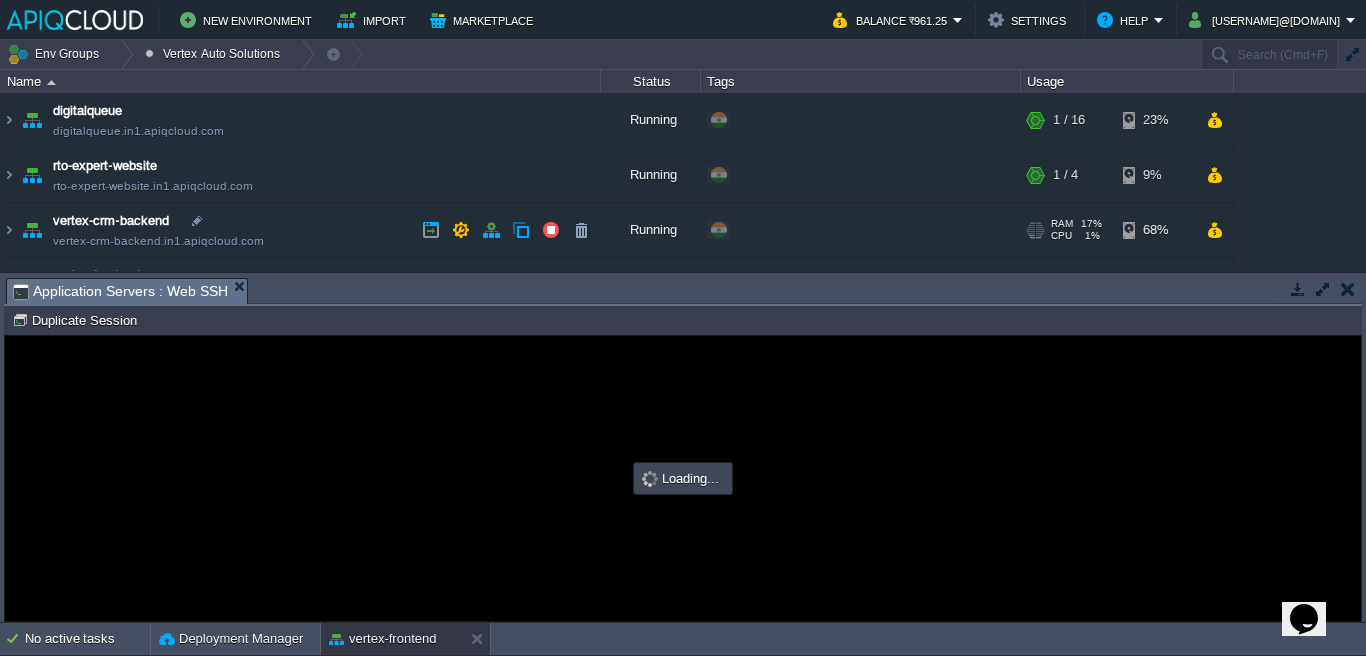 type on "#000000" 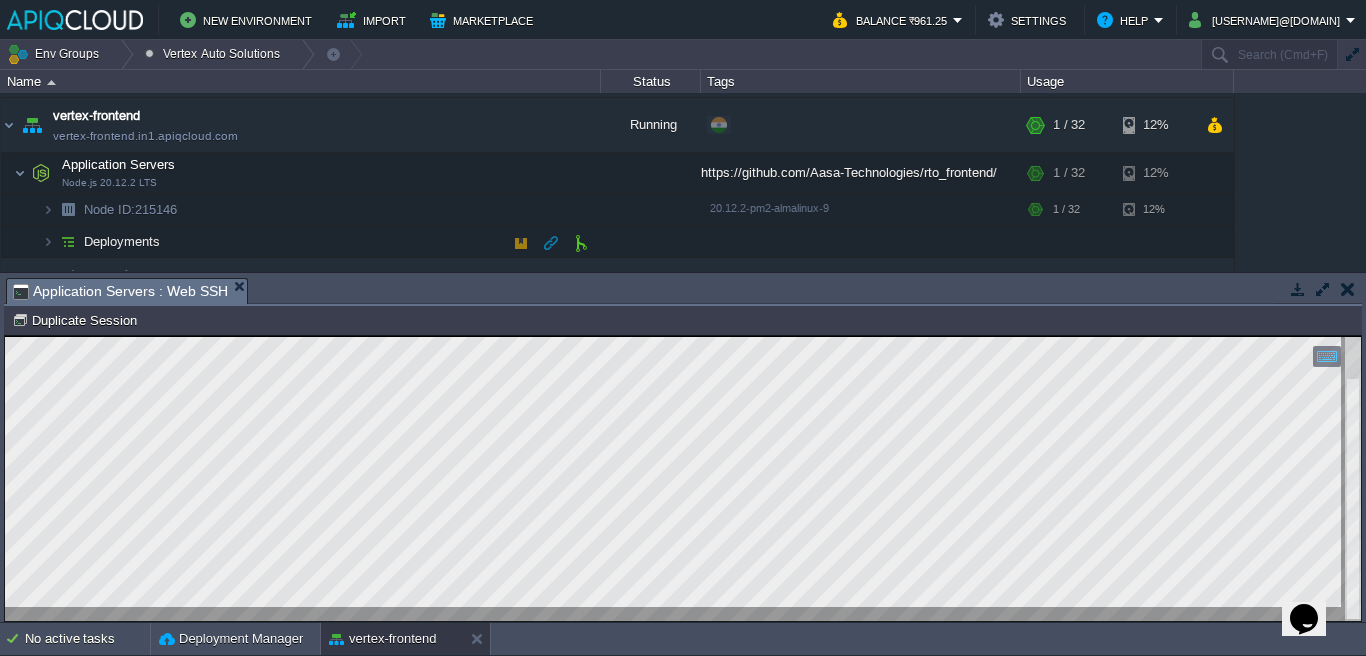 scroll, scrollTop: 135, scrollLeft: 0, axis: vertical 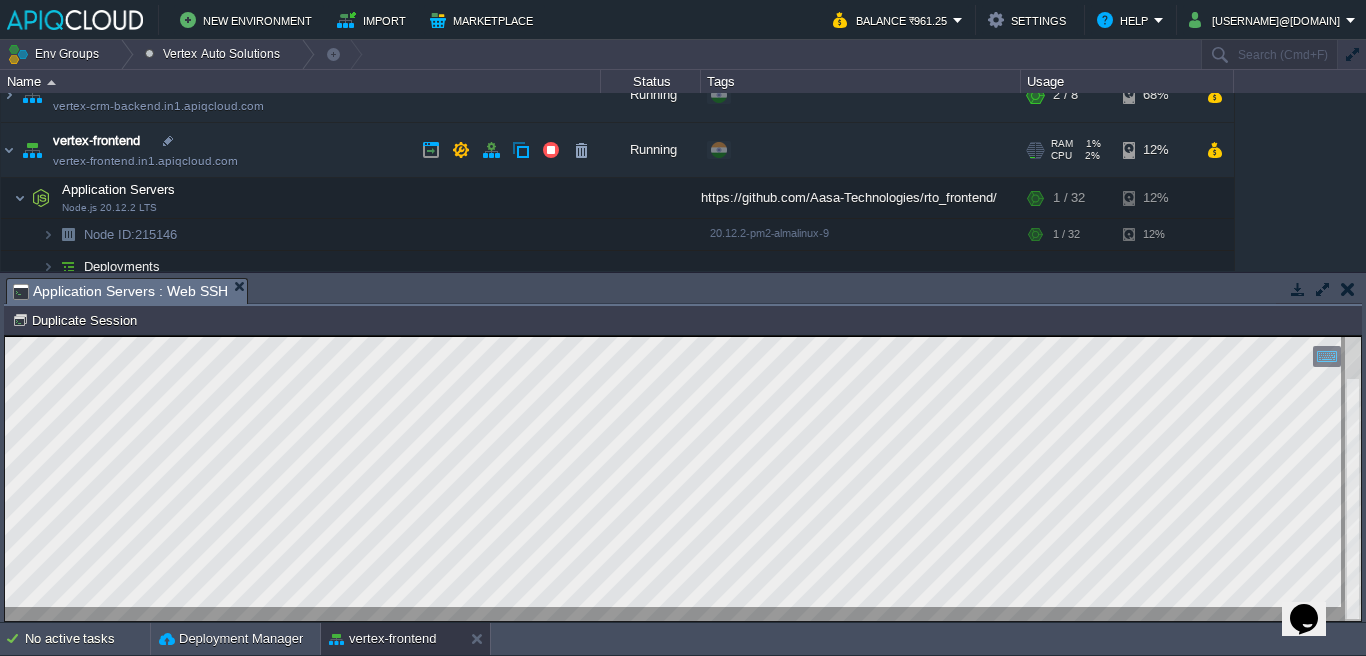 click on "vertex-frontend.in1.apiqcloud.com" at bounding box center [145, 161] 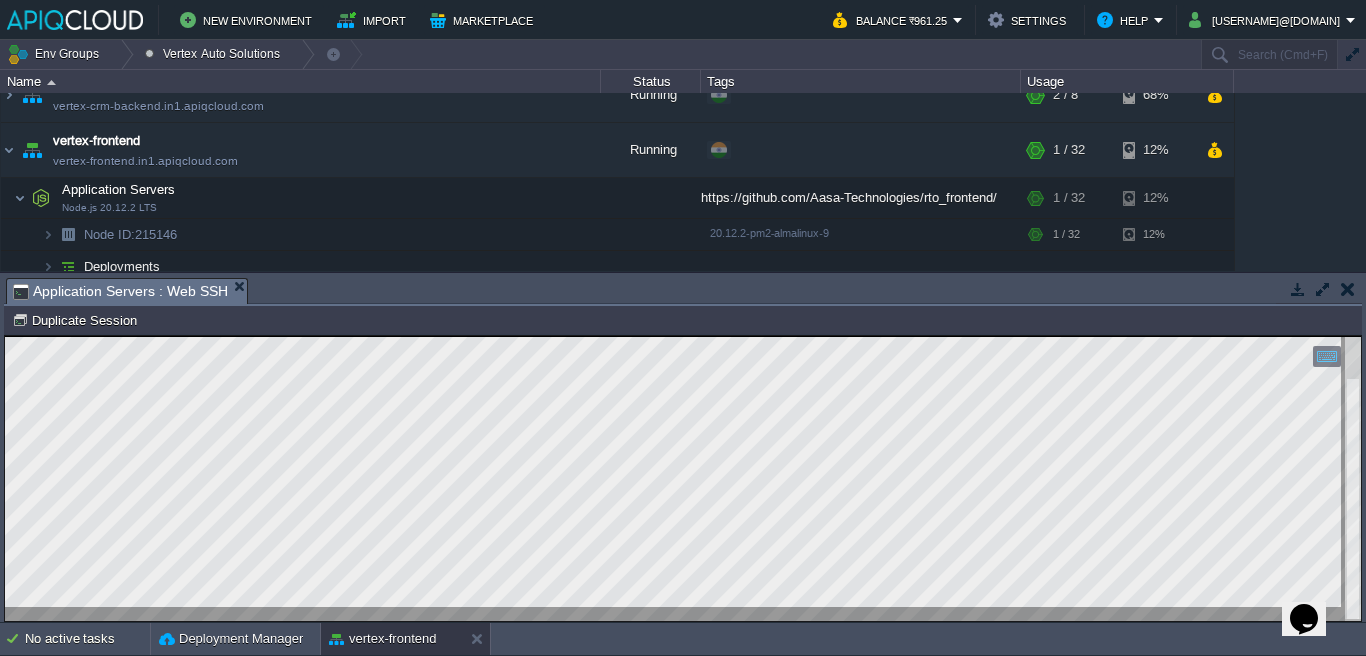 click at bounding box center [683, 479] 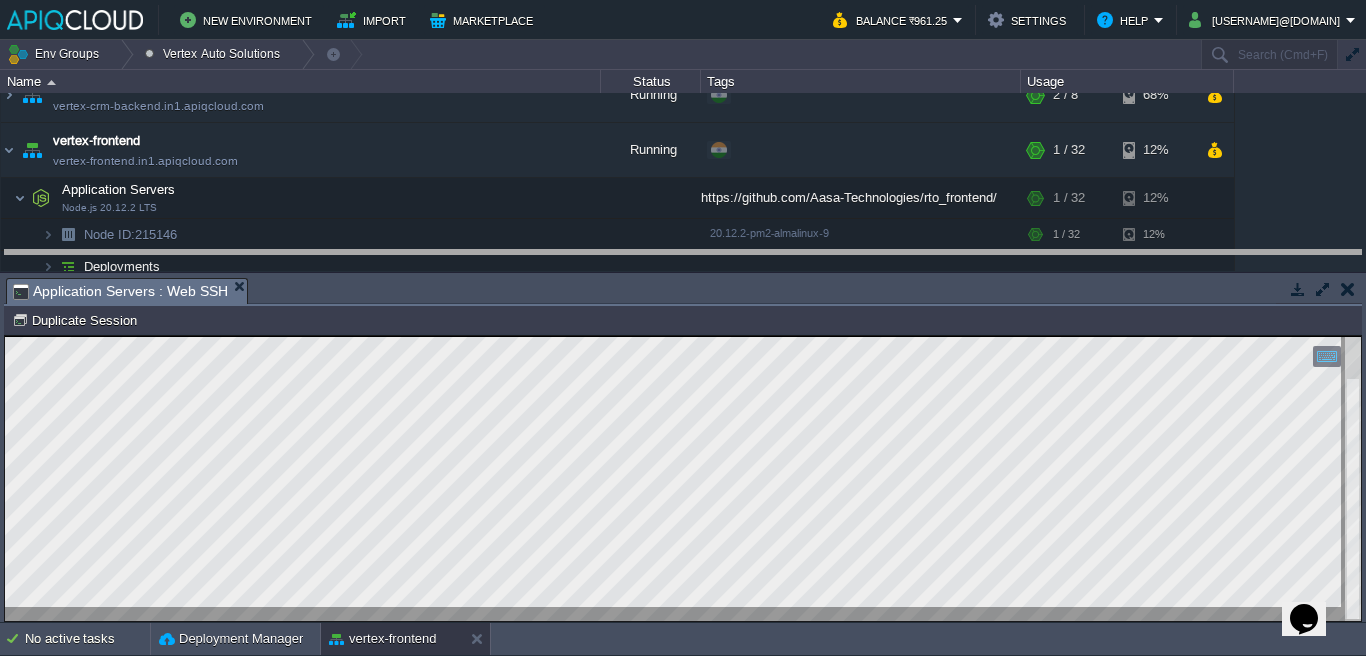 drag, startPoint x: 642, startPoint y: 289, endPoint x: 644, endPoint y: 251, distance: 38.052597 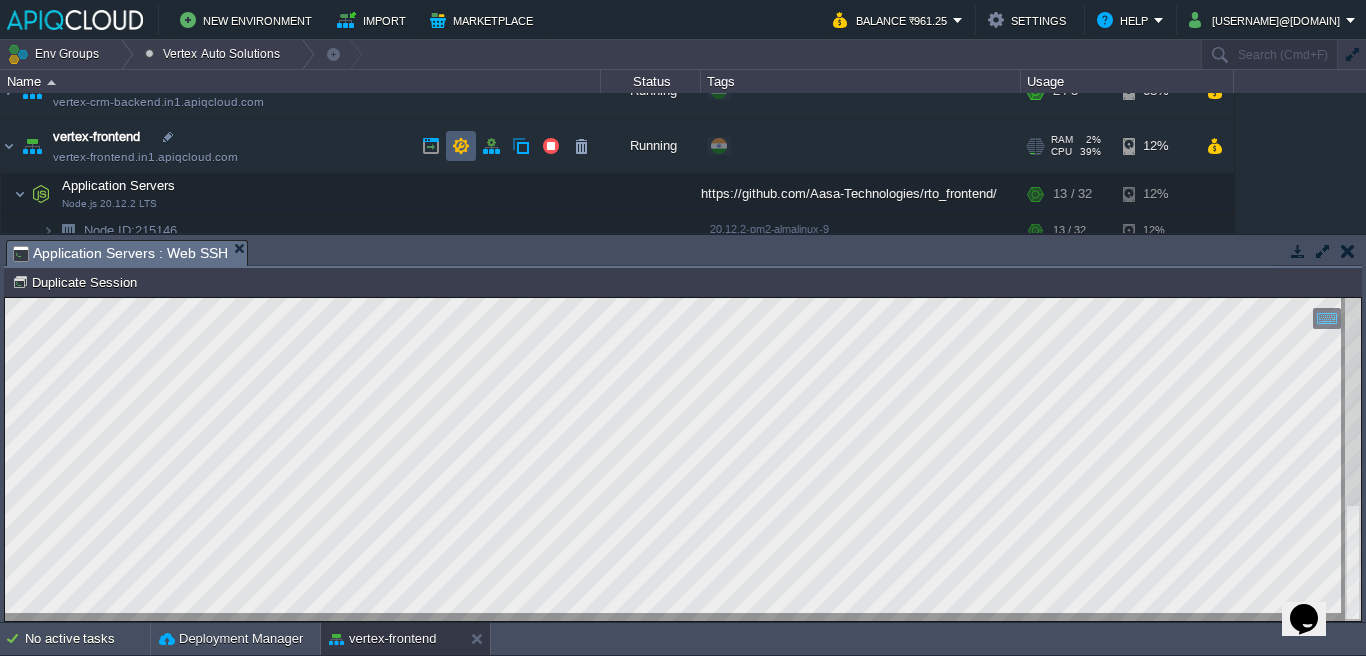 scroll, scrollTop: 151, scrollLeft: 0, axis: vertical 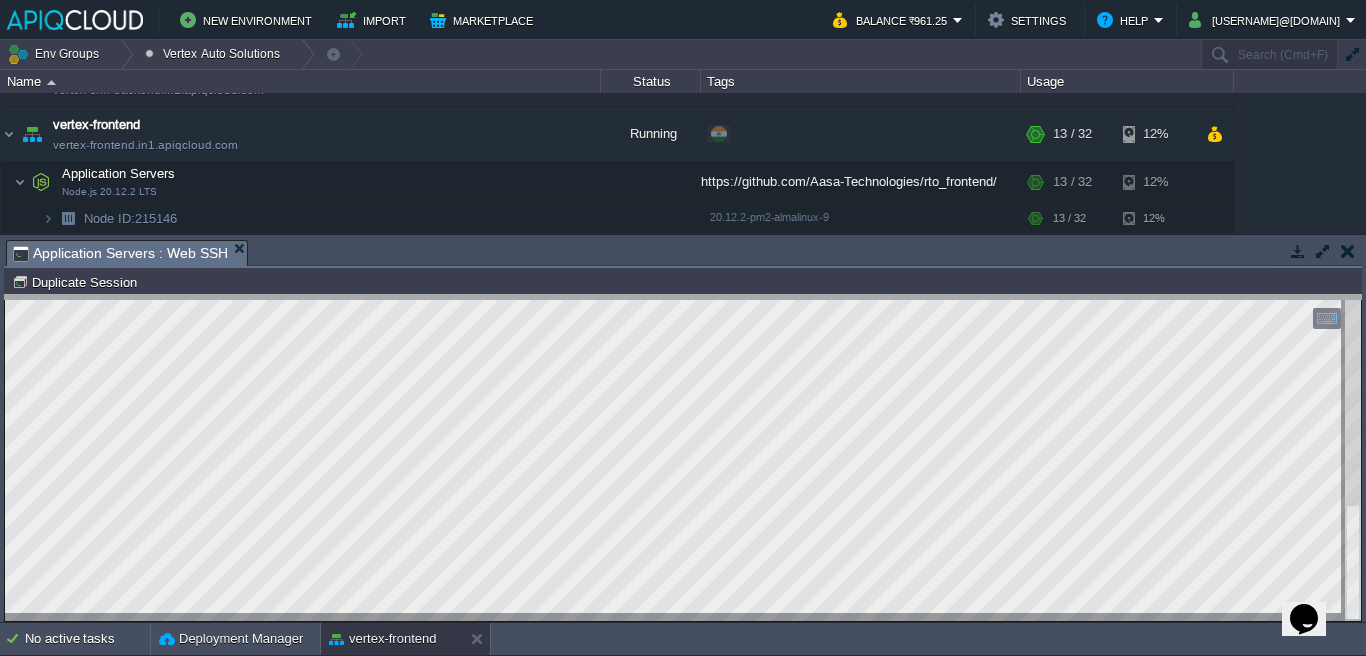 drag, startPoint x: 518, startPoint y: 255, endPoint x: 529, endPoint y: 312, distance: 58.0517 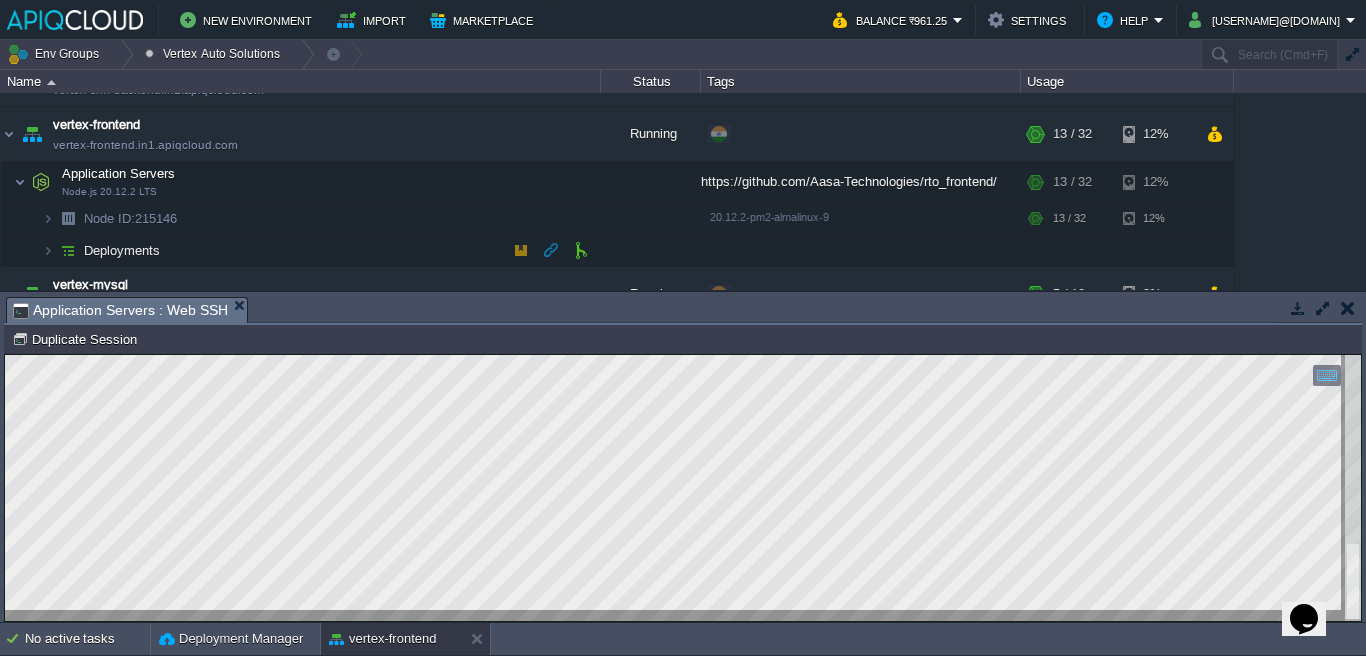 click on "Deployments" at bounding box center (301, 251) 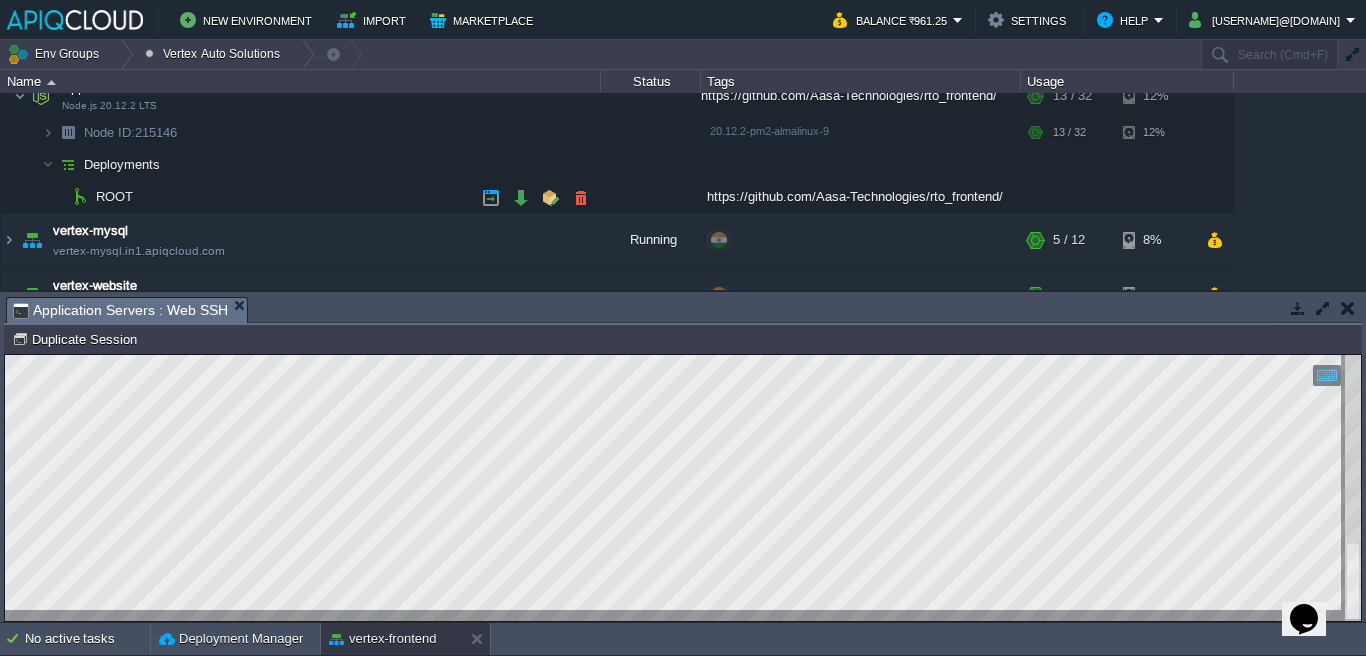 scroll, scrollTop: 253, scrollLeft: 0, axis: vertical 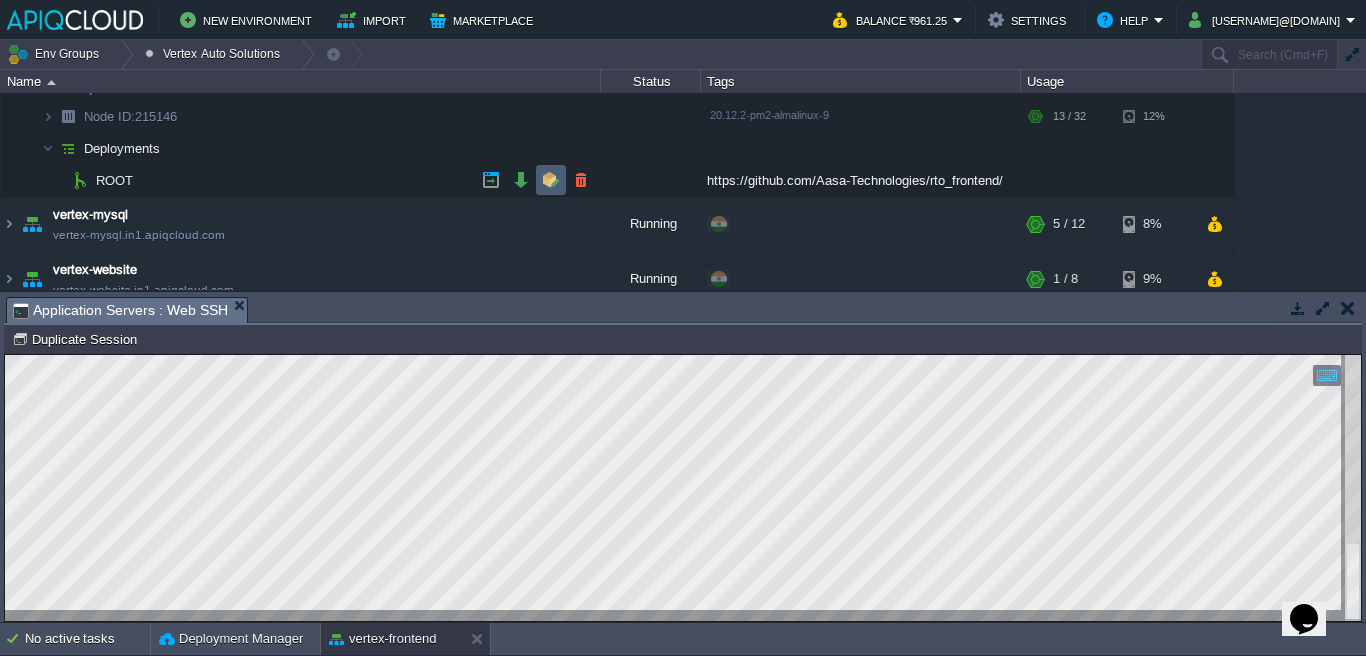 click at bounding box center [551, 180] 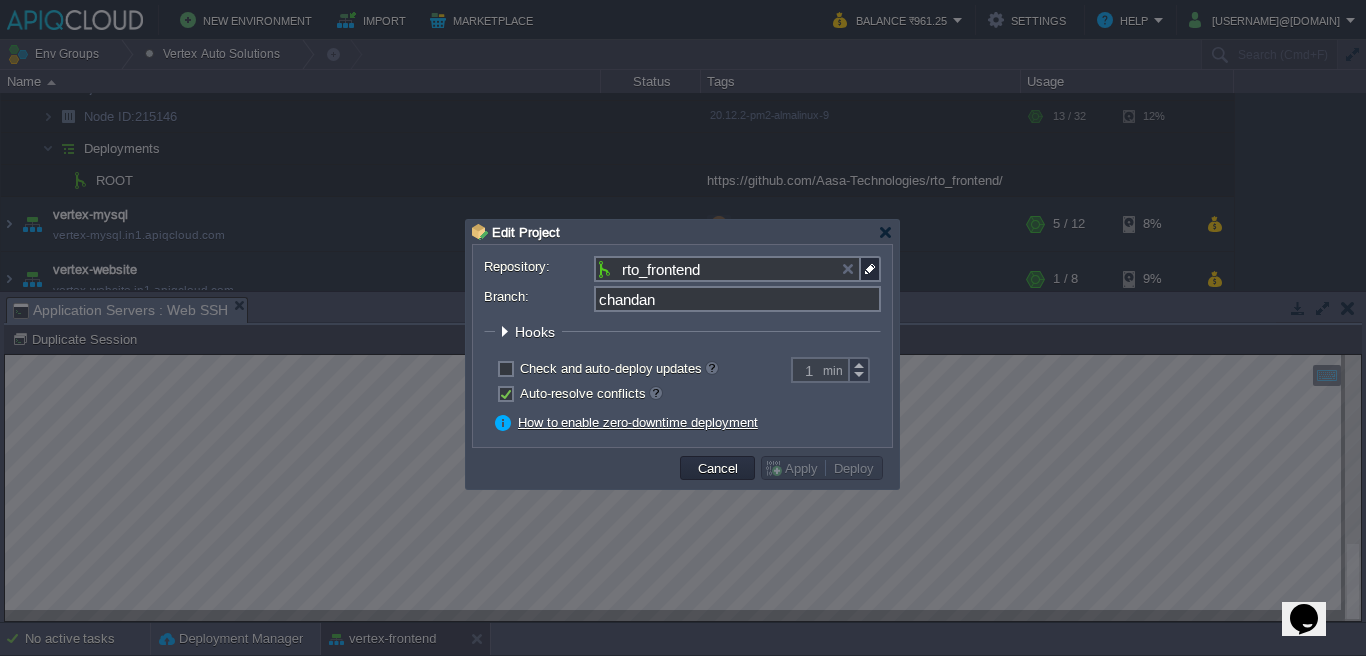 click on "Hooks" at bounding box center (537, 332) 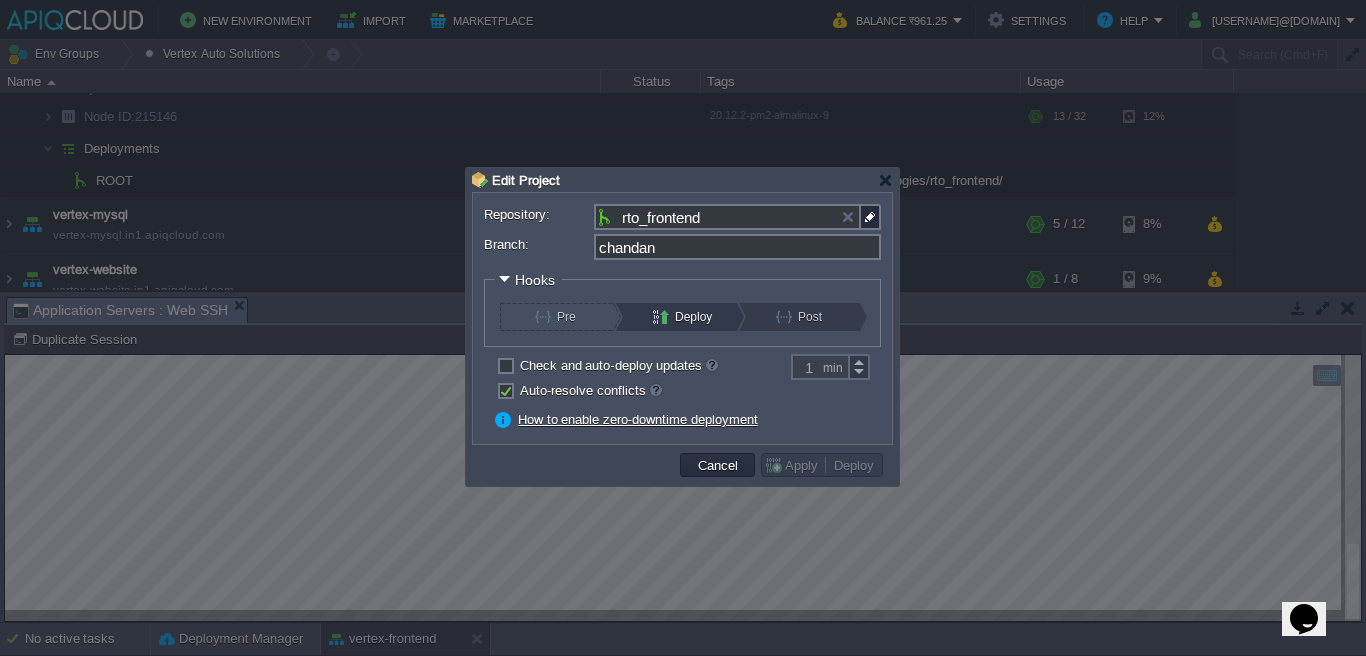 click on "Post" at bounding box center [810, 317] 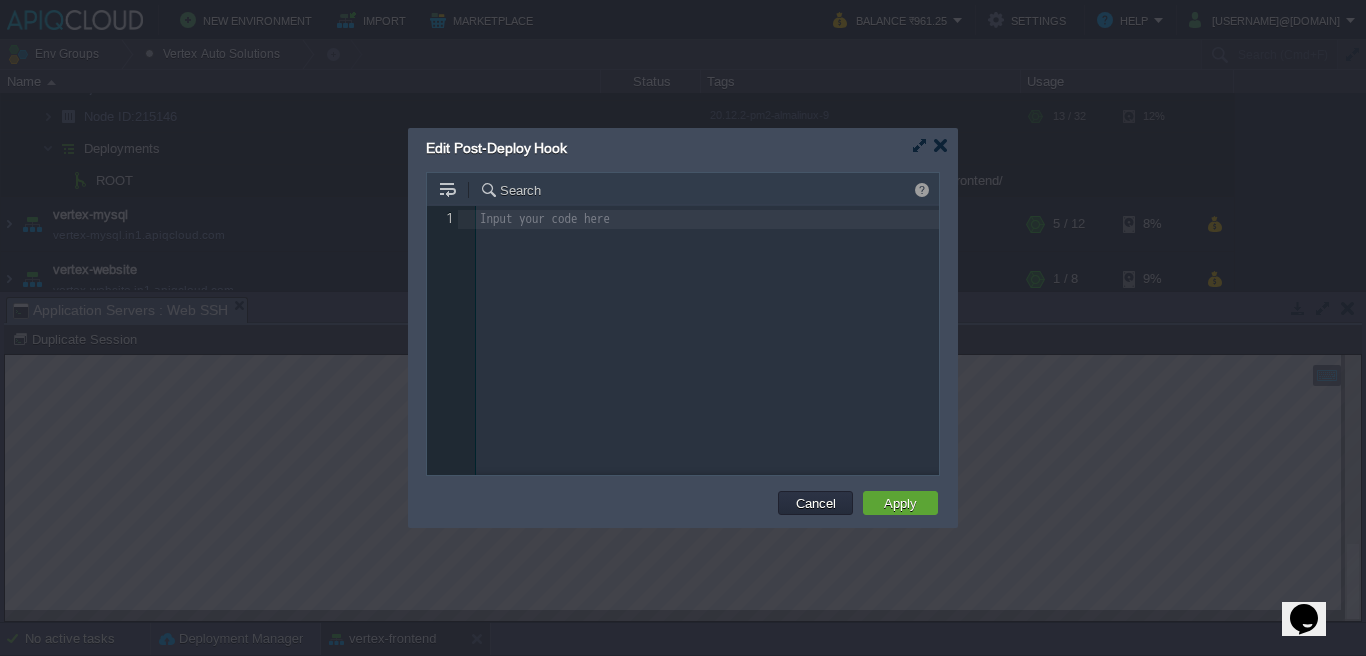 scroll, scrollTop: 7, scrollLeft: 0, axis: vertical 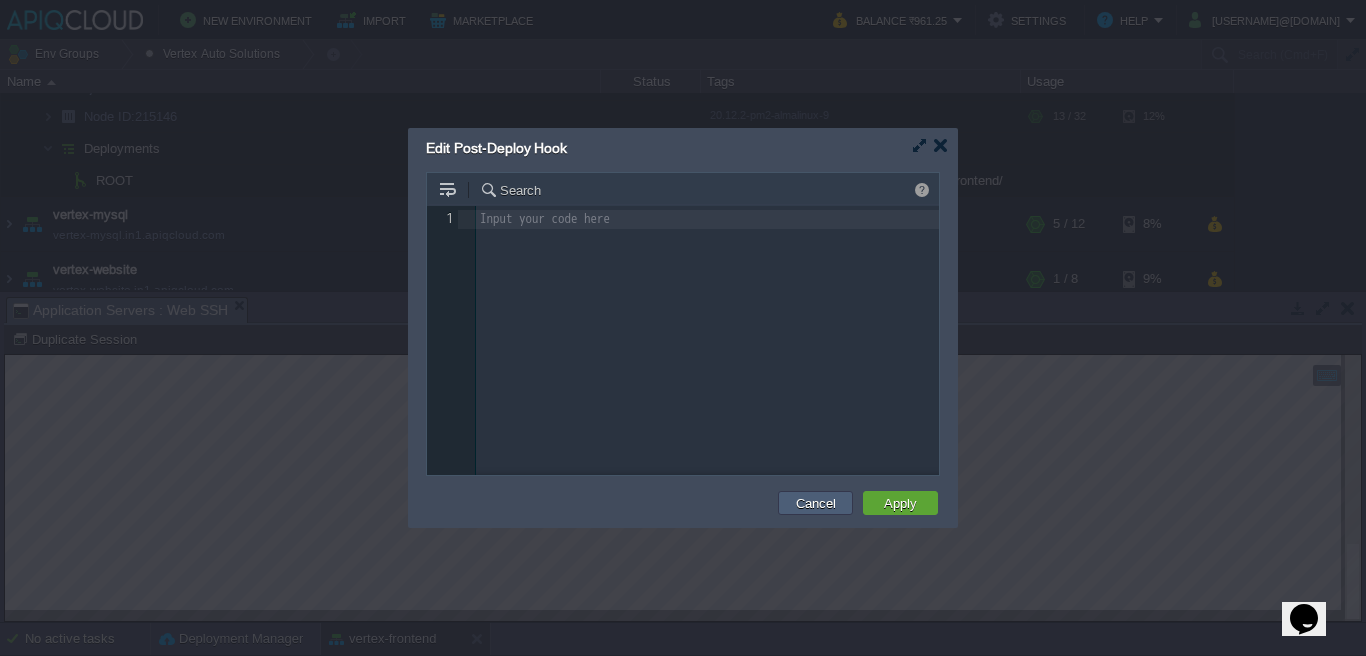 click on "Cancel" at bounding box center (816, 503) 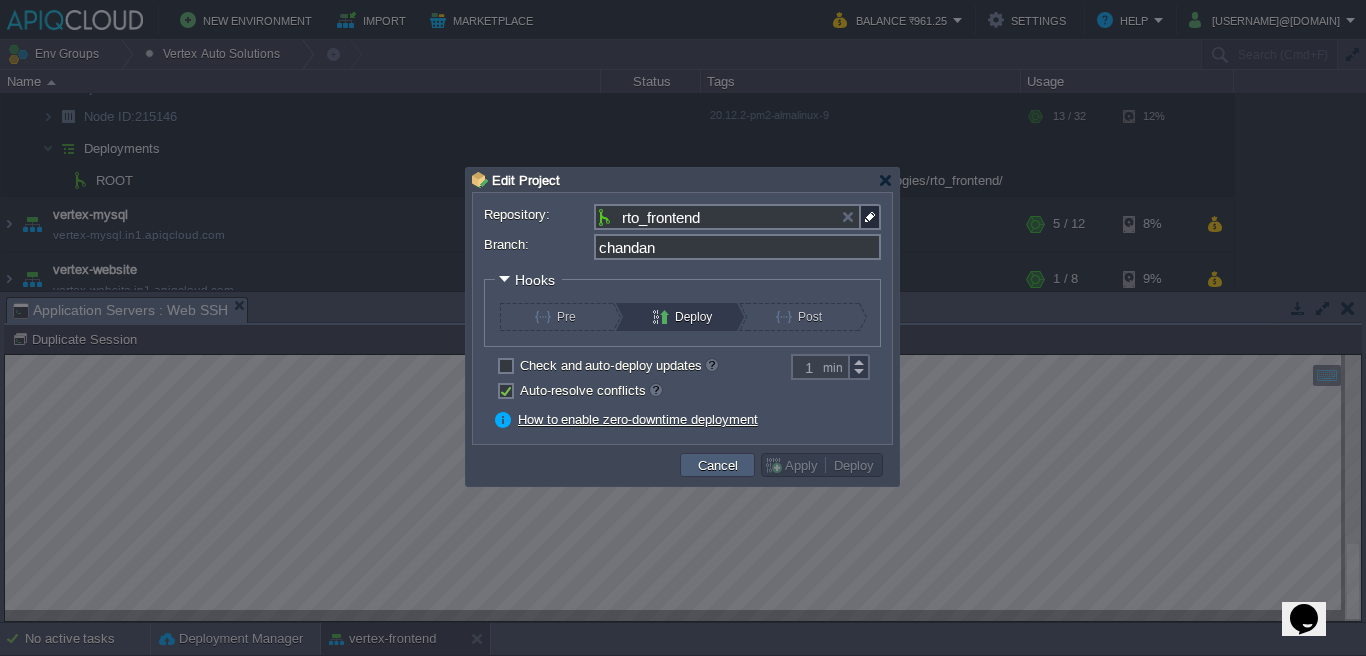 click on "Cancel" at bounding box center [718, 465] 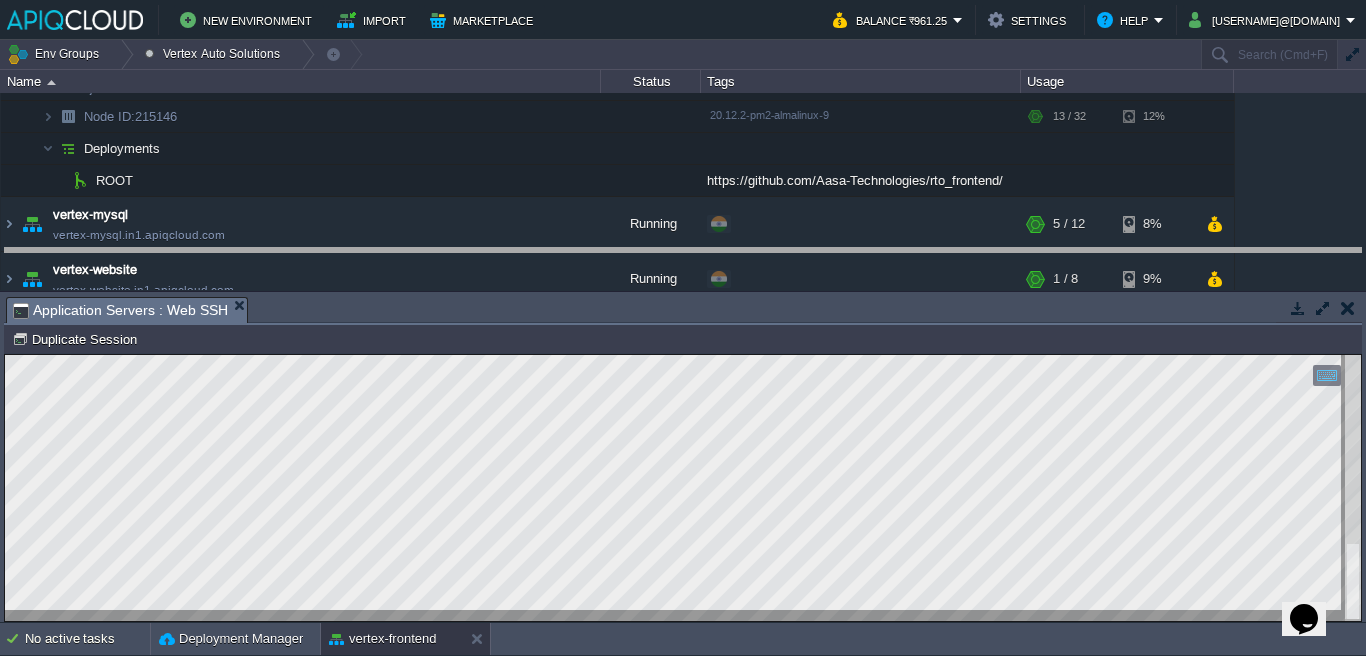 drag, startPoint x: 638, startPoint y: 310, endPoint x: 641, endPoint y: 280, distance: 30.149628 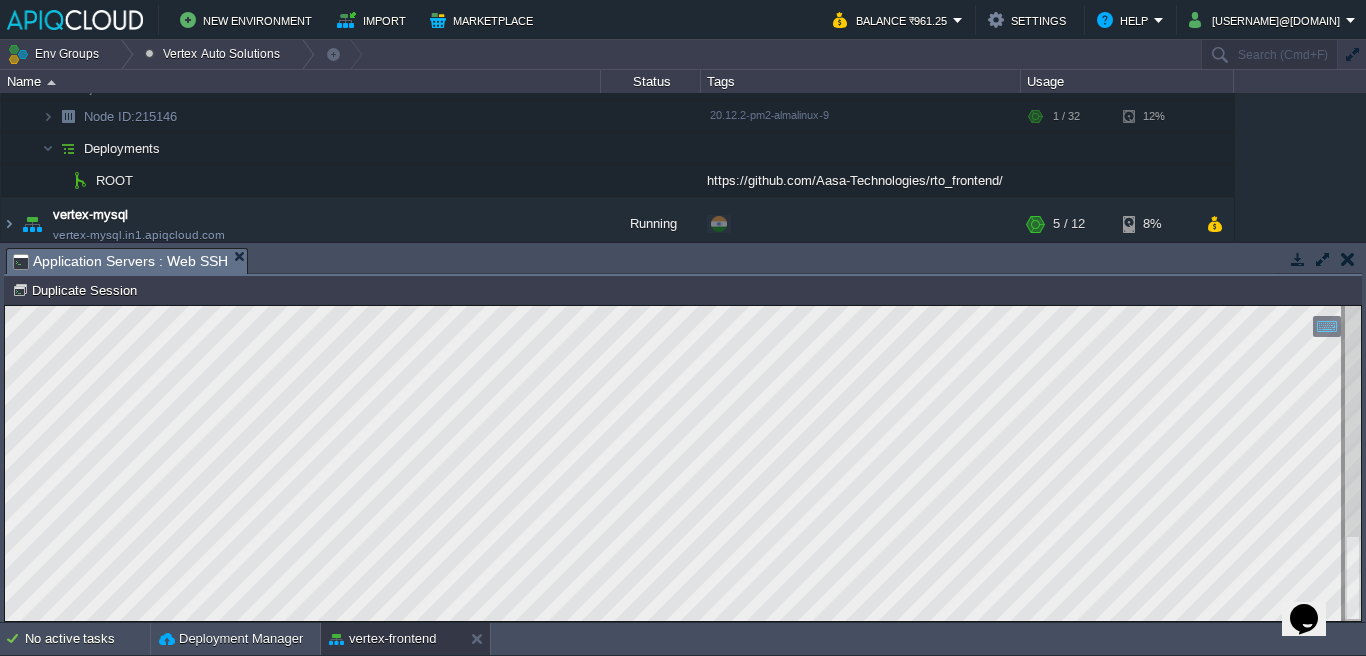 click on "Tasks Activity Log Archive Git / SVN Application Servers : Web SSH" at bounding box center [2504, 260] 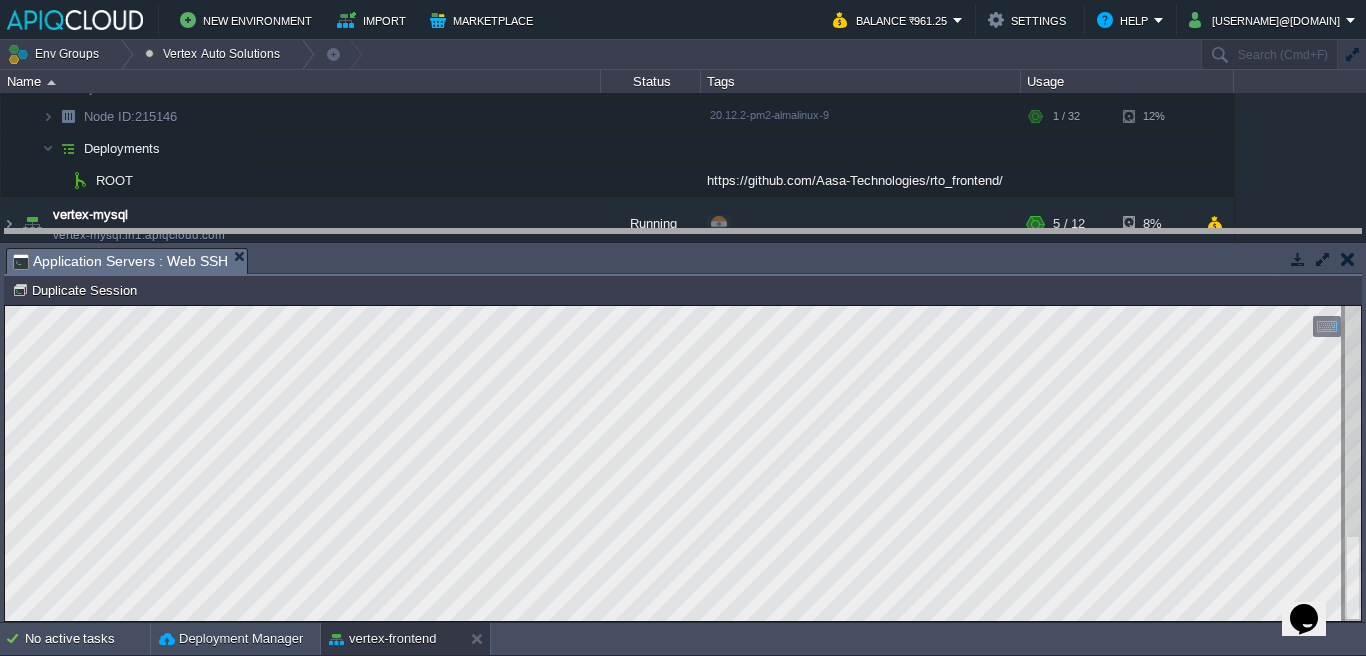 drag, startPoint x: 584, startPoint y: 258, endPoint x: 582, endPoint y: 246, distance: 12.165525 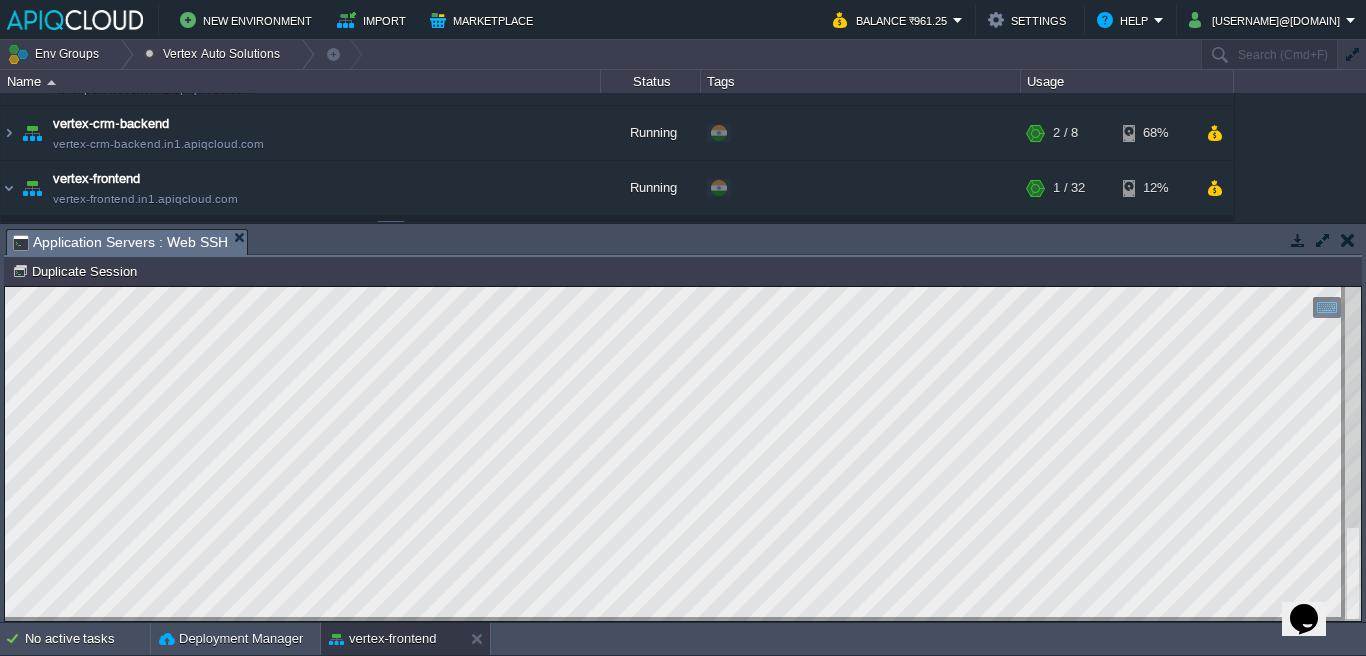 scroll, scrollTop: 131, scrollLeft: 0, axis: vertical 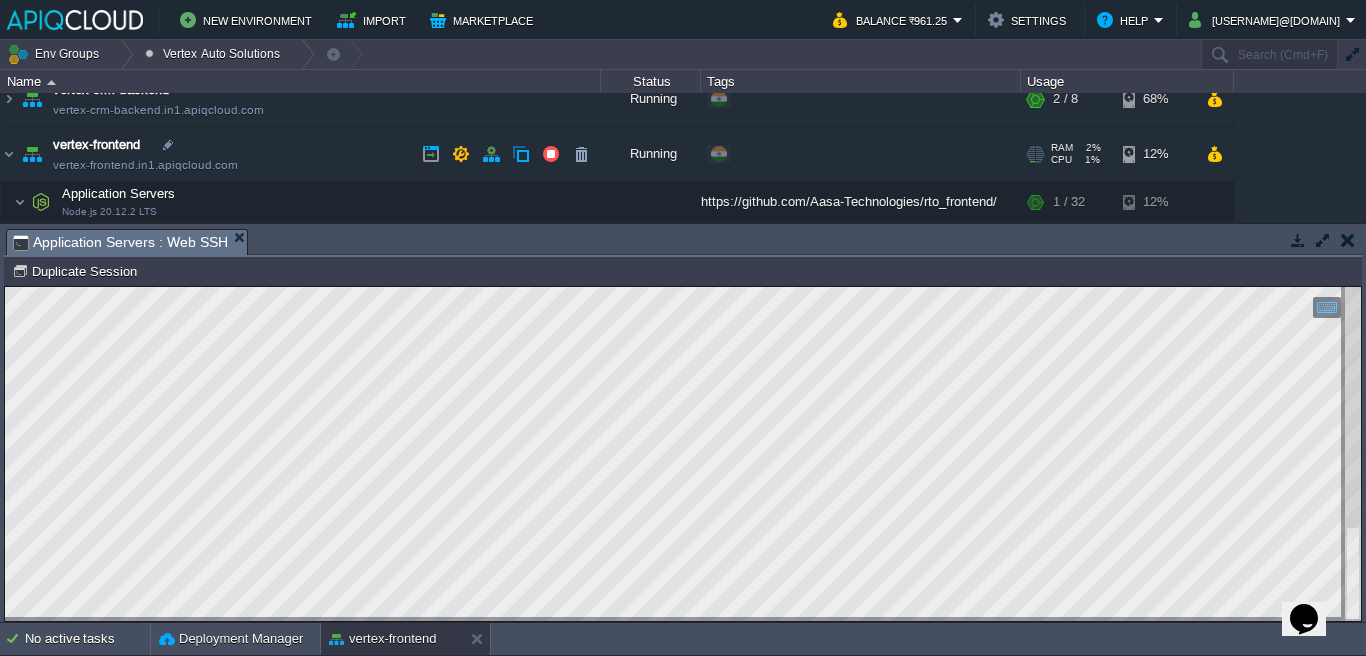 click on "vertex-frontend.in1.apiqcloud.com" at bounding box center (145, 165) 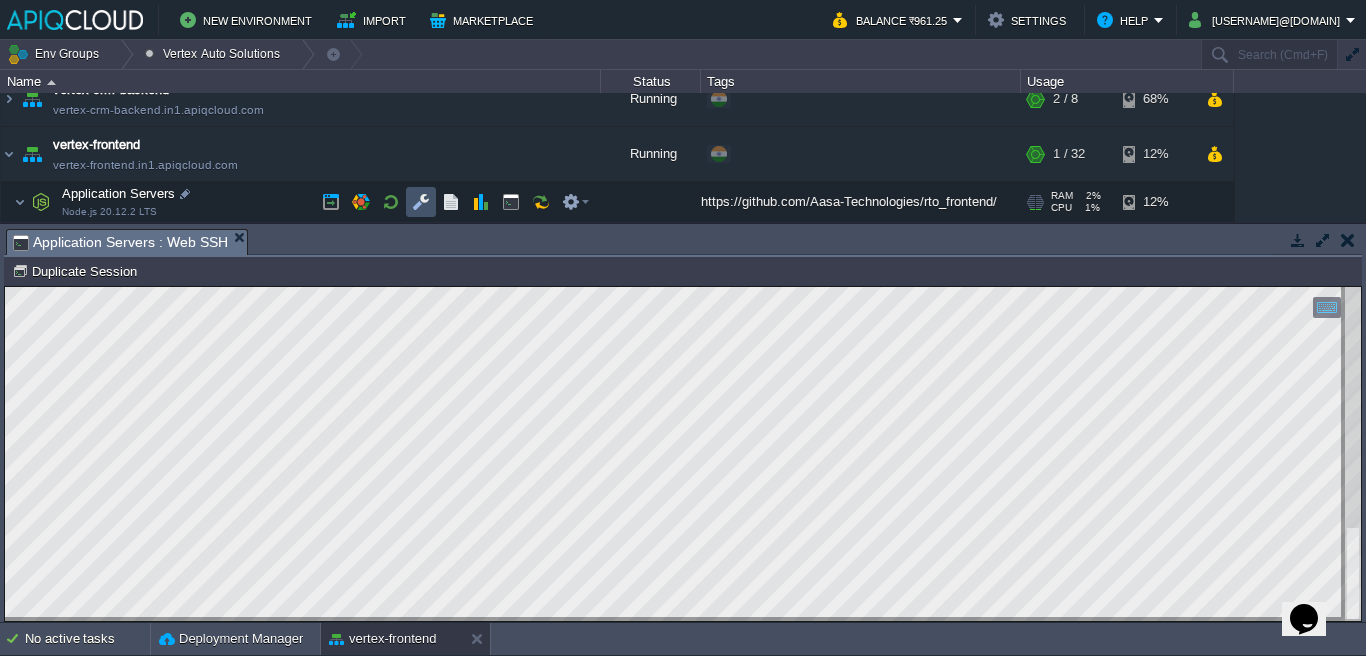 click at bounding box center (421, 202) 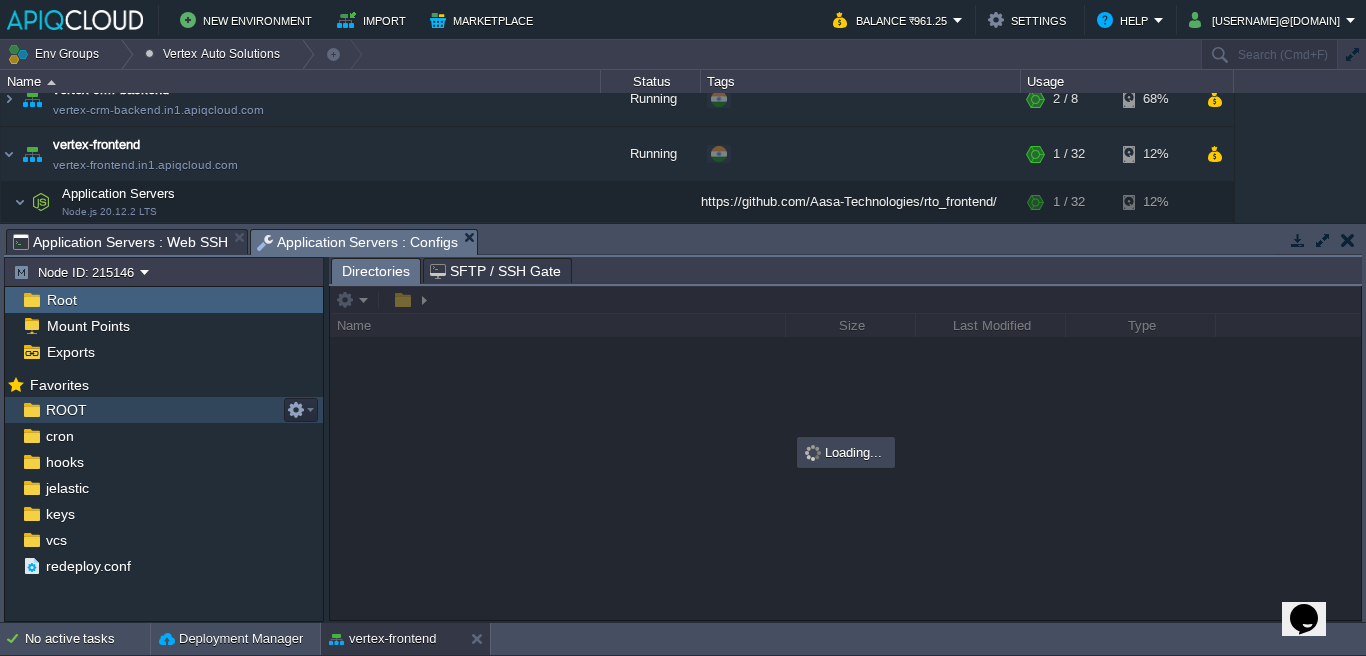 click on "ROOT" at bounding box center (164, 410) 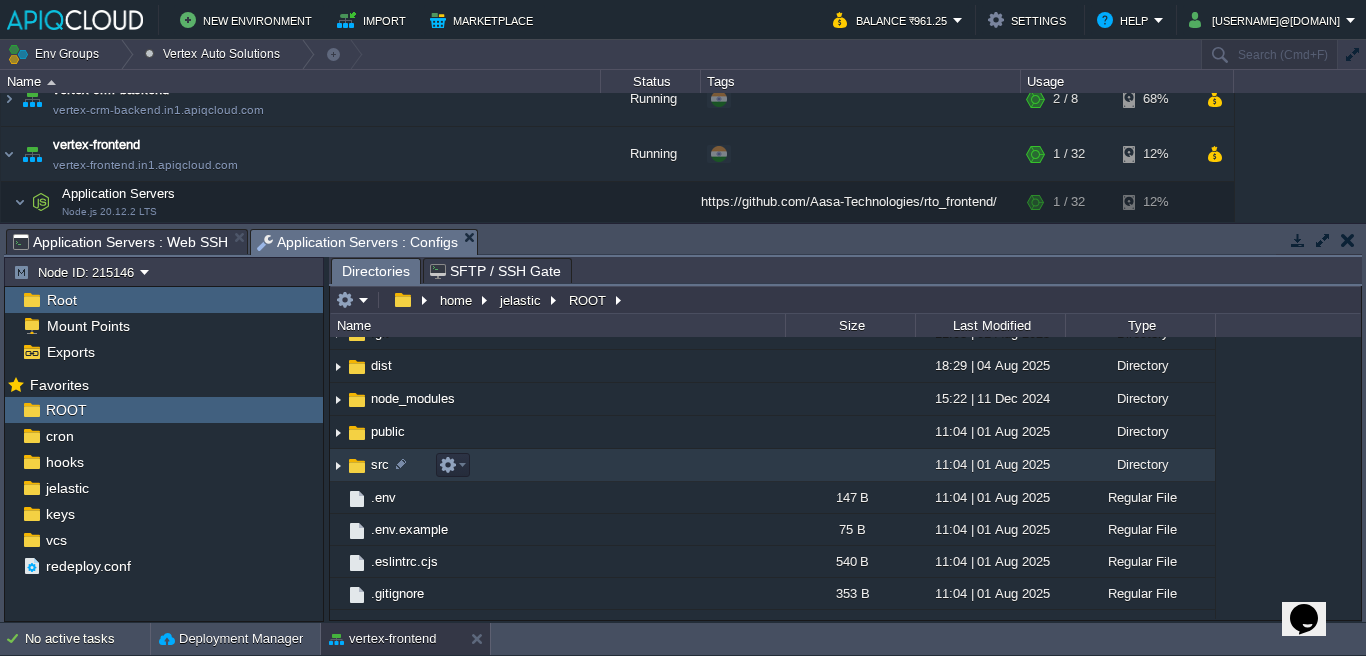 scroll, scrollTop: 74, scrollLeft: 0, axis: vertical 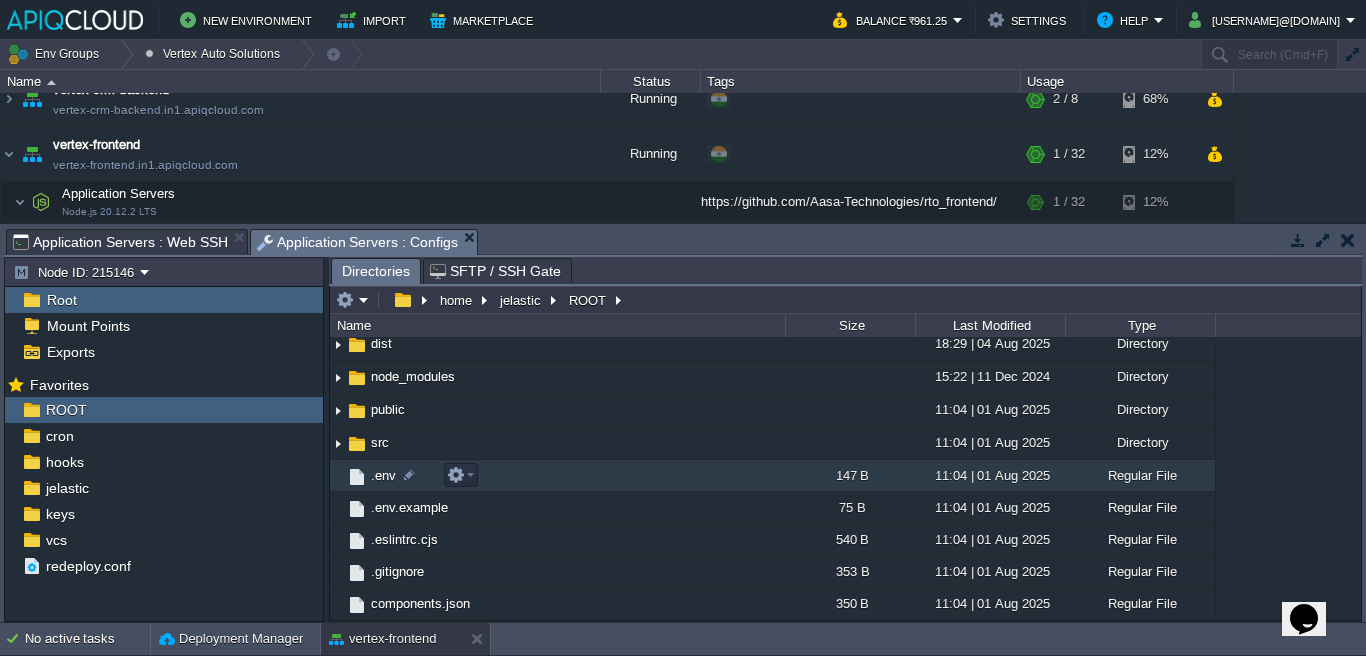 click on ".env" at bounding box center (383, 475) 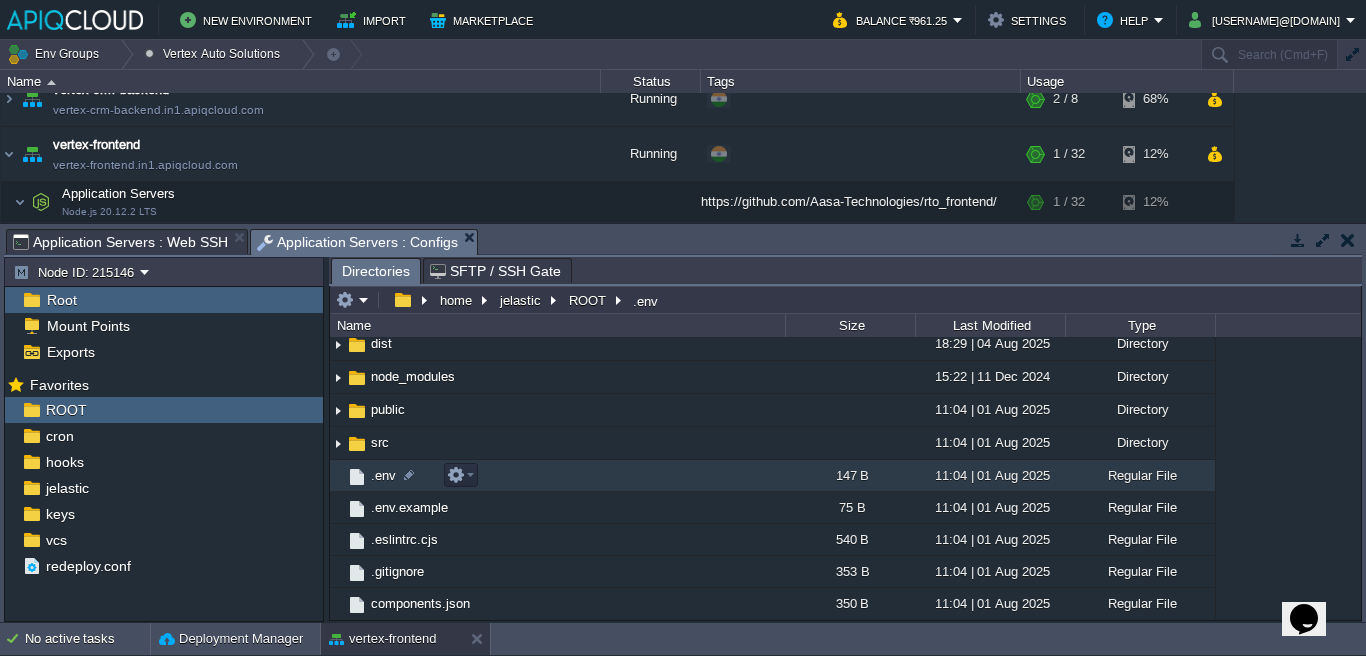 click on ".env" at bounding box center (383, 475) 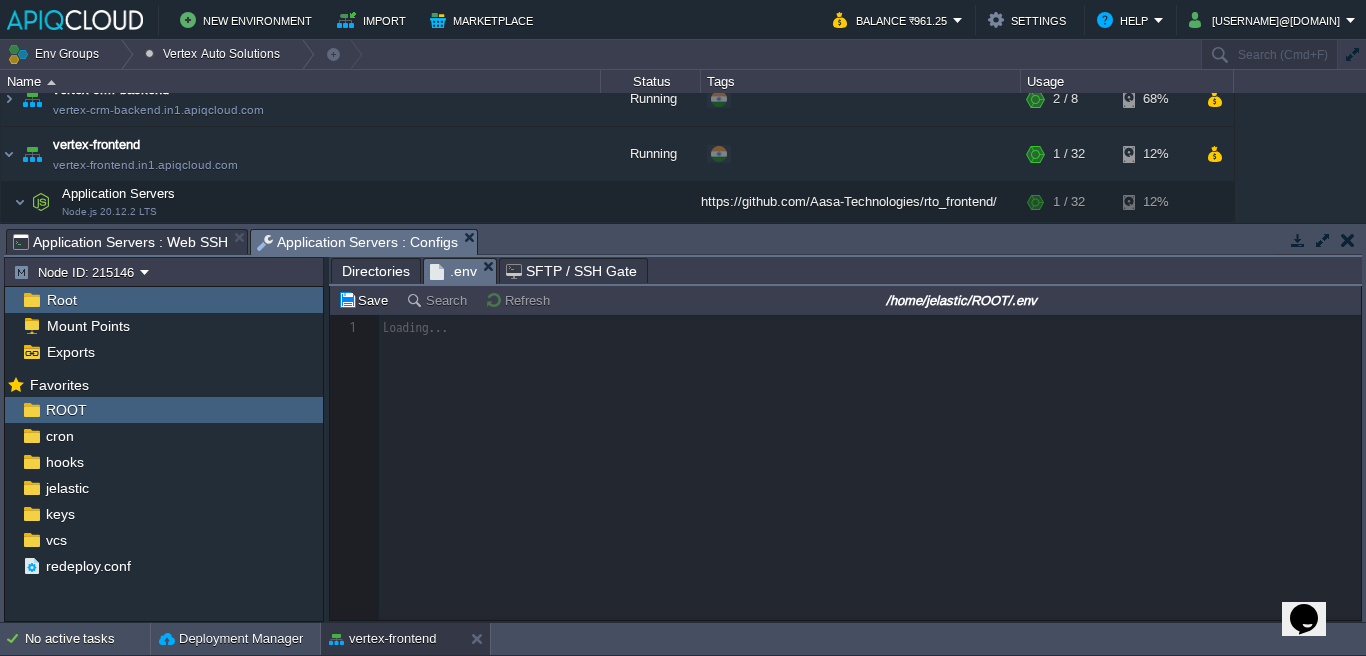 scroll, scrollTop: 7, scrollLeft: 0, axis: vertical 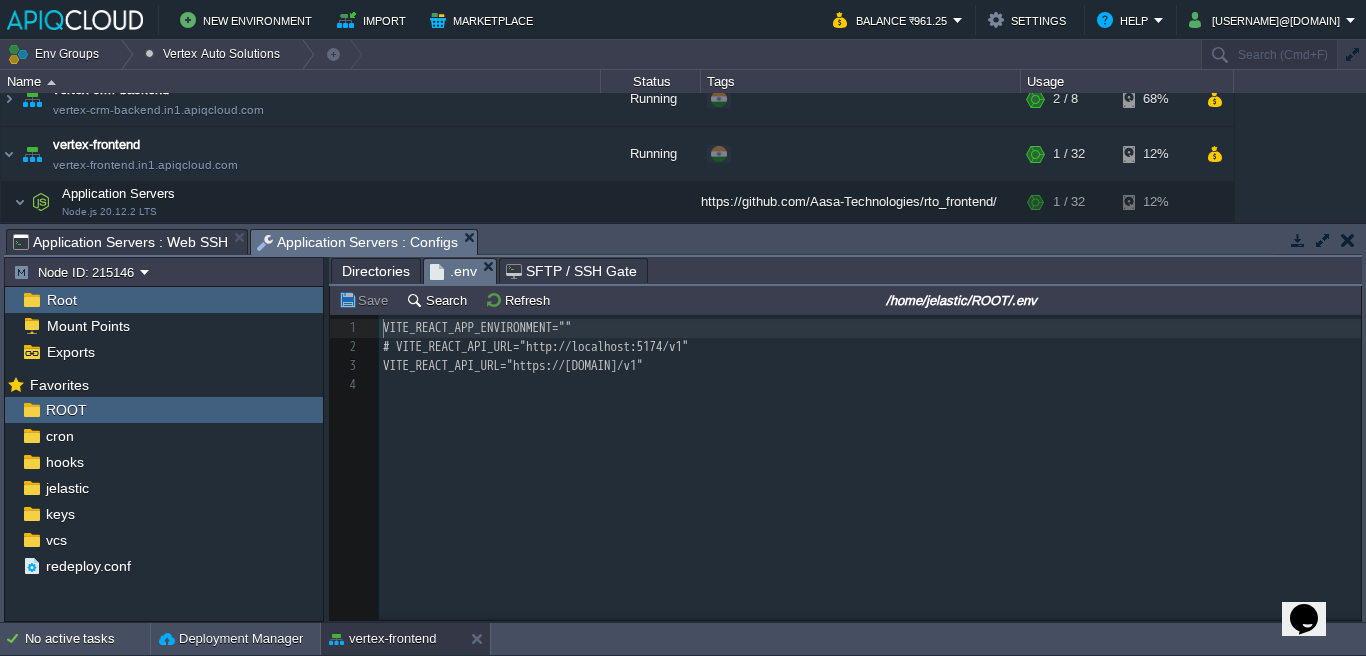click on "Application Servers : Web SSH" at bounding box center [120, 242] 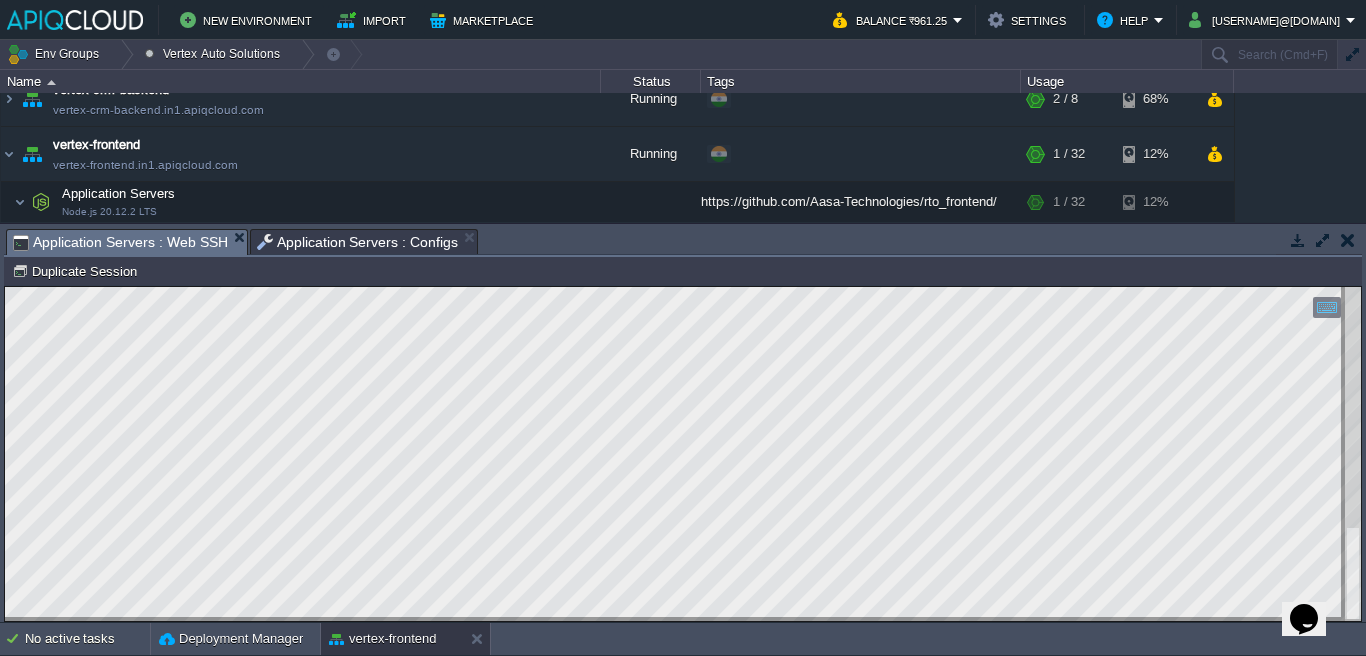 click on "Application Servers : Configs" at bounding box center [358, 242] 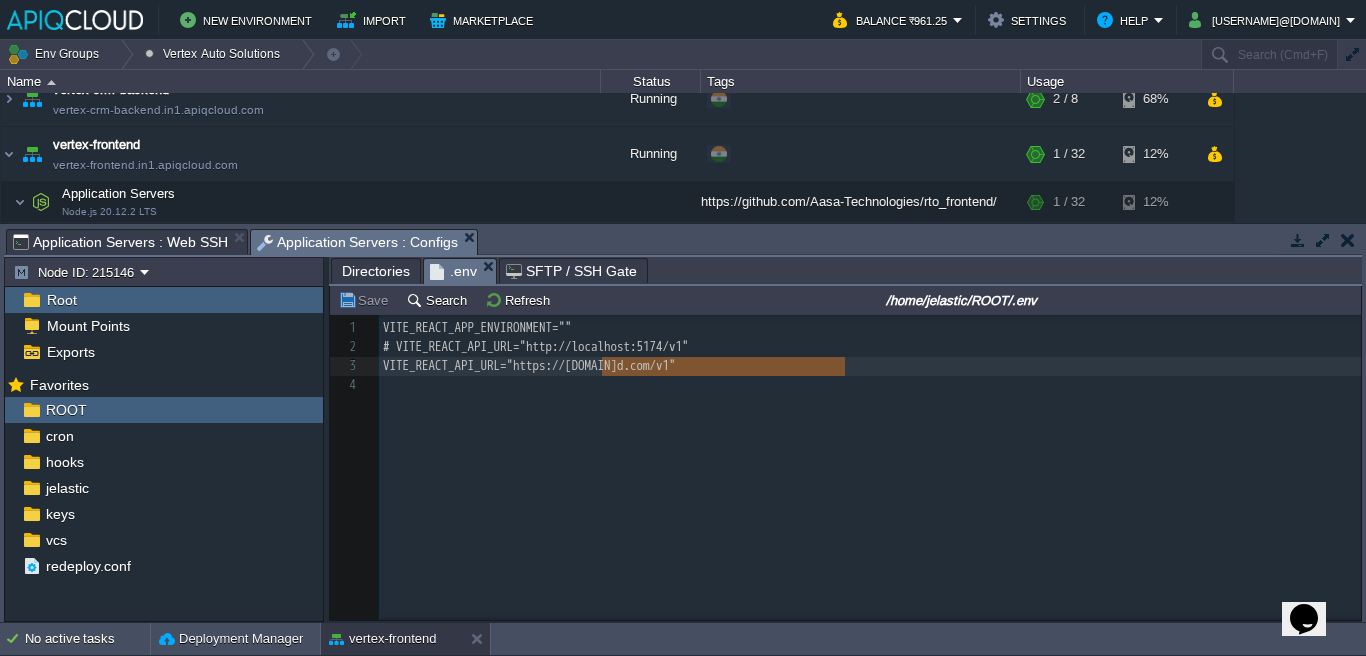 type on "vertex-crm-backend.in1.apiqcloud.co" 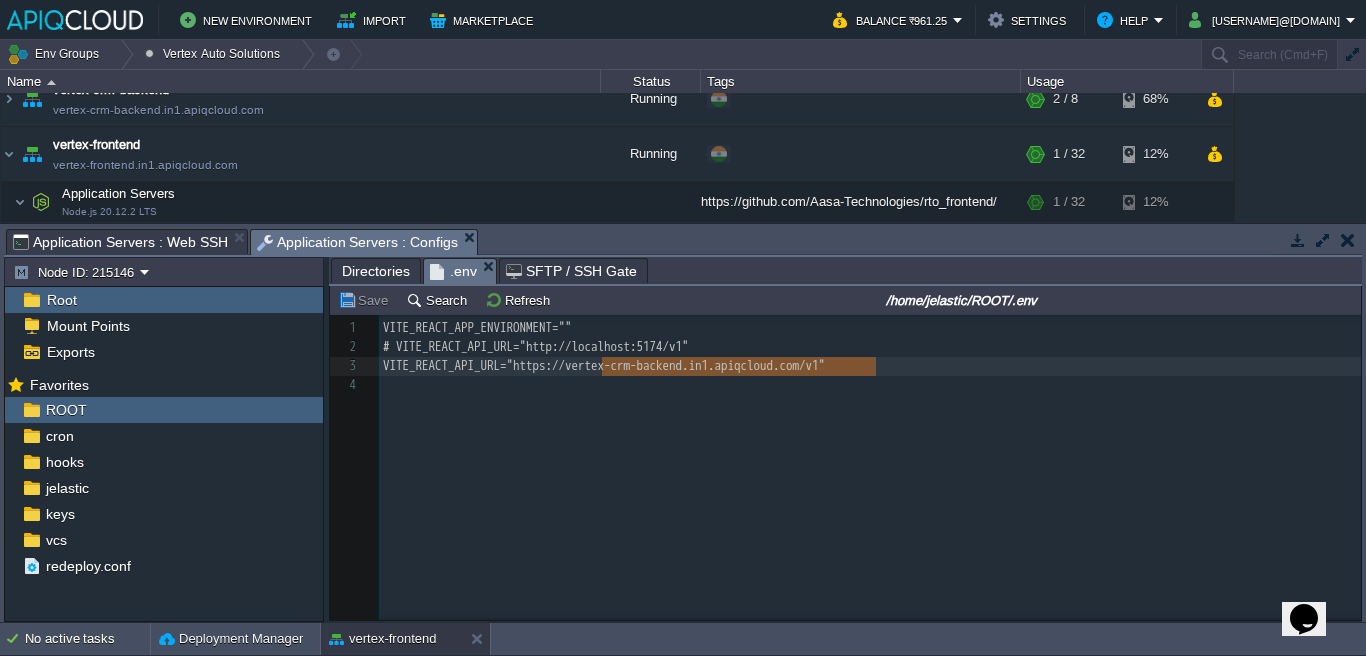 drag, startPoint x: 603, startPoint y: 371, endPoint x: 876, endPoint y: 373, distance: 273.00732 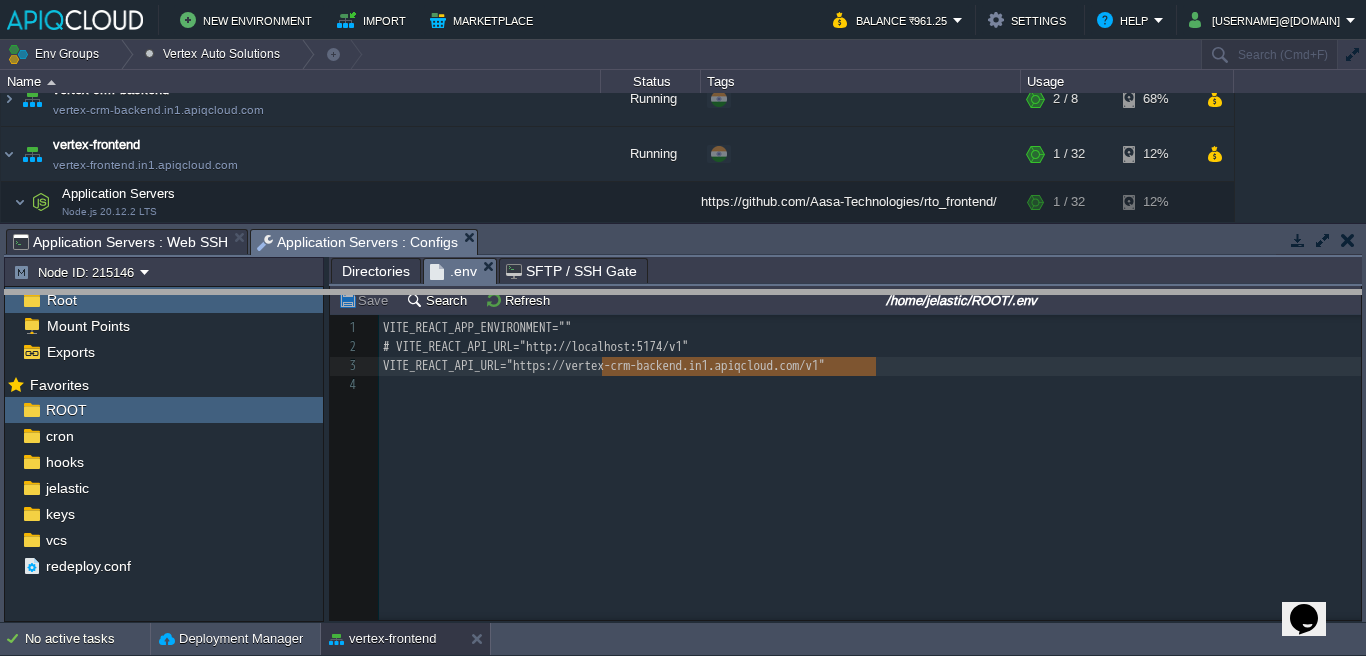 drag, startPoint x: 666, startPoint y: 243, endPoint x: 663, endPoint y: 304, distance: 61.073727 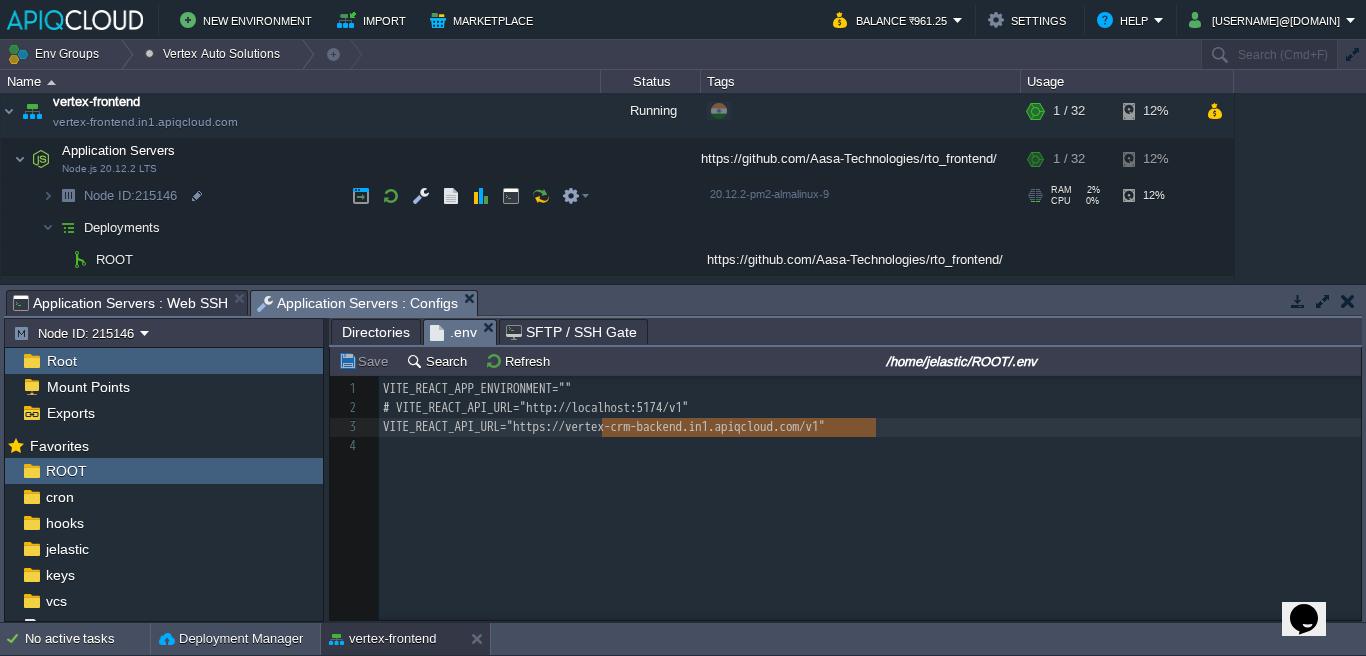 scroll, scrollTop: 140, scrollLeft: 0, axis: vertical 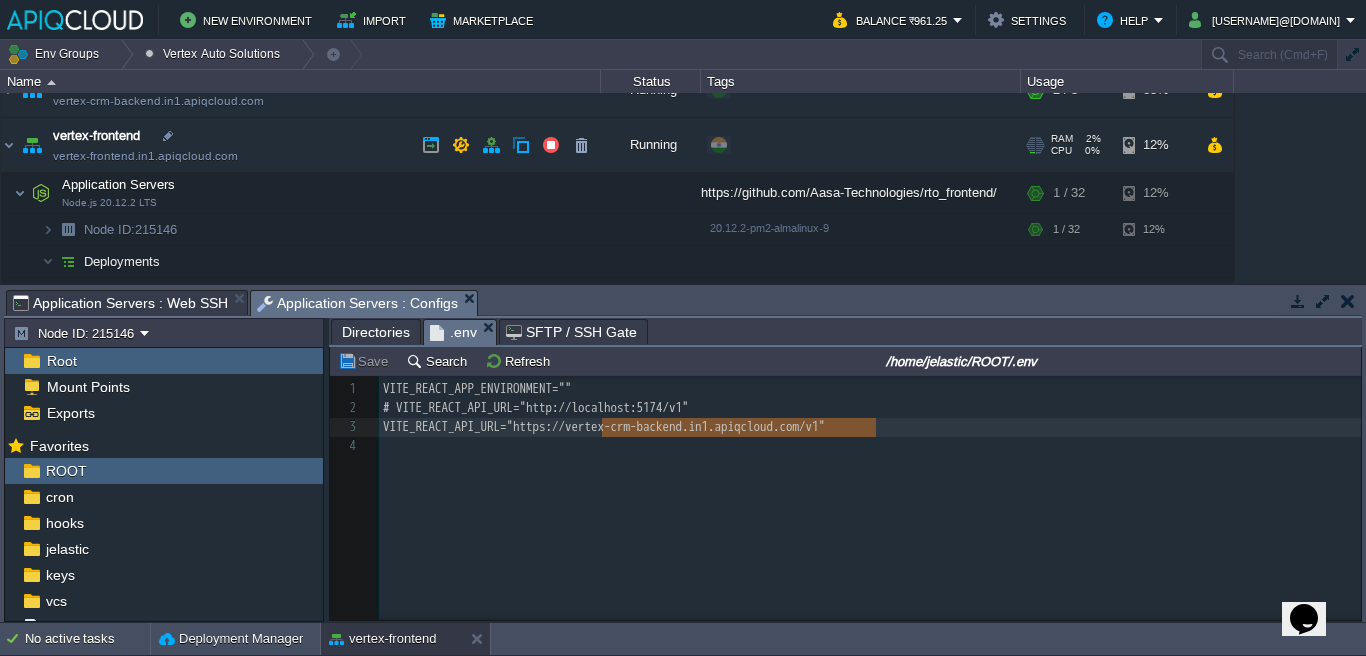 click on "vertex-frontend vertex-frontend.in1.apiqcloud.com" at bounding box center [301, 145] 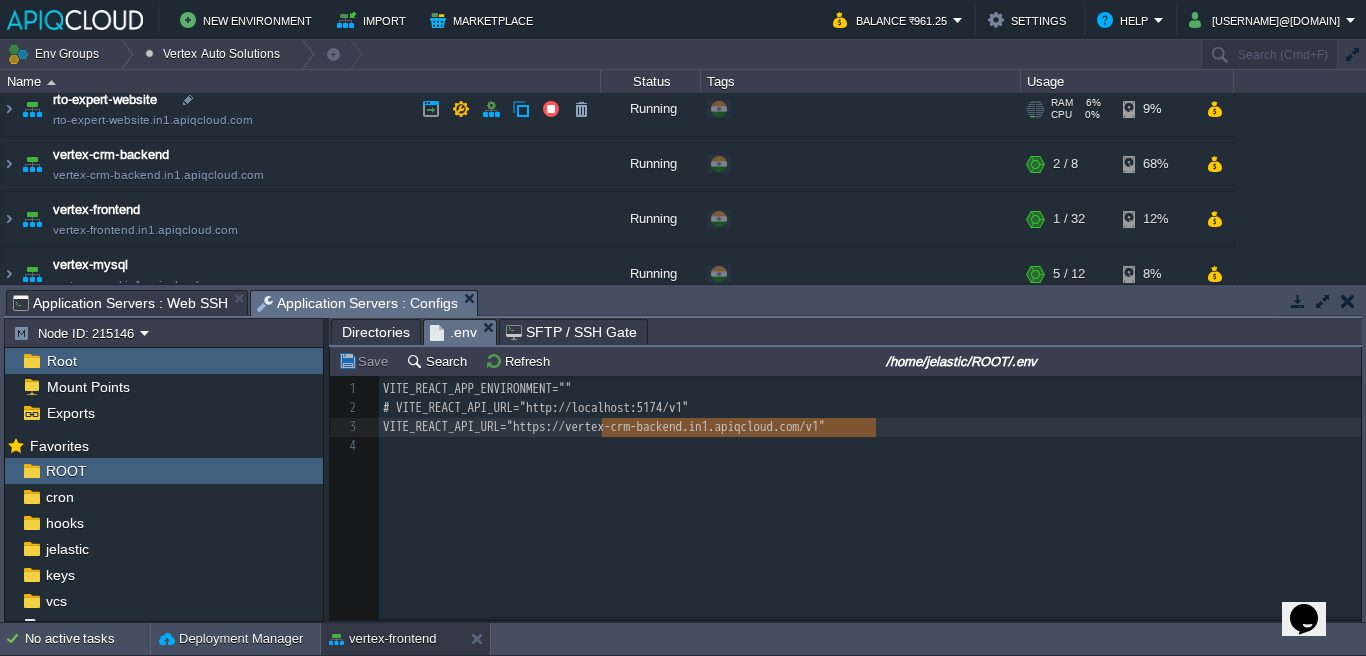scroll, scrollTop: 0, scrollLeft: 0, axis: both 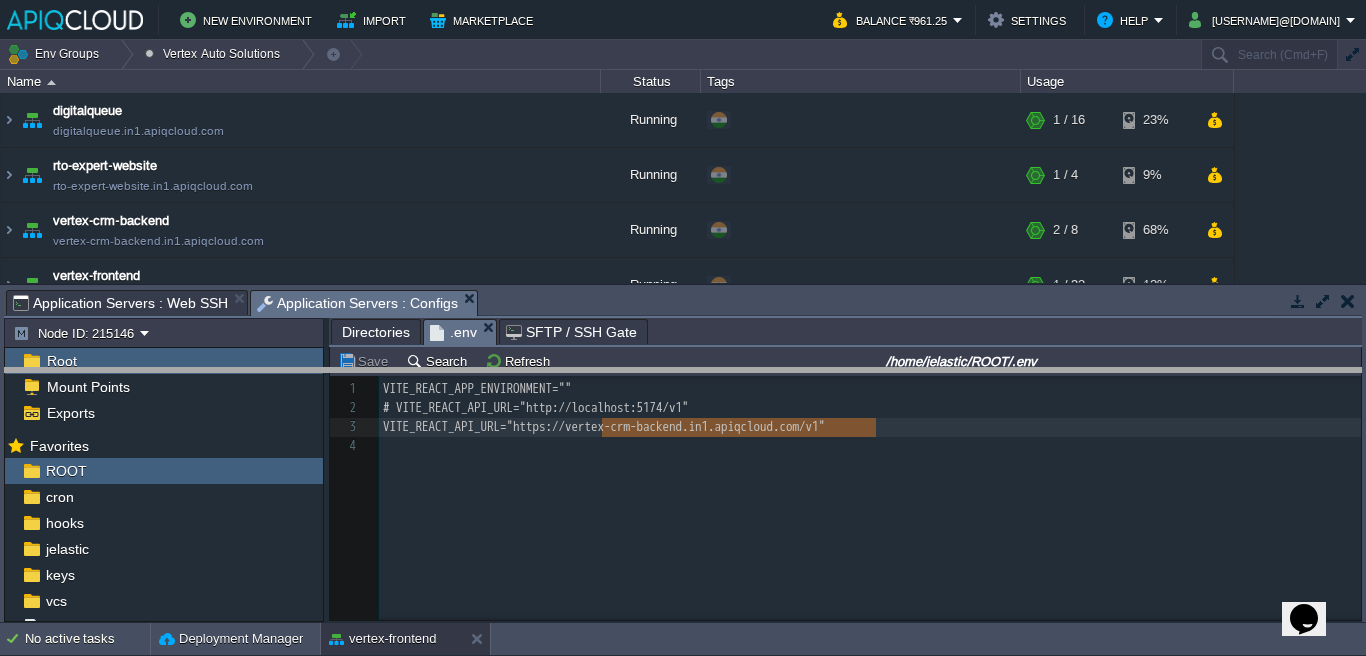 drag, startPoint x: 544, startPoint y: 308, endPoint x: 546, endPoint y: 387, distance: 79.025314 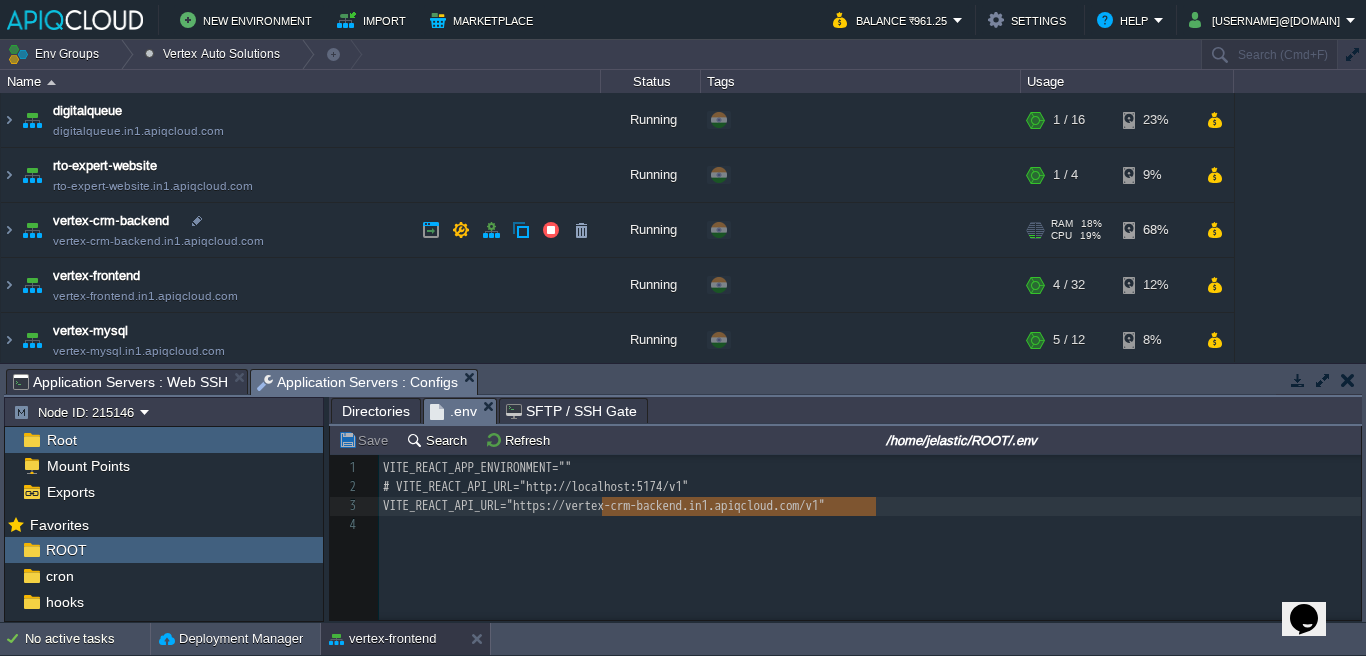 scroll, scrollTop: 61, scrollLeft: 0, axis: vertical 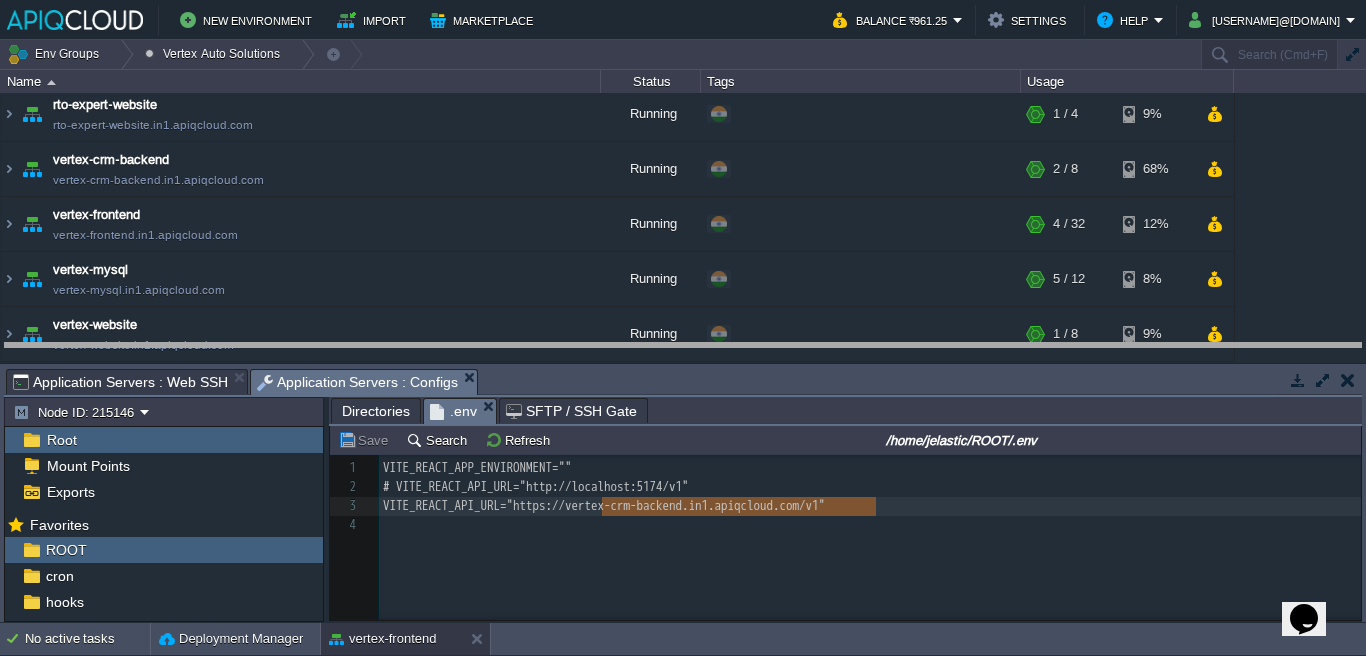 drag, startPoint x: 672, startPoint y: 385, endPoint x: 679, endPoint y: 331, distance: 54.451813 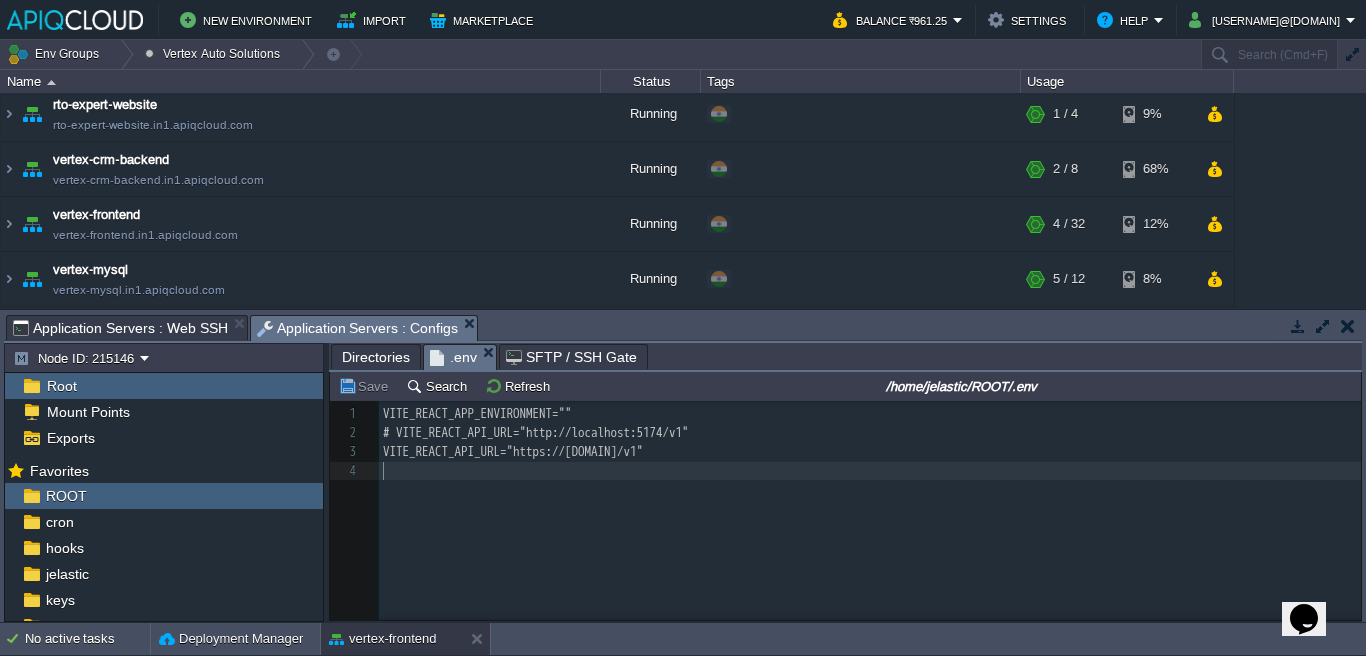 click on "x   1 VITE_REACT_APP_ENVIRONMENT="" 2 # VITE_REACT_API_URL="http://localhost:5174/v1" 3 VITE_REACT_API_URL="https://vertex-crm-backend.in1.apiqcloud.com/v1" 4 ​" at bounding box center (873, 442) 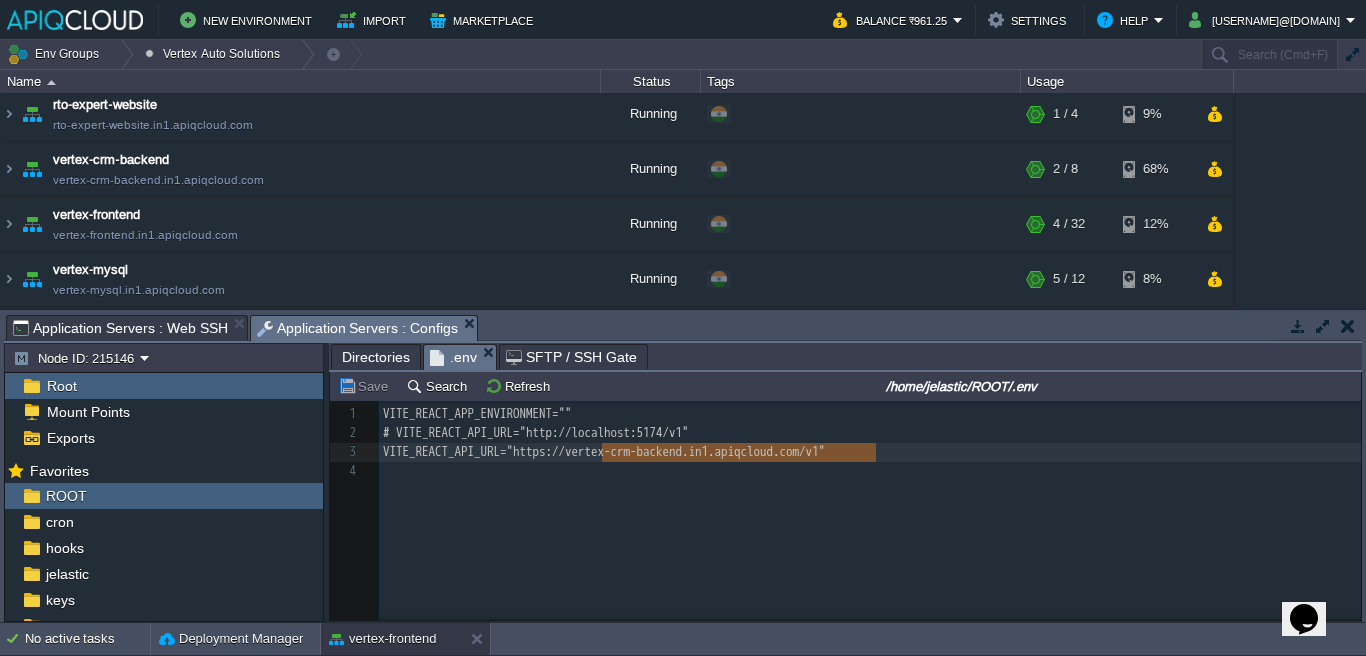 type on "vertex-crm-backend.in1.apiqcloud.com" 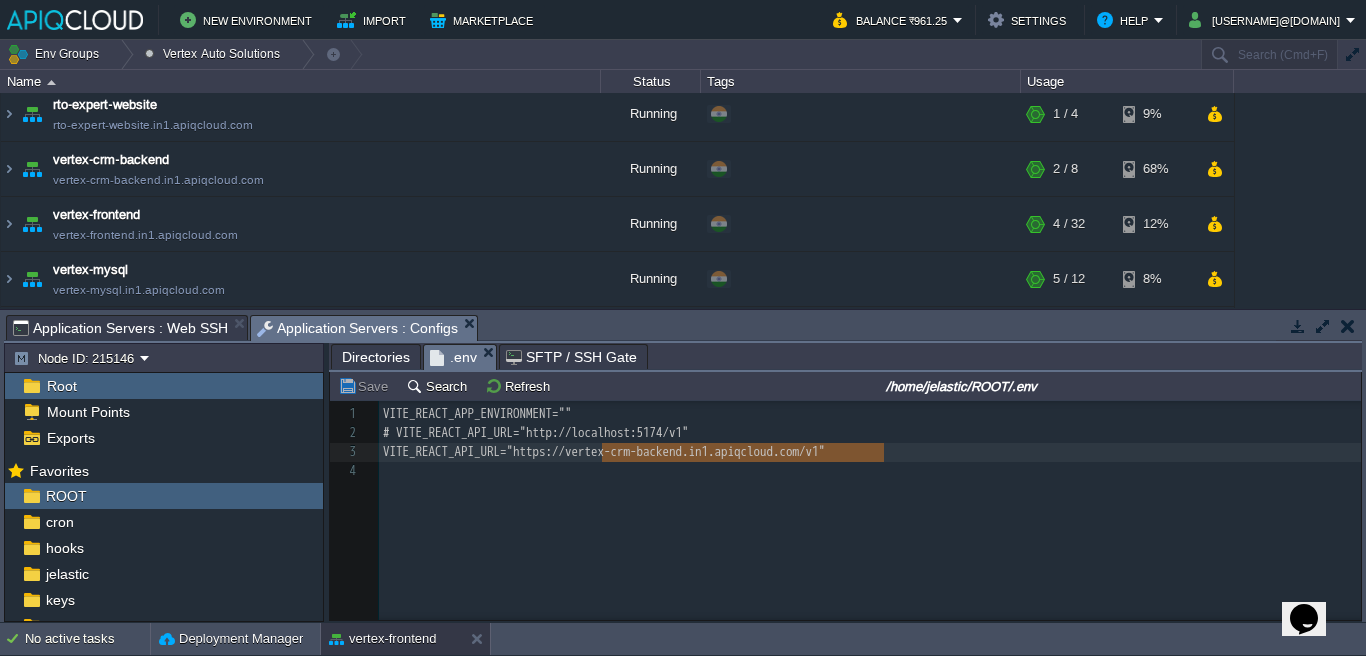 drag, startPoint x: 602, startPoint y: 455, endPoint x: 884, endPoint y: 456, distance: 282.00177 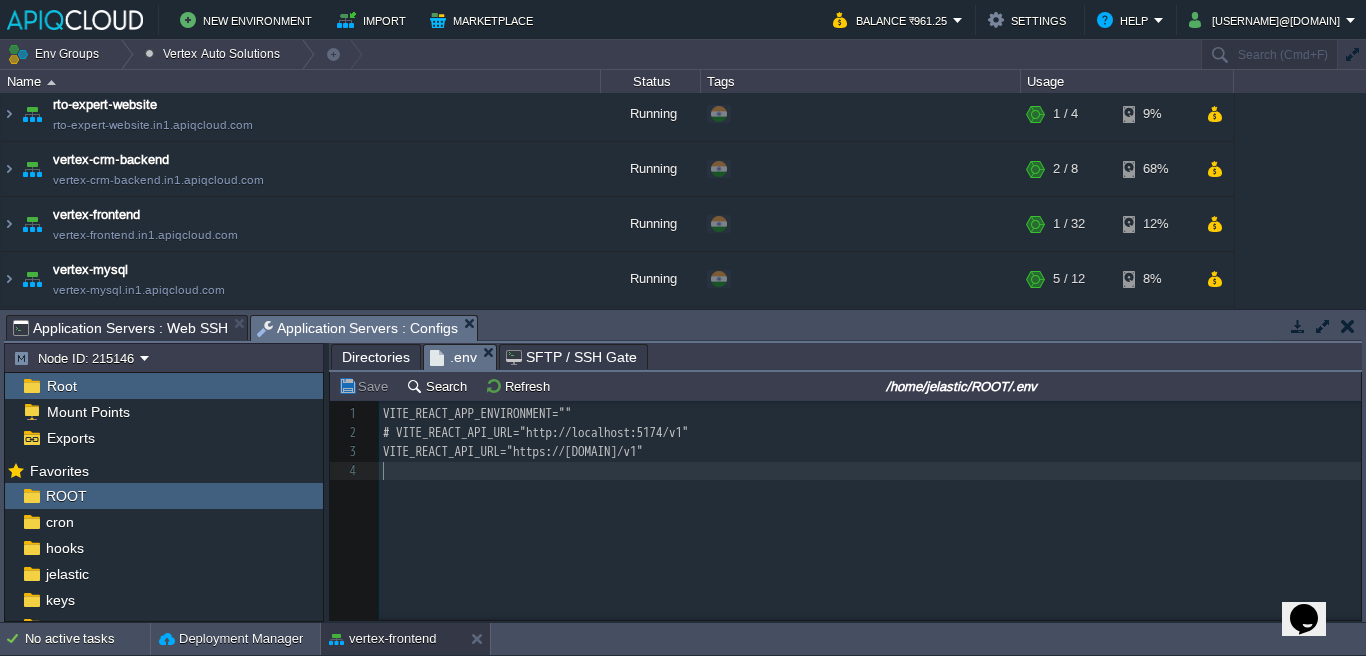 click on "x   1 VITE_REACT_APP_ENVIRONMENT="" 2 # VITE_REACT_API_URL="http://localhost:5174/v1" 3 VITE_REACT_API_URL="https://vertex-crm-backend.in1.apiqcloud.com/v1" 4 ​" at bounding box center [860, 525] 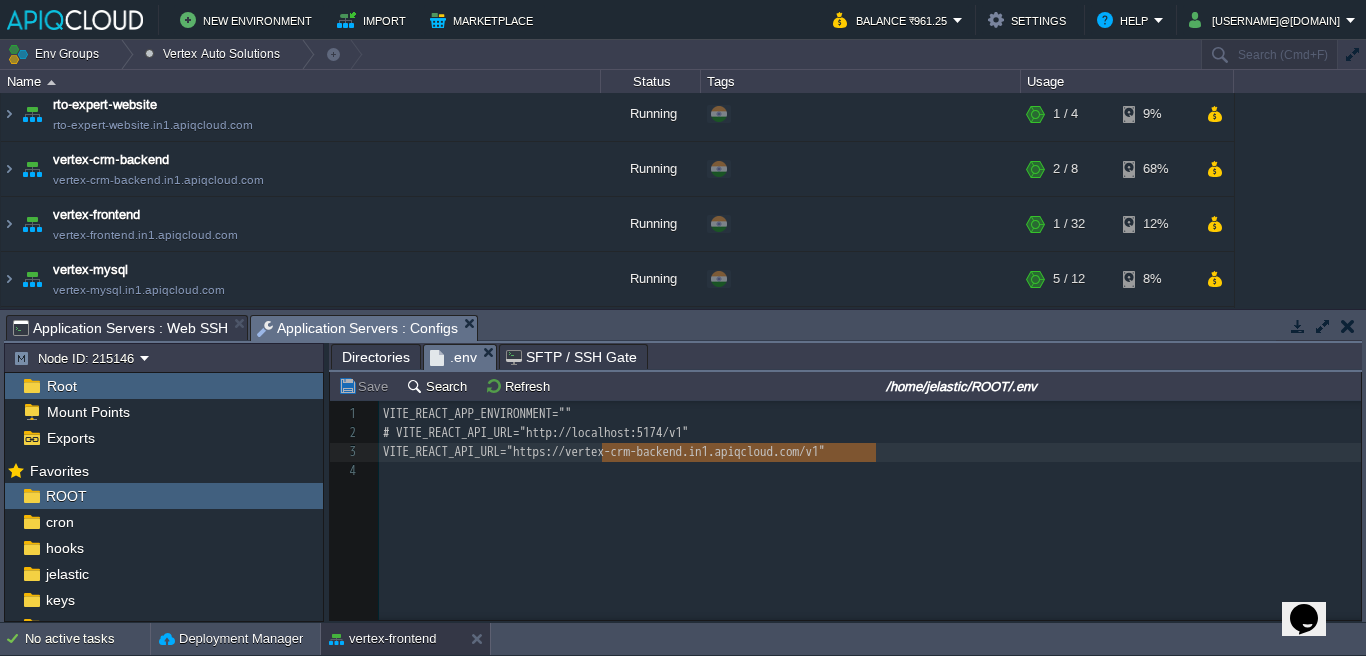 type on "vertex-crm-backend.in1.apiqcloud.com" 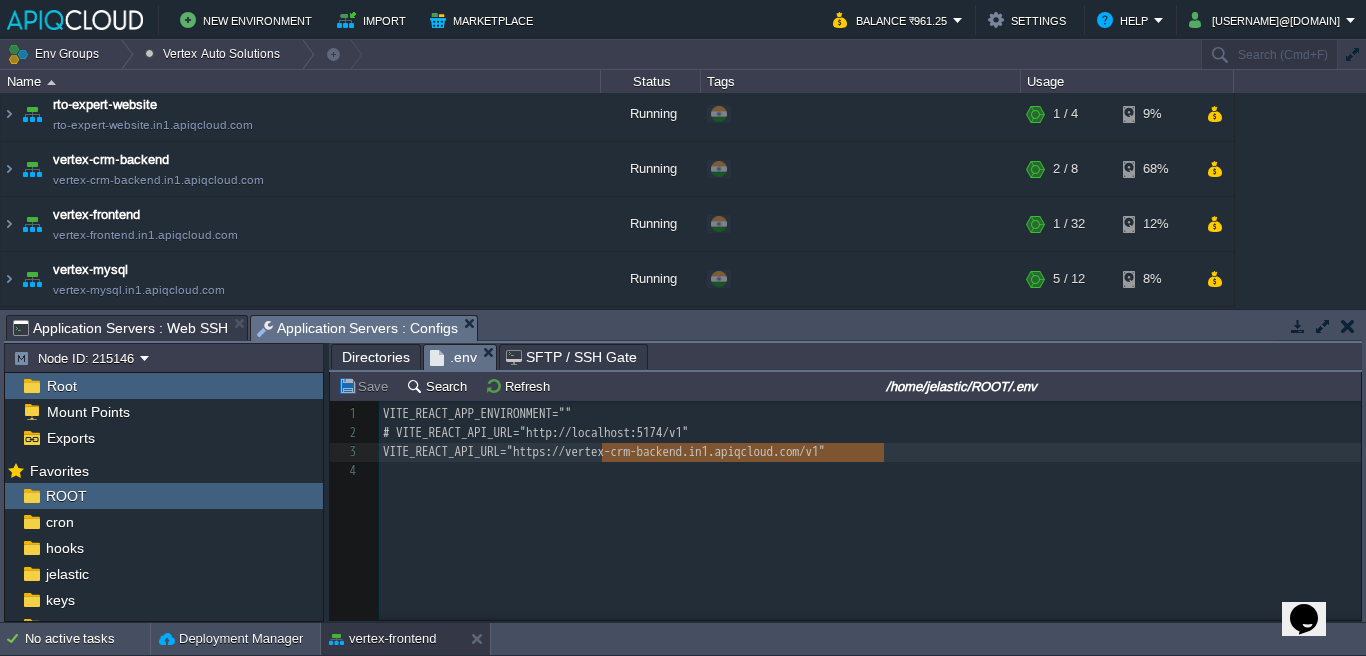 drag, startPoint x: 603, startPoint y: 455, endPoint x: 881, endPoint y: 453, distance: 278.0072 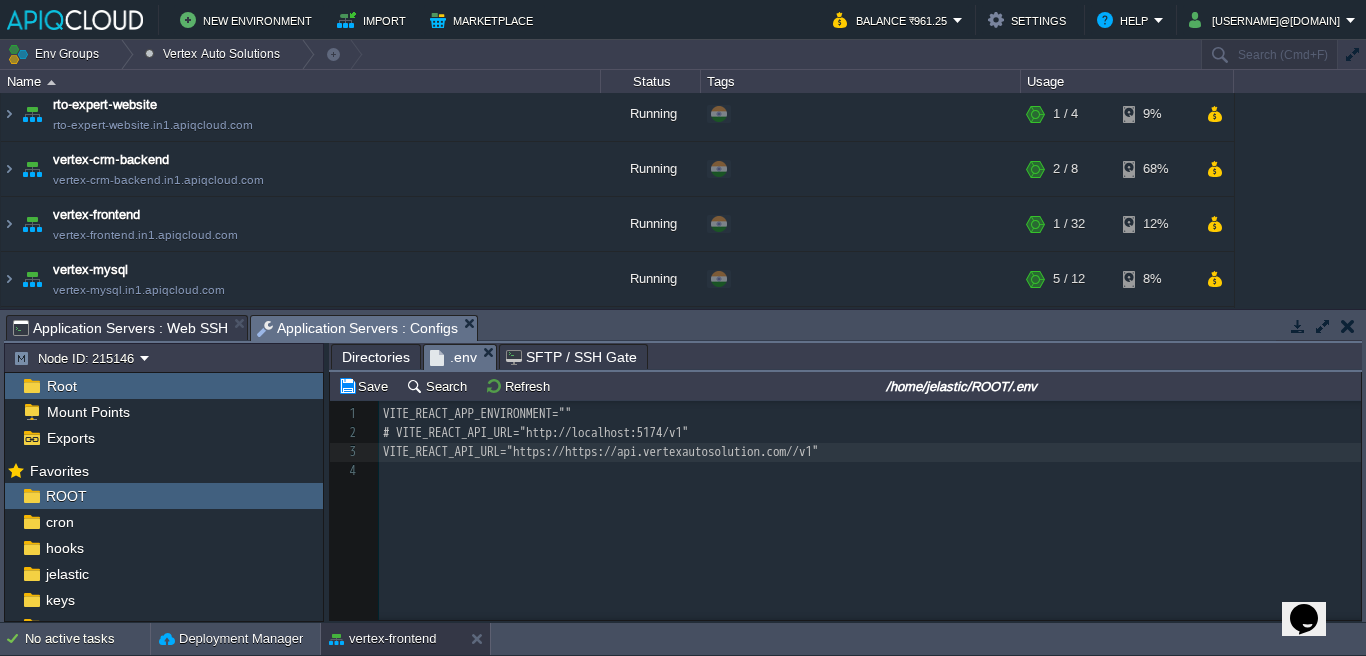 click on "VITE_REACT_API_URL="https://https://api.vertexautosolution.com//v1"" at bounding box center [601, 451] 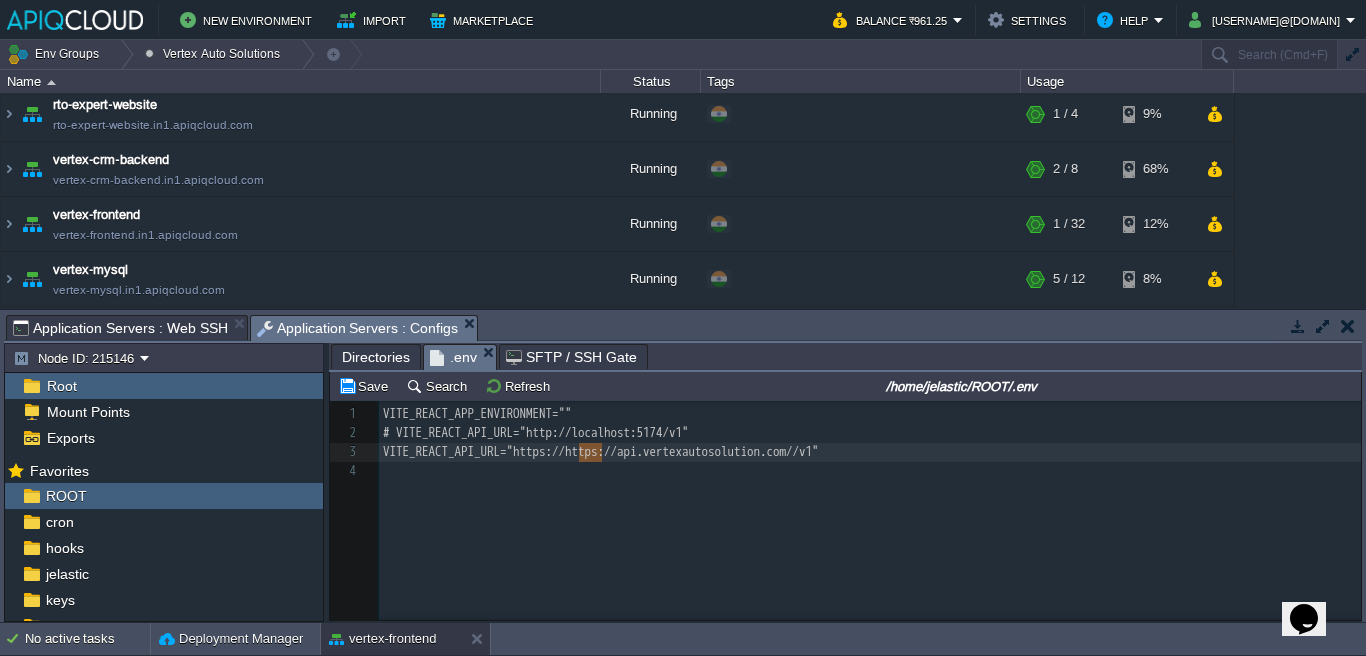 type on "https://" 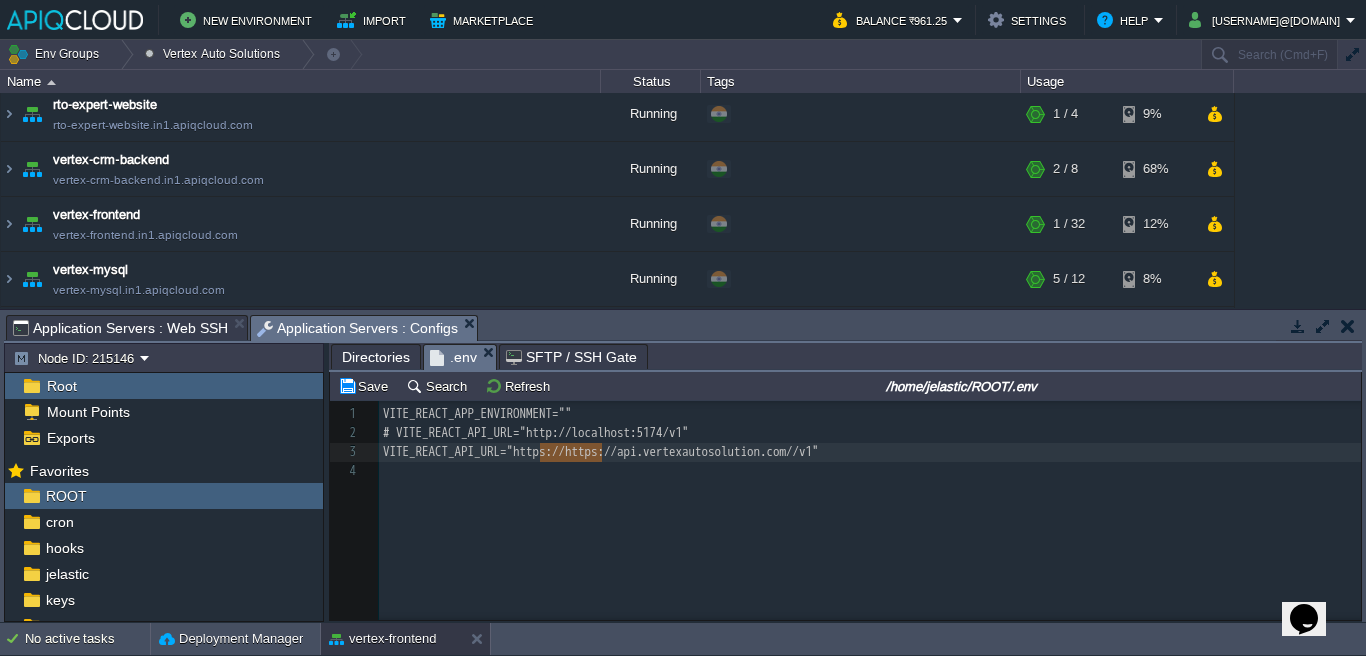 type 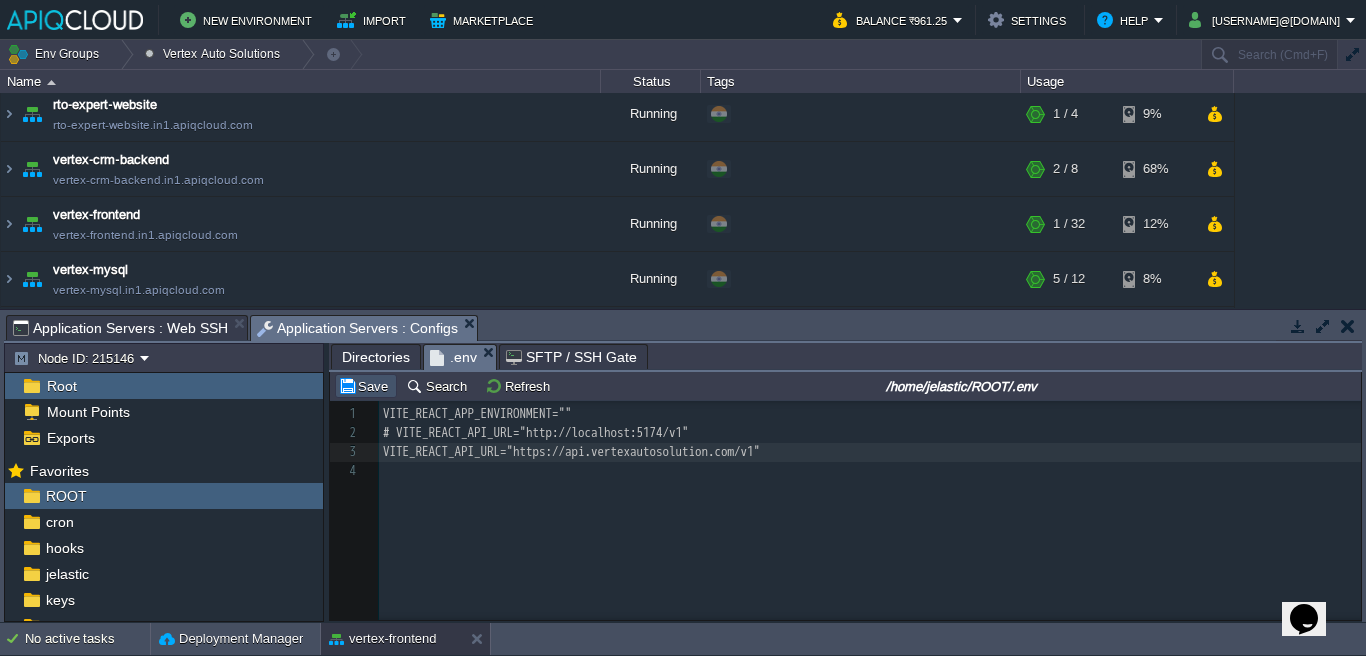 click on "Save" at bounding box center (366, 386) 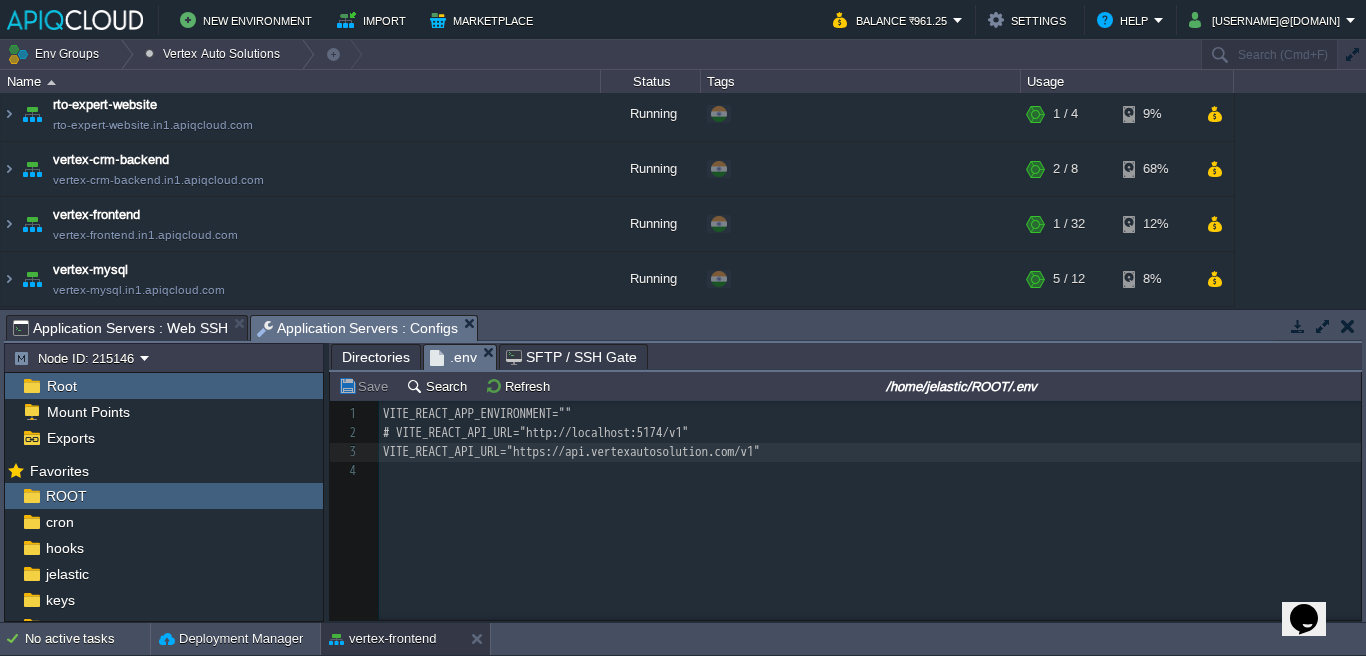 click on "Application Servers : Web SSH" at bounding box center (120, 328) 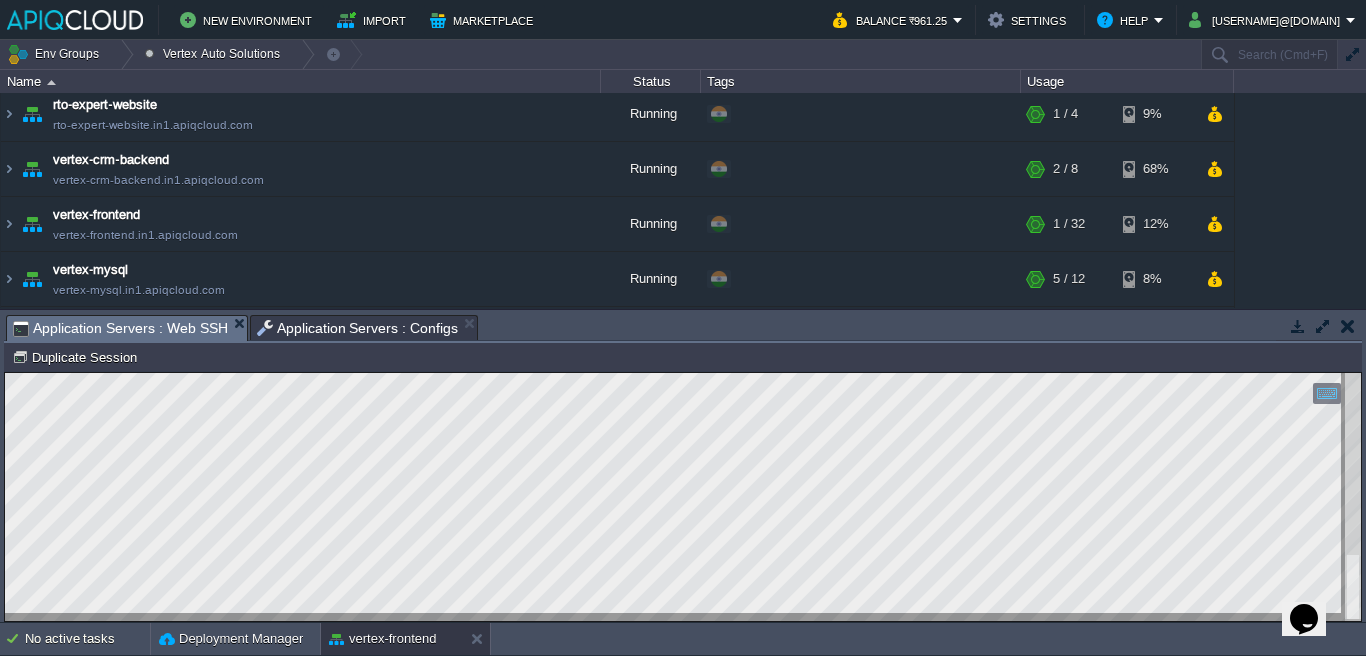 click on "Application Servers : Configs" at bounding box center [364, 327] 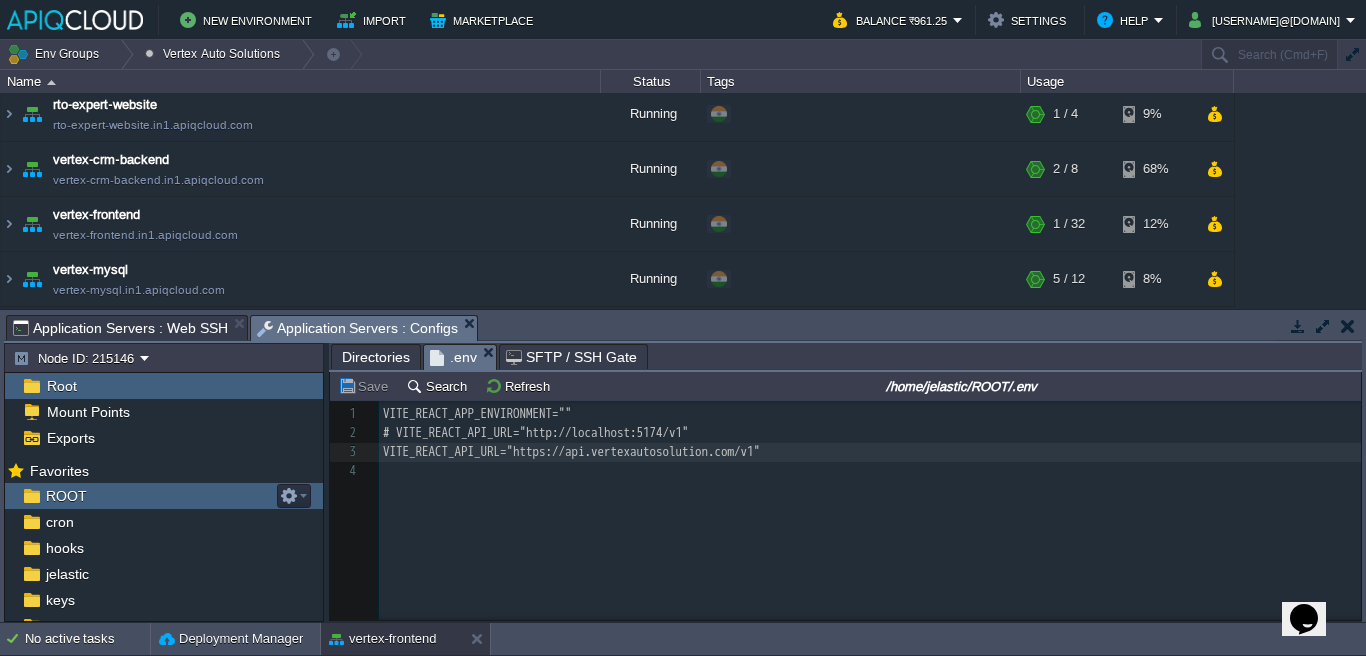 click on "ROOT" at bounding box center [164, 496] 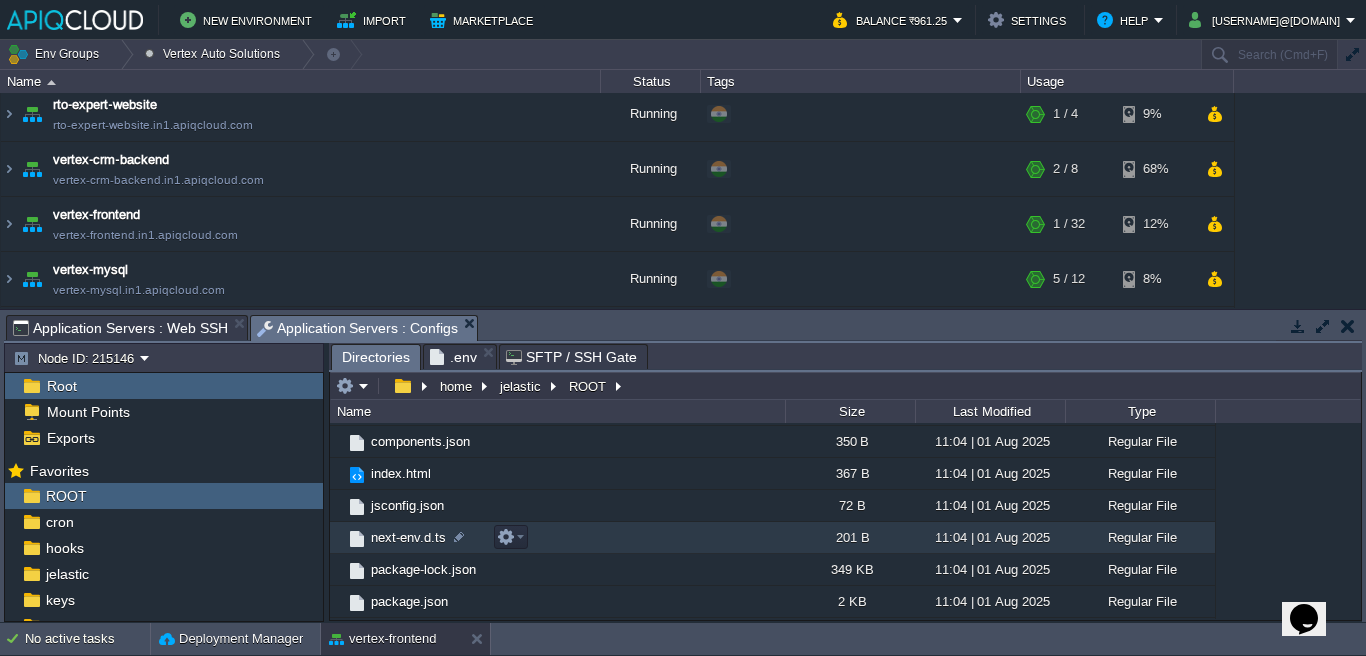 scroll, scrollTop: 325, scrollLeft: 0, axis: vertical 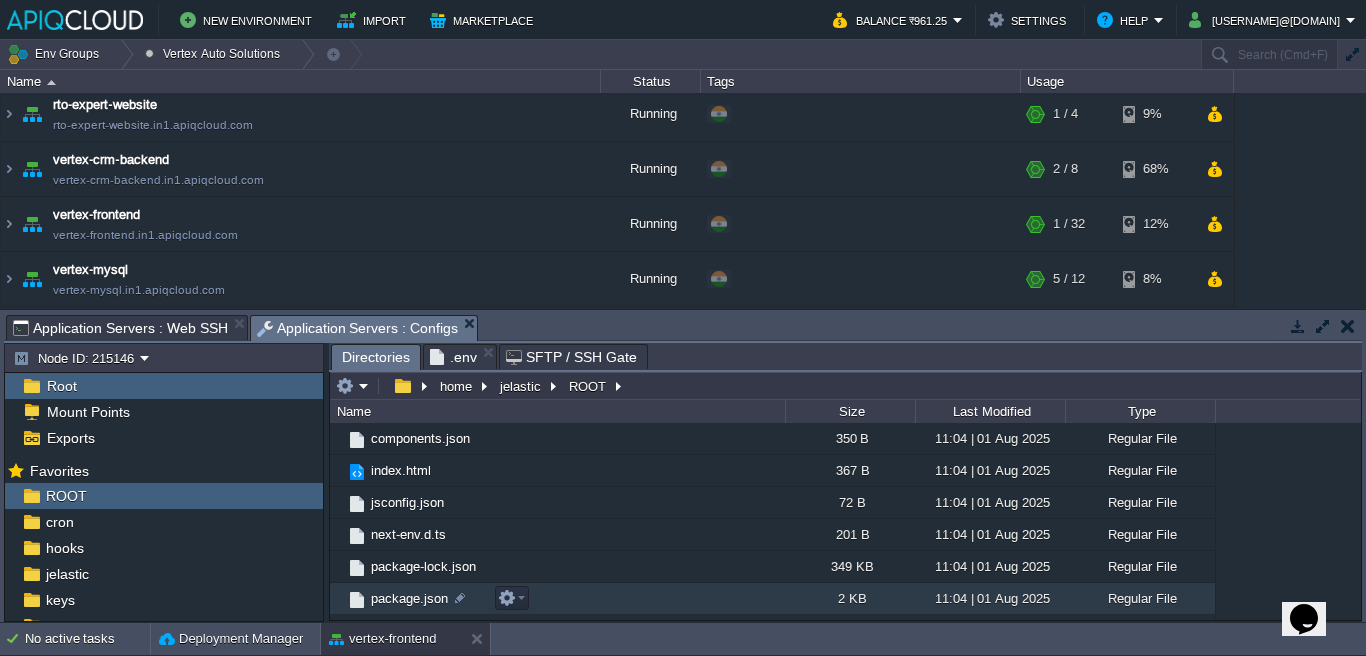 click on "package.json" at bounding box center [409, 598] 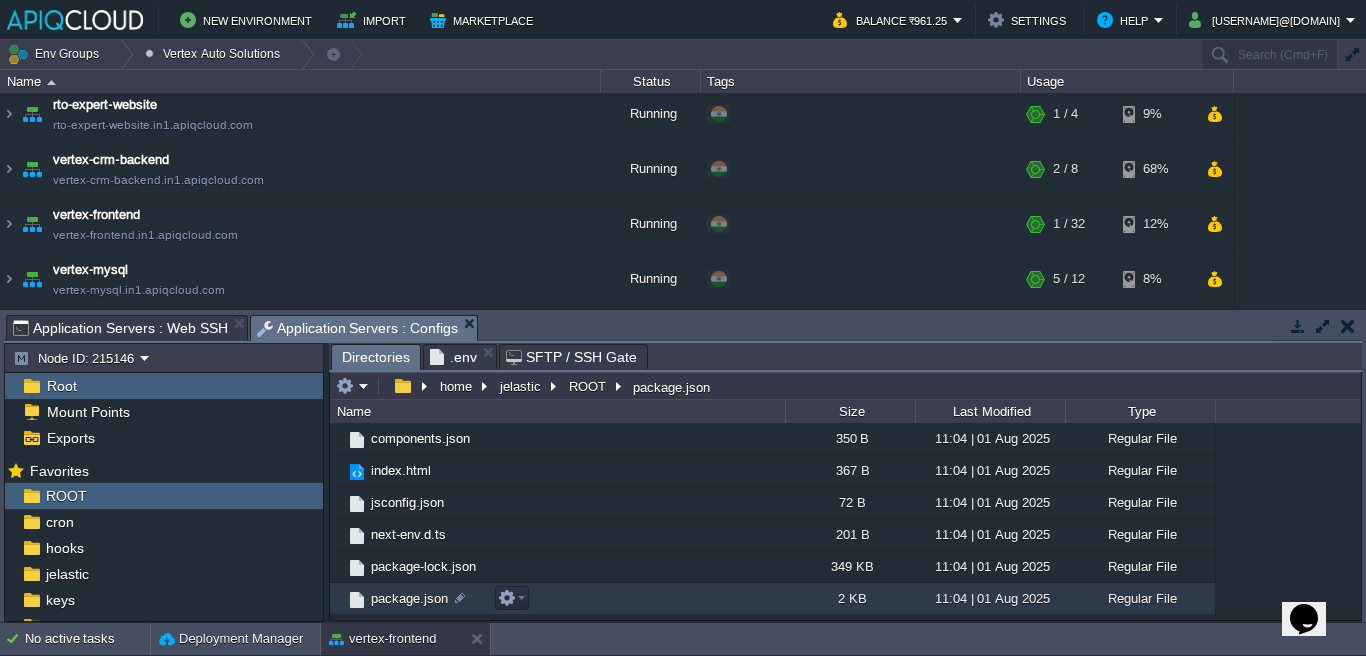 click on "package.json" at bounding box center (409, 598) 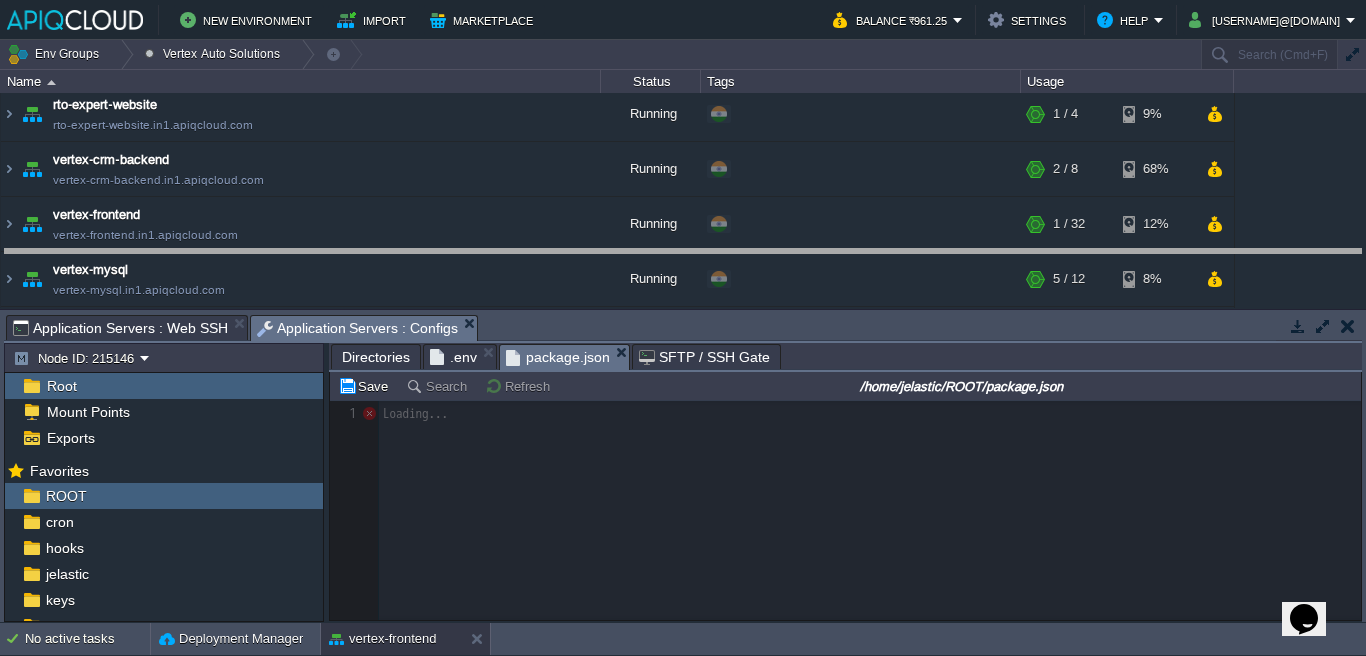 drag, startPoint x: 736, startPoint y: 324, endPoint x: 735, endPoint y: 259, distance: 65.00769 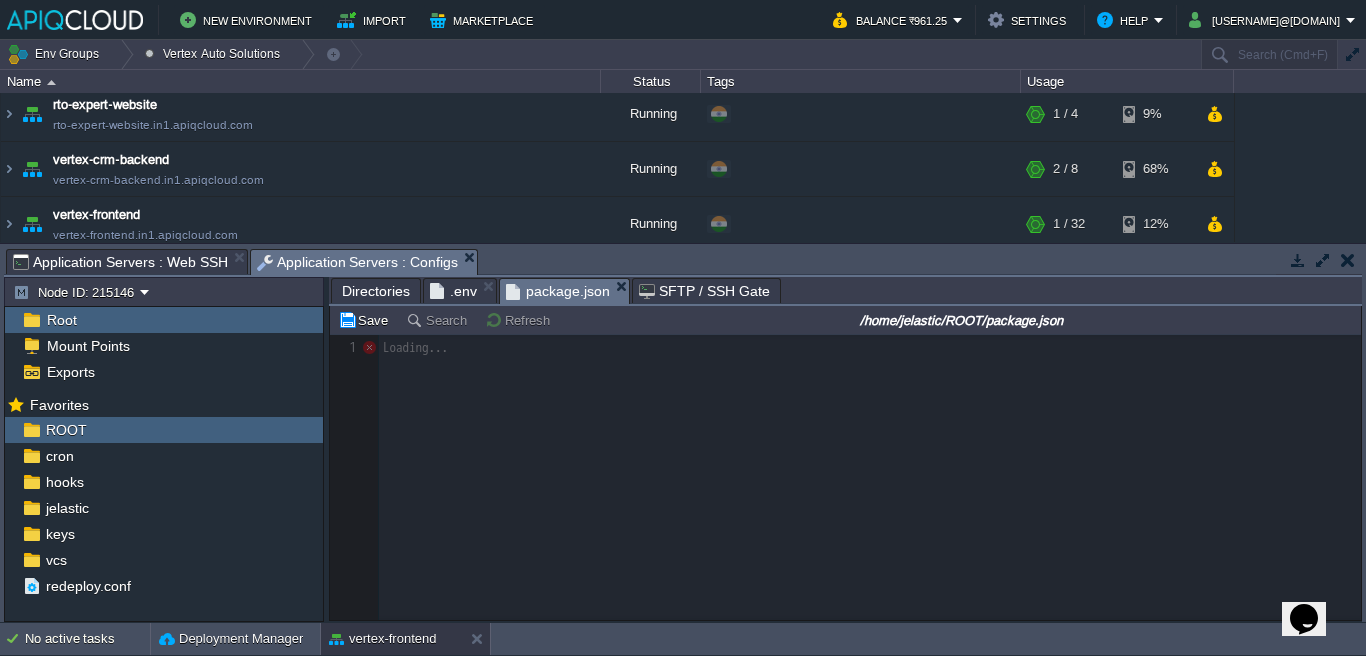 scroll, scrollTop: 7, scrollLeft: 0, axis: vertical 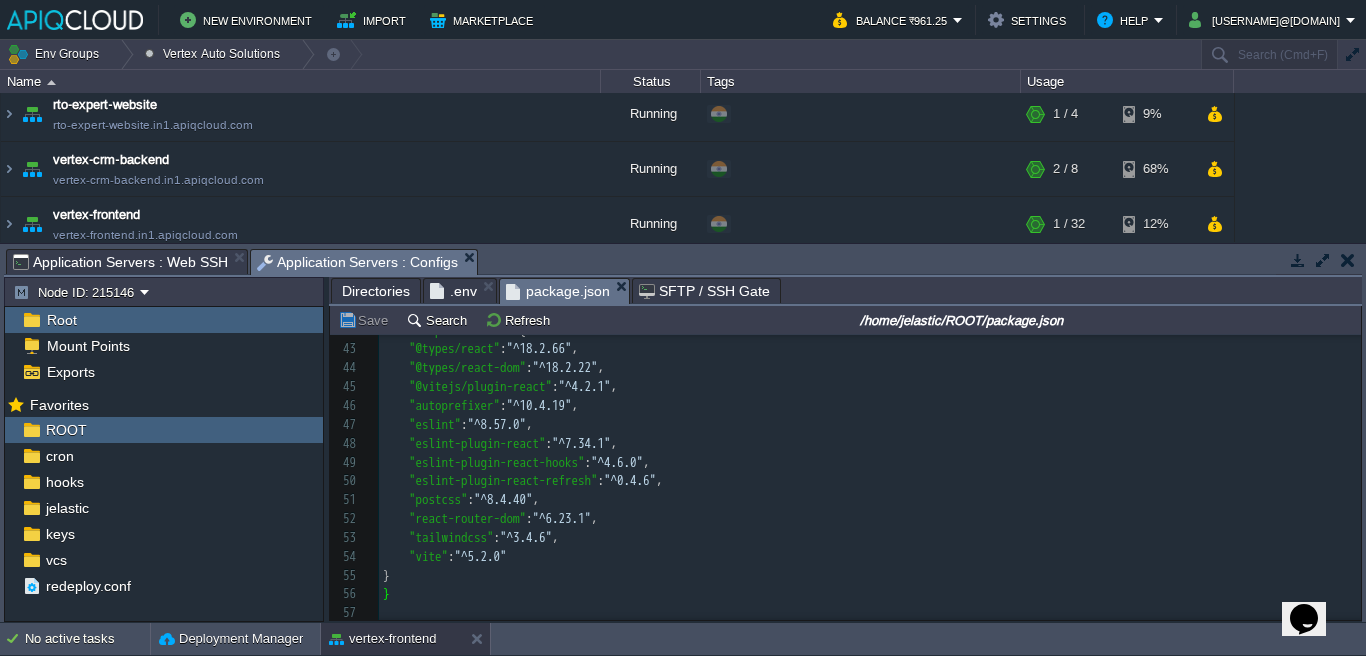 click on "Application Servers : Web SSH" at bounding box center (120, 262) 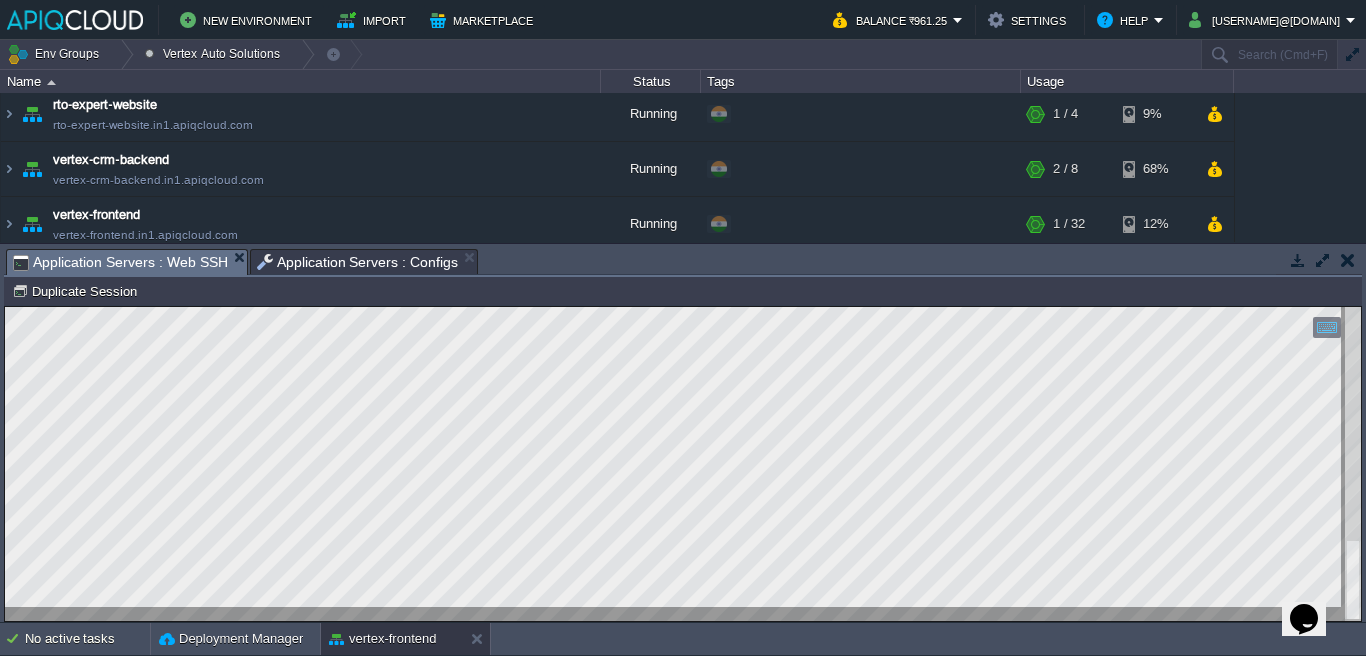 click on "Application Servers : Configs" at bounding box center (358, 262) 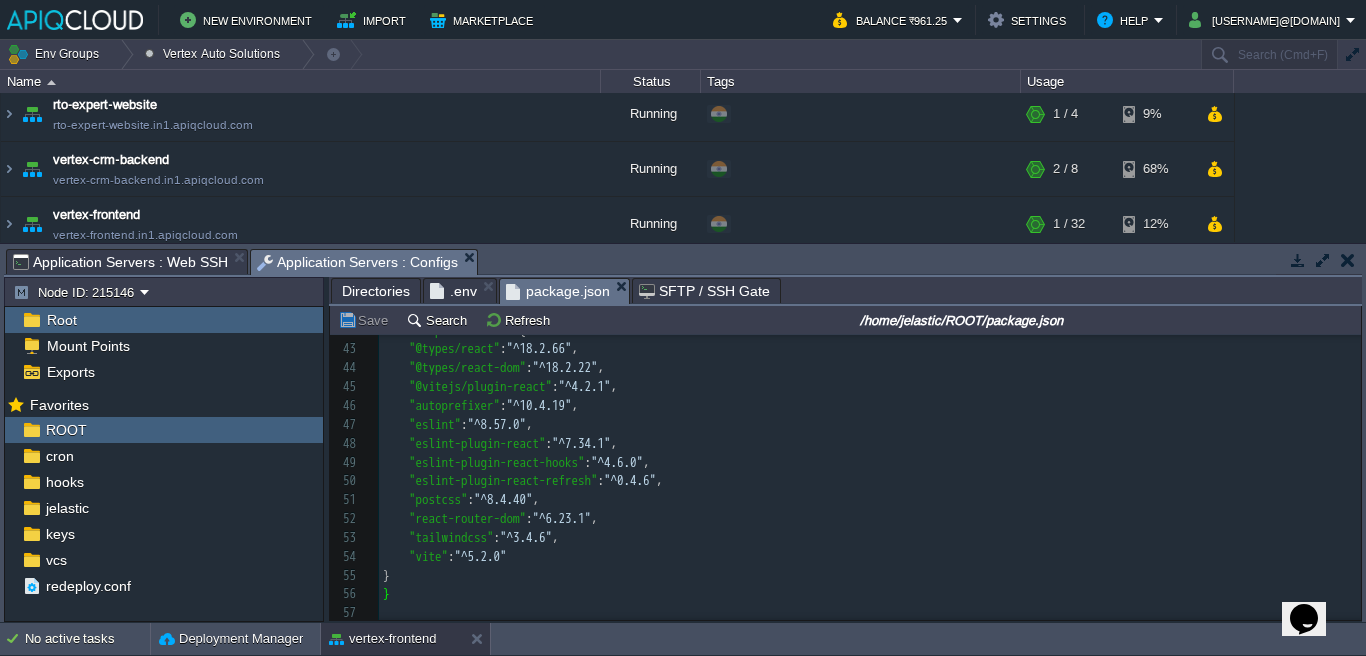 click on "Directories" at bounding box center [376, 291] 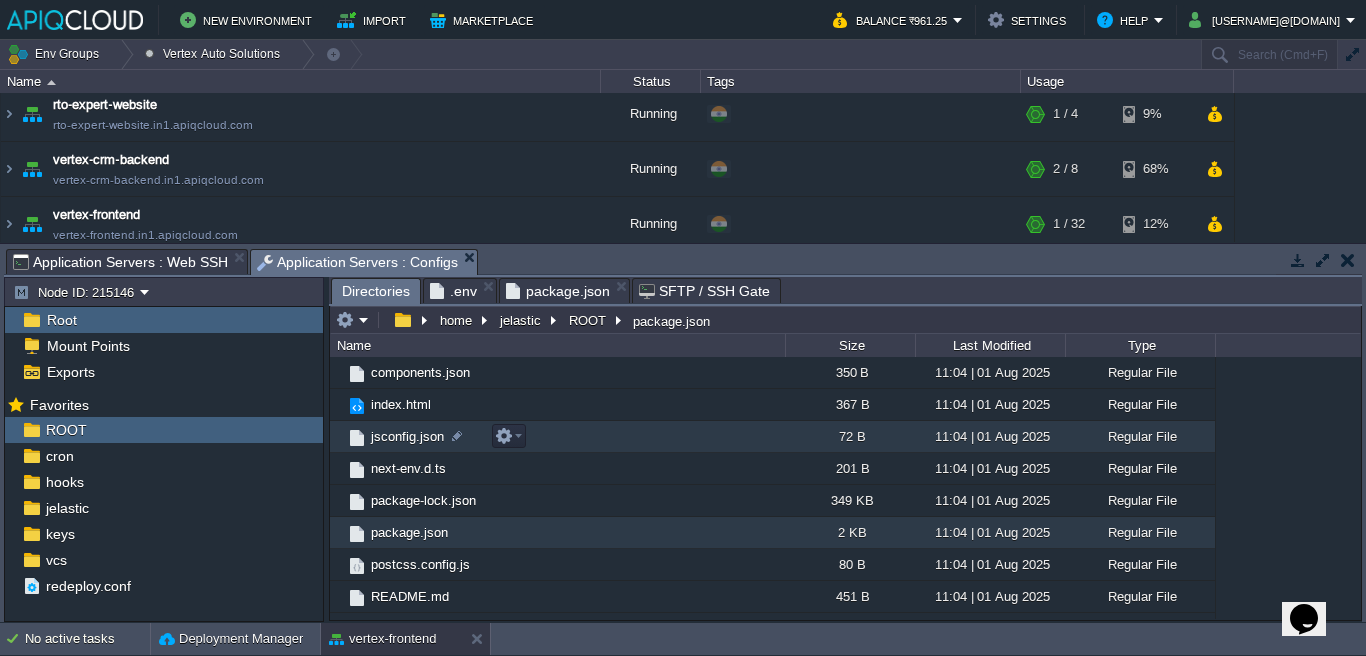 scroll, scrollTop: 47, scrollLeft: 0, axis: vertical 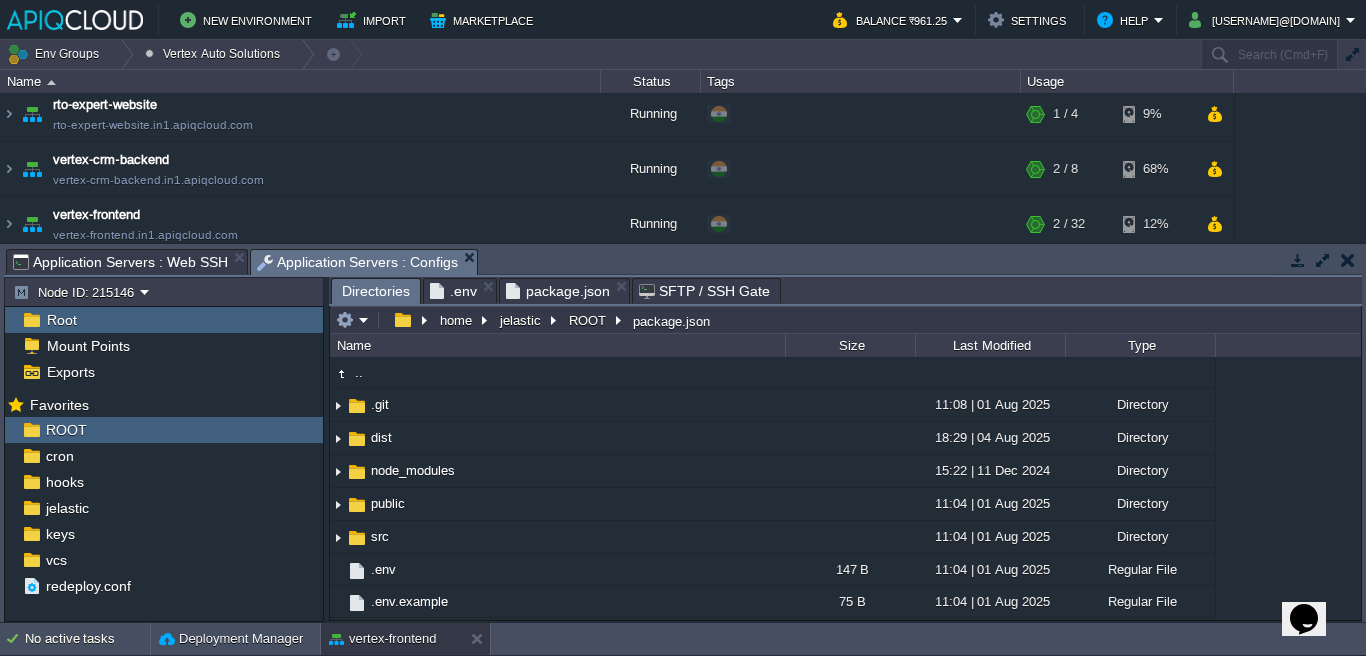 click on "Application Servers : Web SSH" at bounding box center [120, 262] 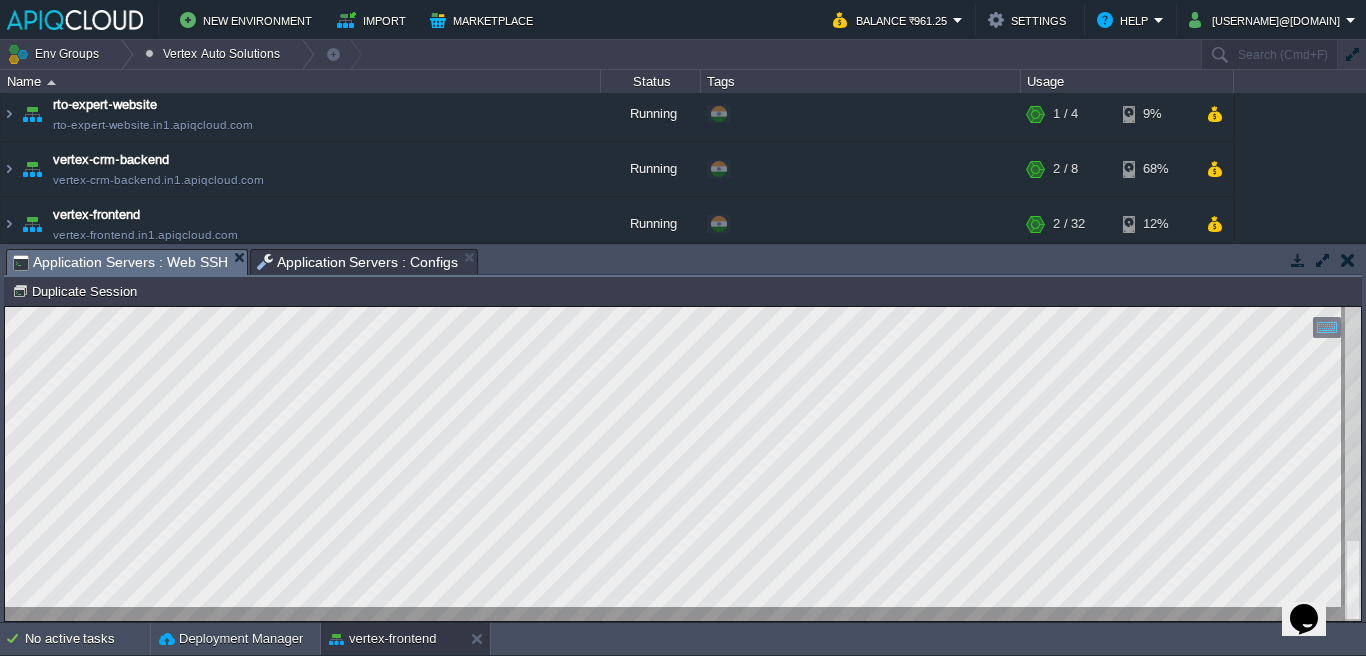 click at bounding box center (683, 464) 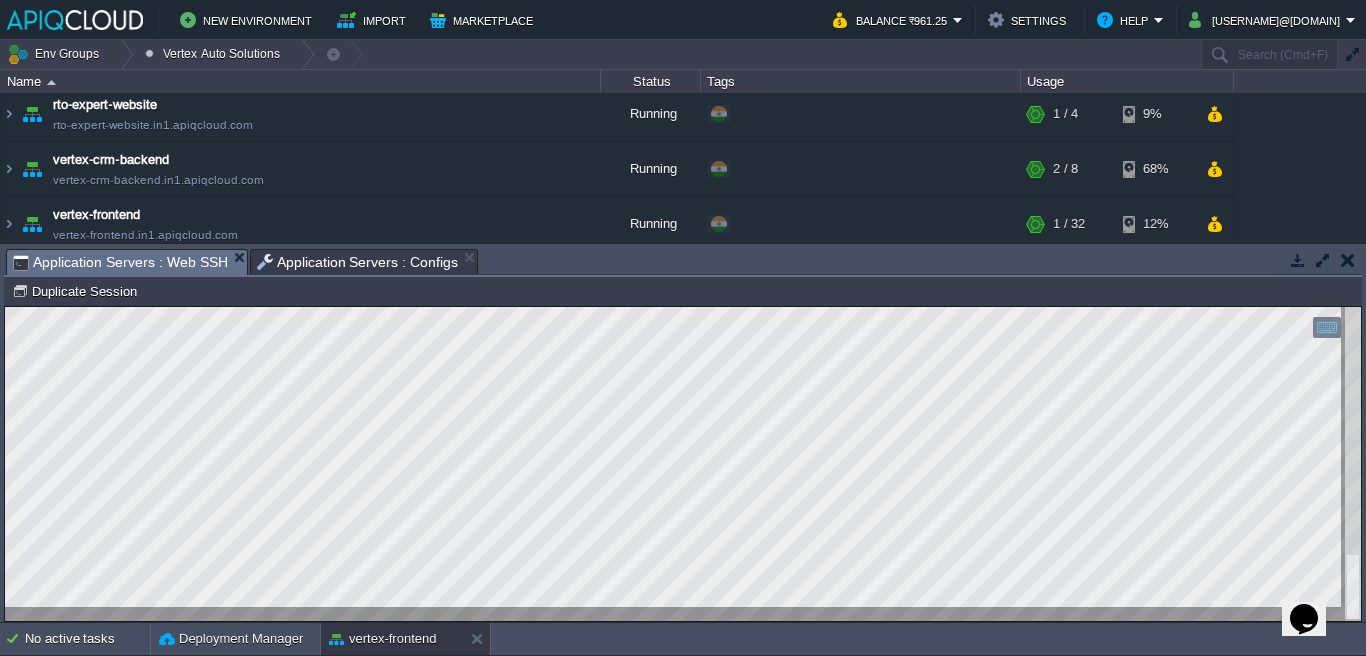click at bounding box center [1348, 260] 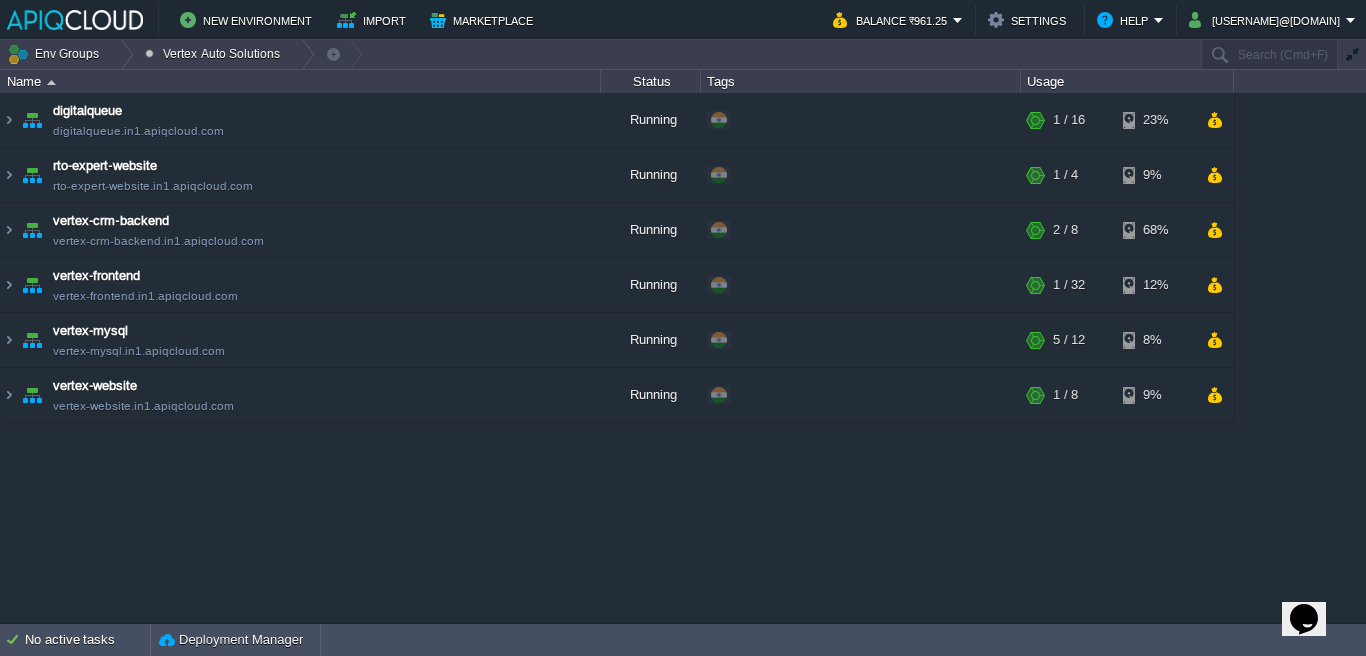 scroll, scrollTop: 0, scrollLeft: 0, axis: both 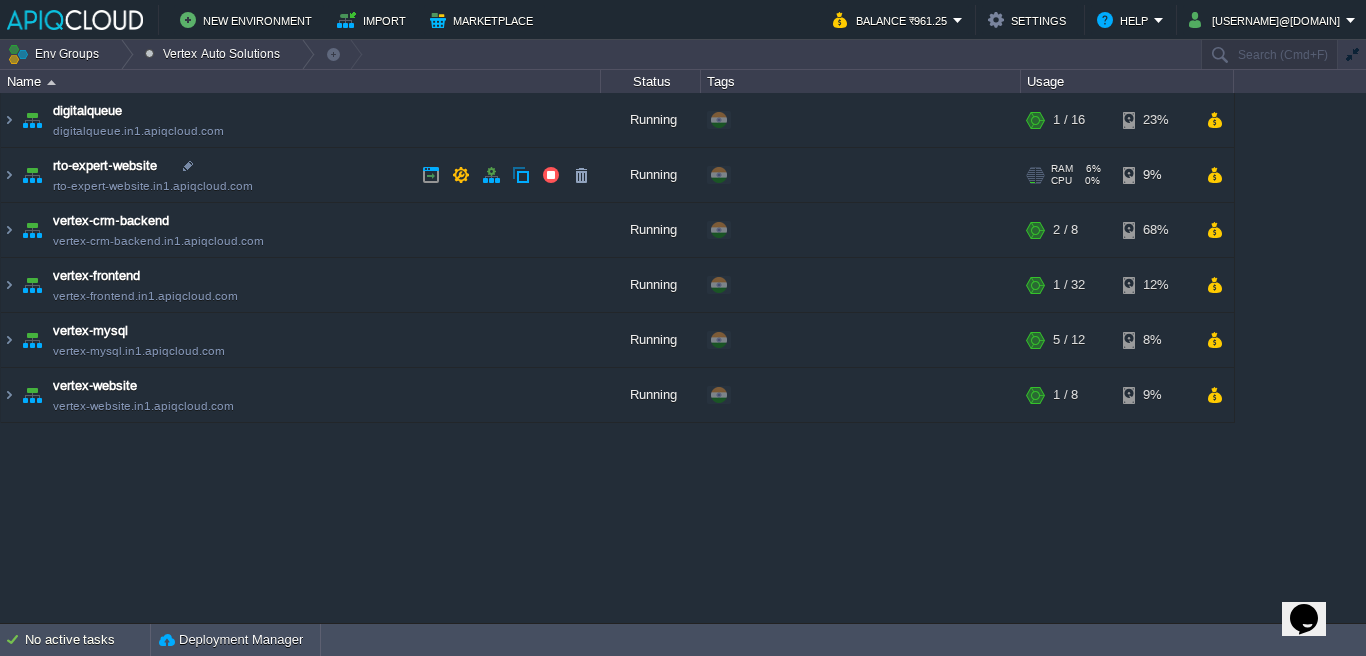 click on "rto-expert-website rto-expert-website.in1.apiqcloud.com" at bounding box center [301, 175] 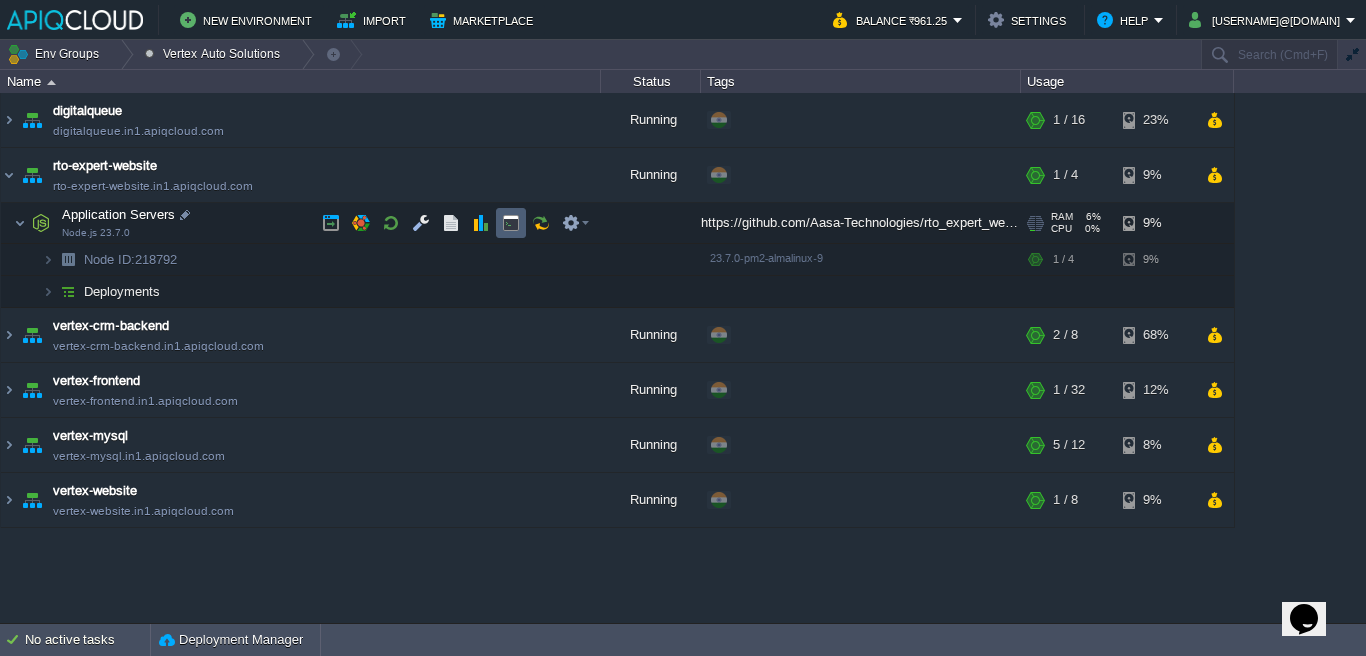click at bounding box center (511, 223) 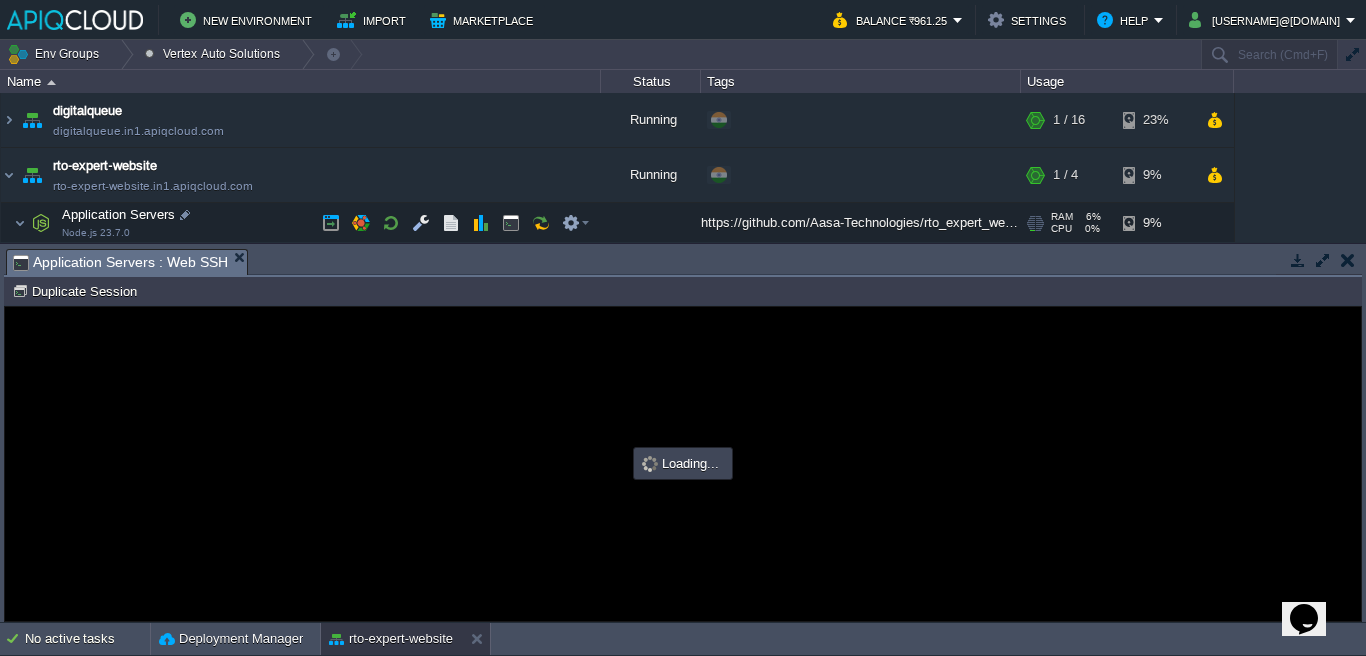 scroll, scrollTop: 0, scrollLeft: 0, axis: both 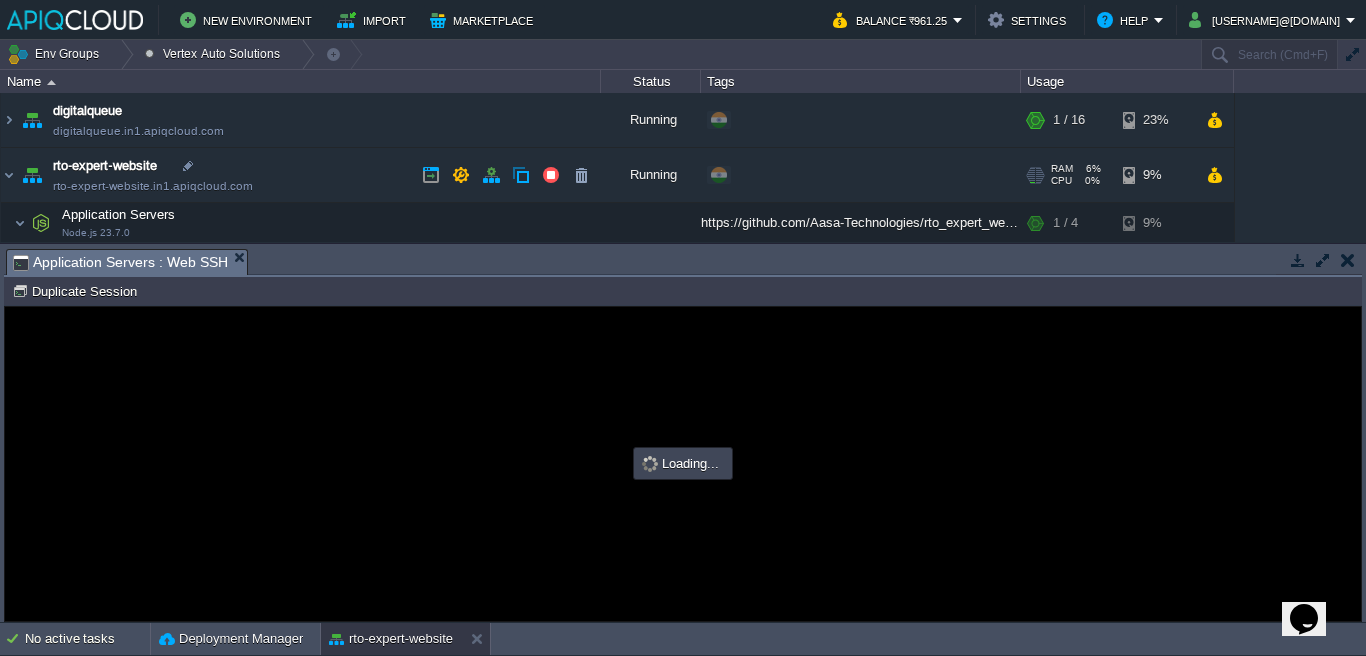 type on "#000000" 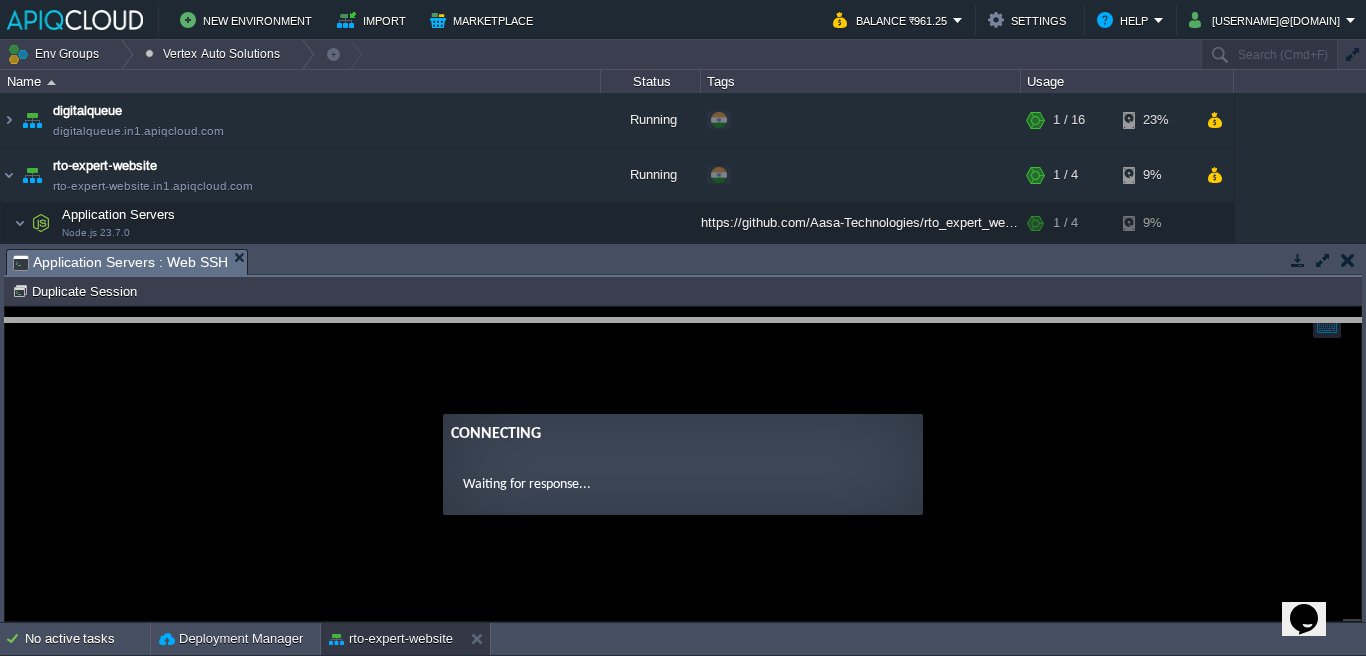 drag, startPoint x: 364, startPoint y: 270, endPoint x: 360, endPoint y: 348, distance: 78.10249 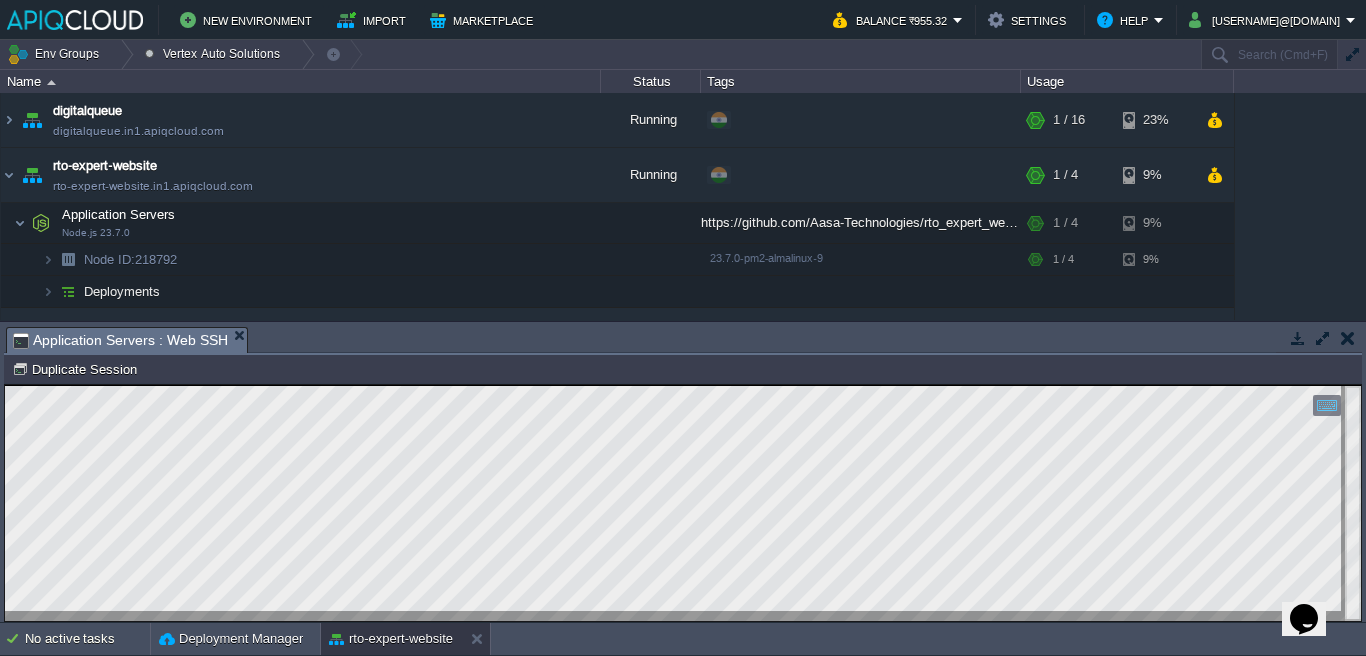 click on "New Environment Import Marketplace" at bounding box center (408, 20) 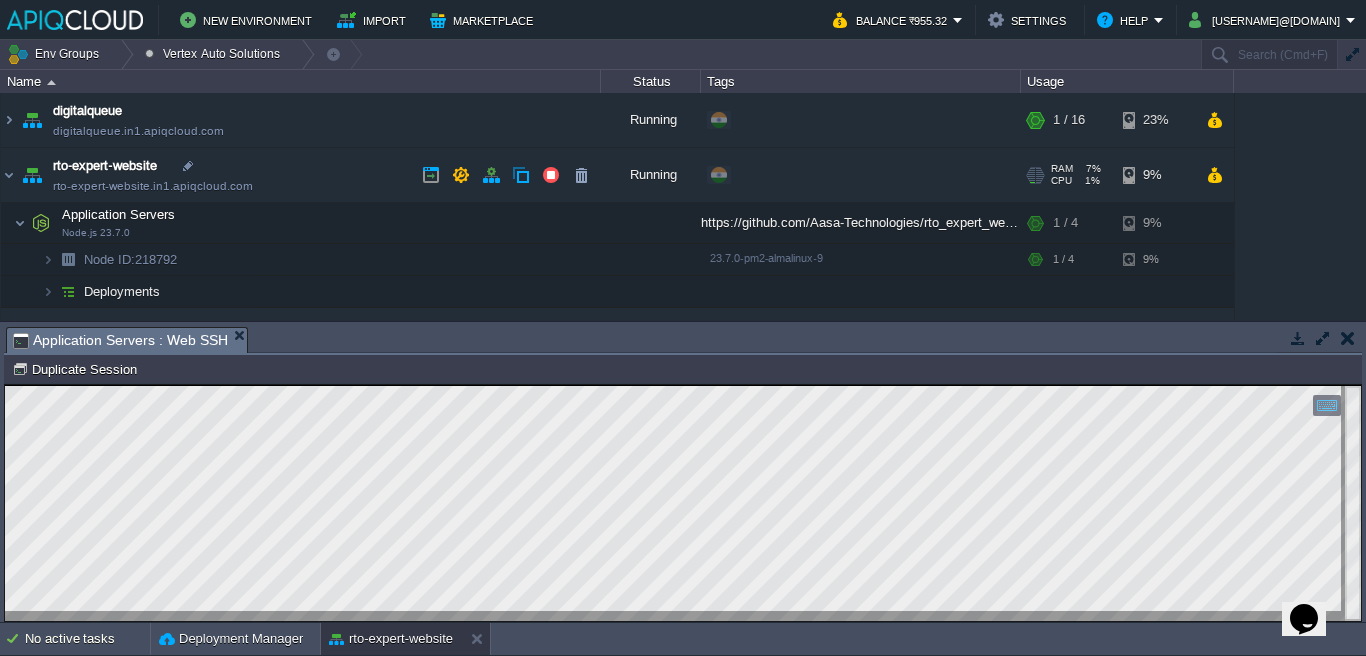 click on "rto-expert-website rto-expert-website.in1.apiqcloud.com" at bounding box center [301, 175] 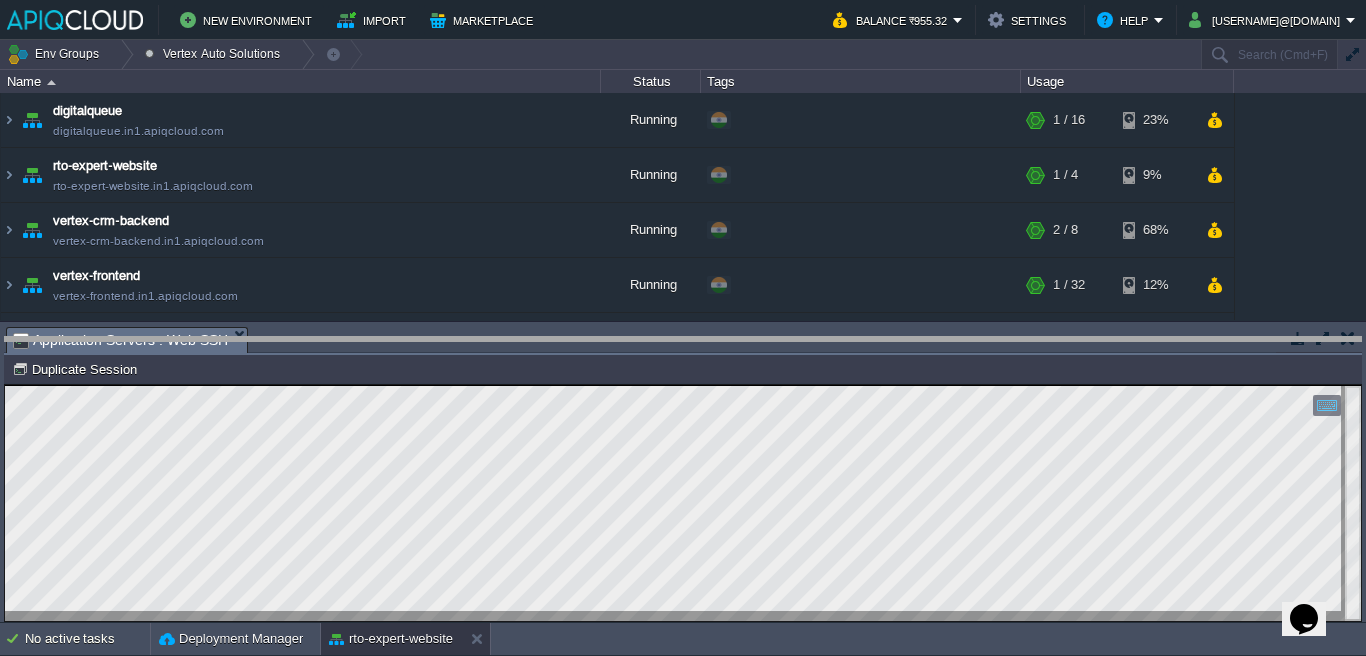 drag, startPoint x: 323, startPoint y: 331, endPoint x: 320, endPoint y: 378, distance: 47.095646 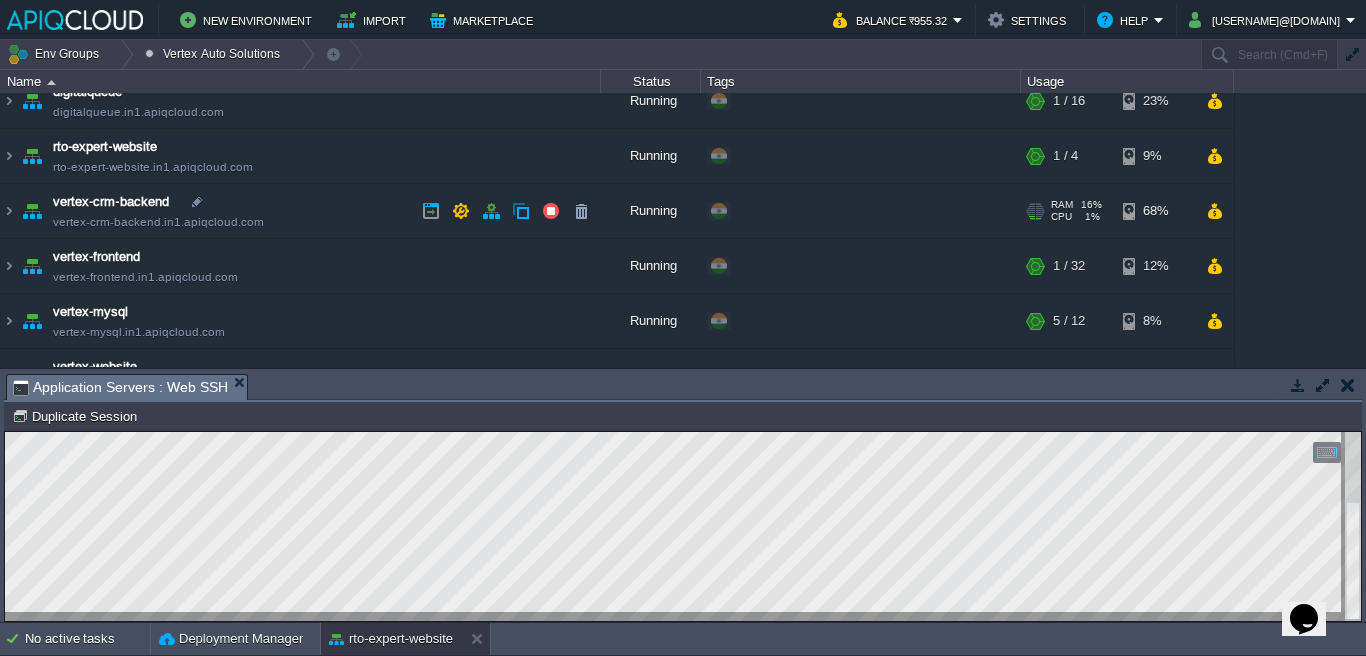 scroll, scrollTop: 0, scrollLeft: 0, axis: both 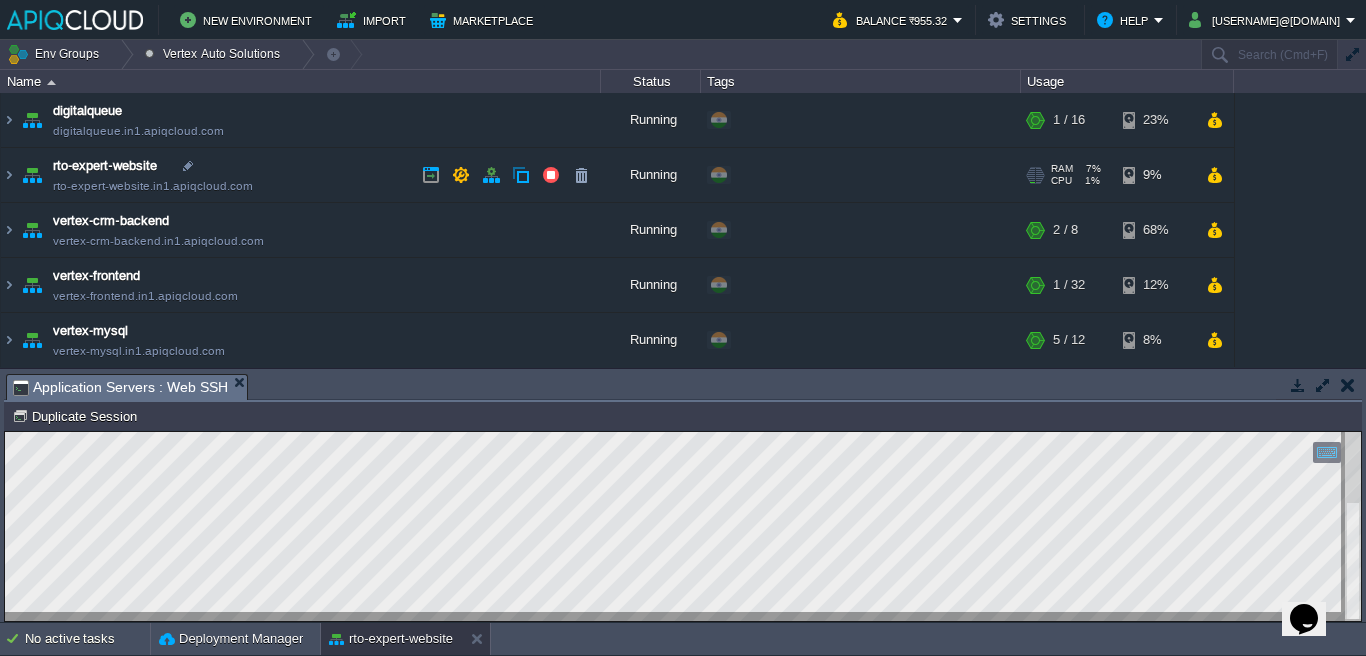 click on "rto-expert-website rto-expert-website.in1.apiqcloud.com" at bounding box center (301, 175) 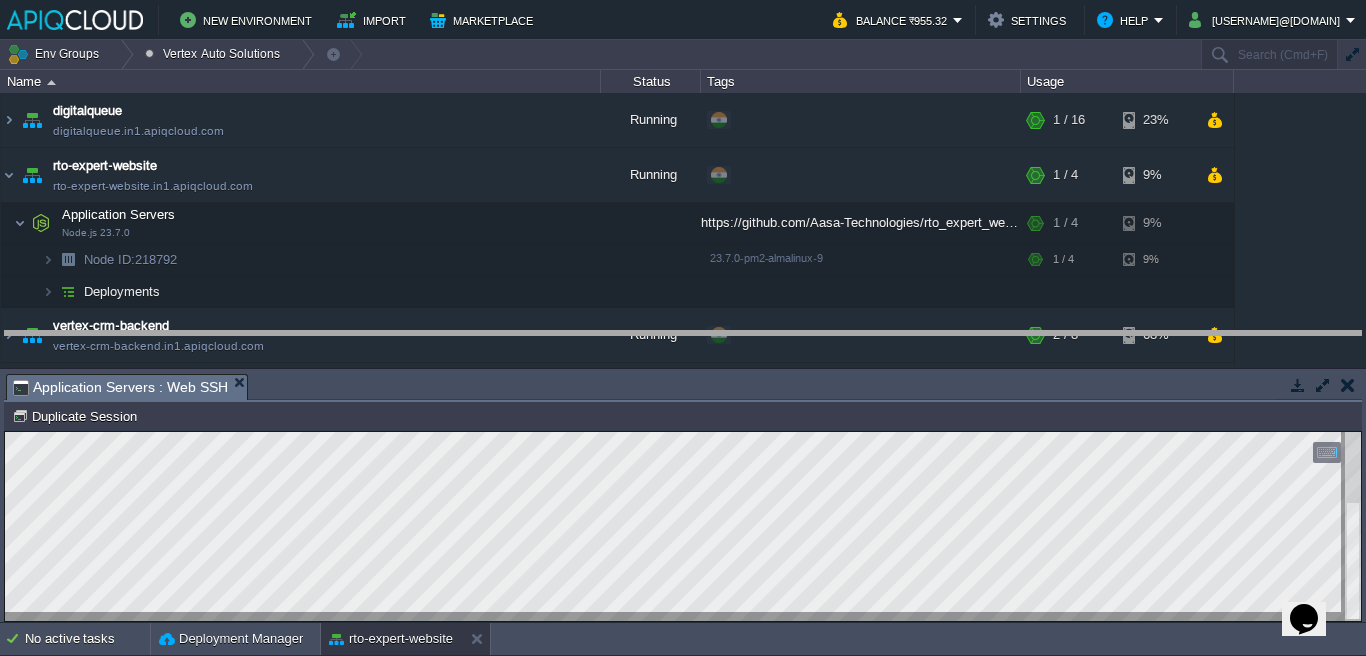 drag, startPoint x: 349, startPoint y: 386, endPoint x: 351, endPoint y: 333, distance: 53.037724 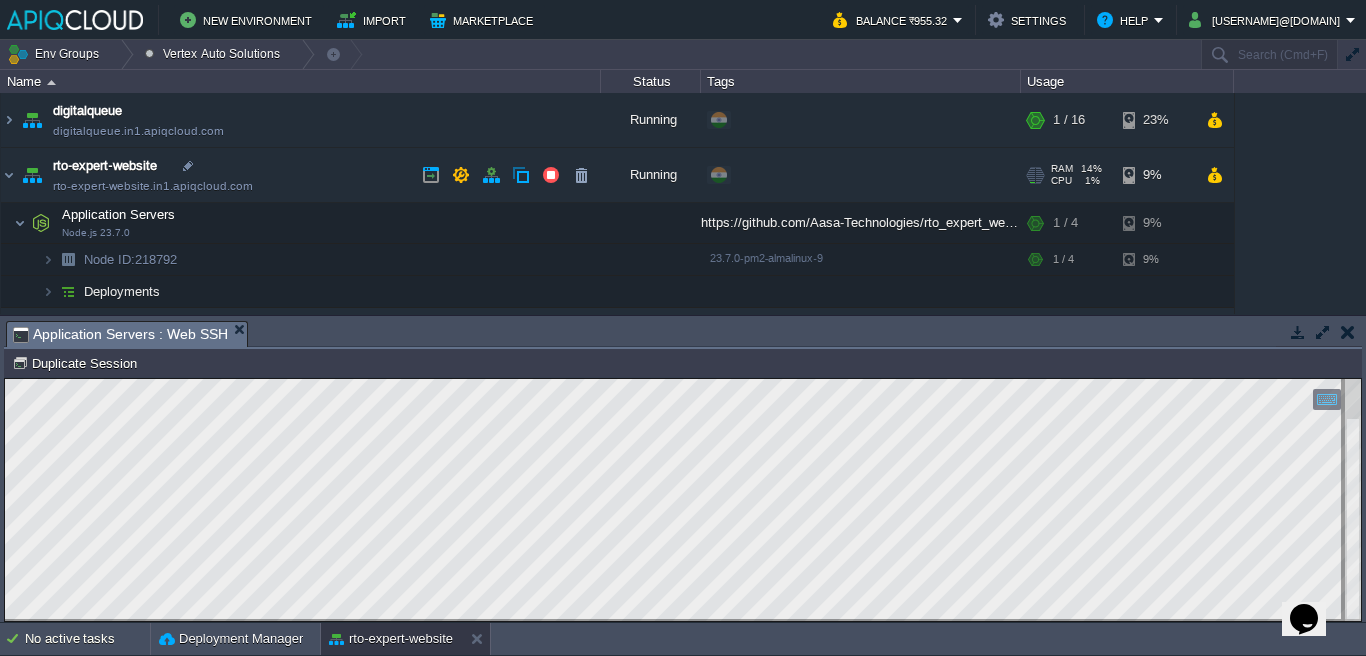 click on "rto-expert-website.in1.apiqcloud.com" at bounding box center [153, 186] 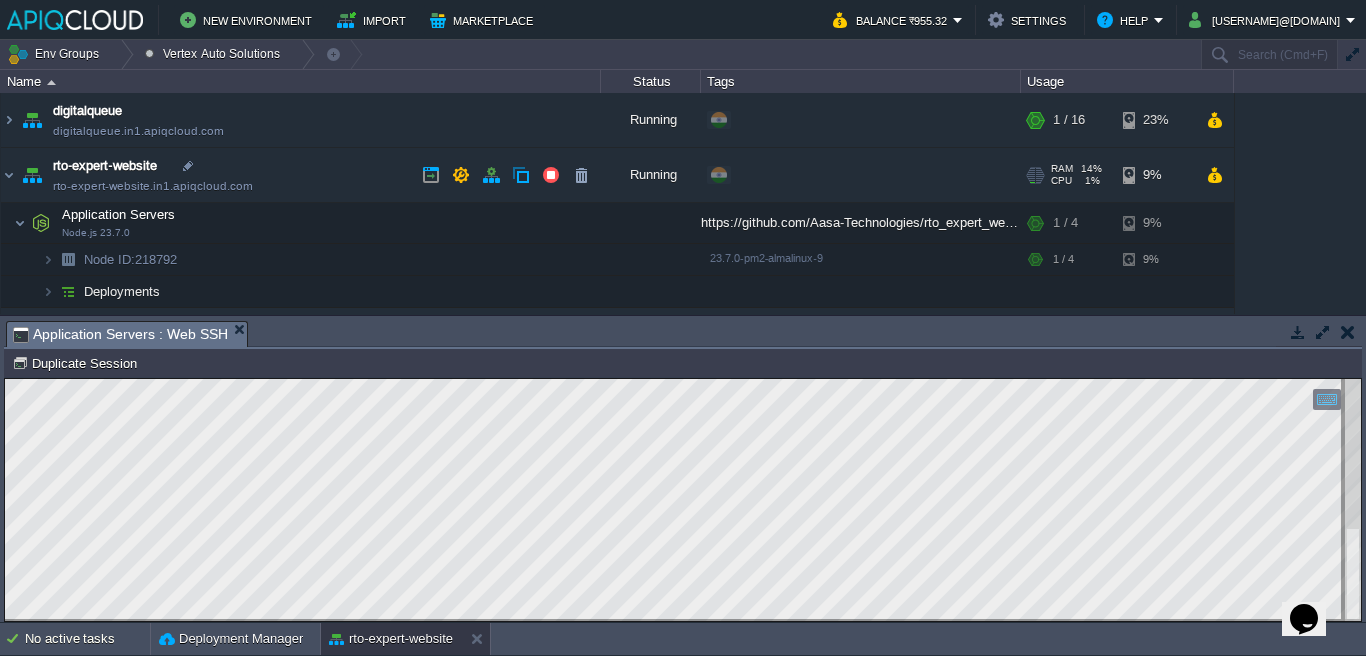 click on "rto-expert-website rto-expert-website.in1.apiqcloud.com" at bounding box center (301, 175) 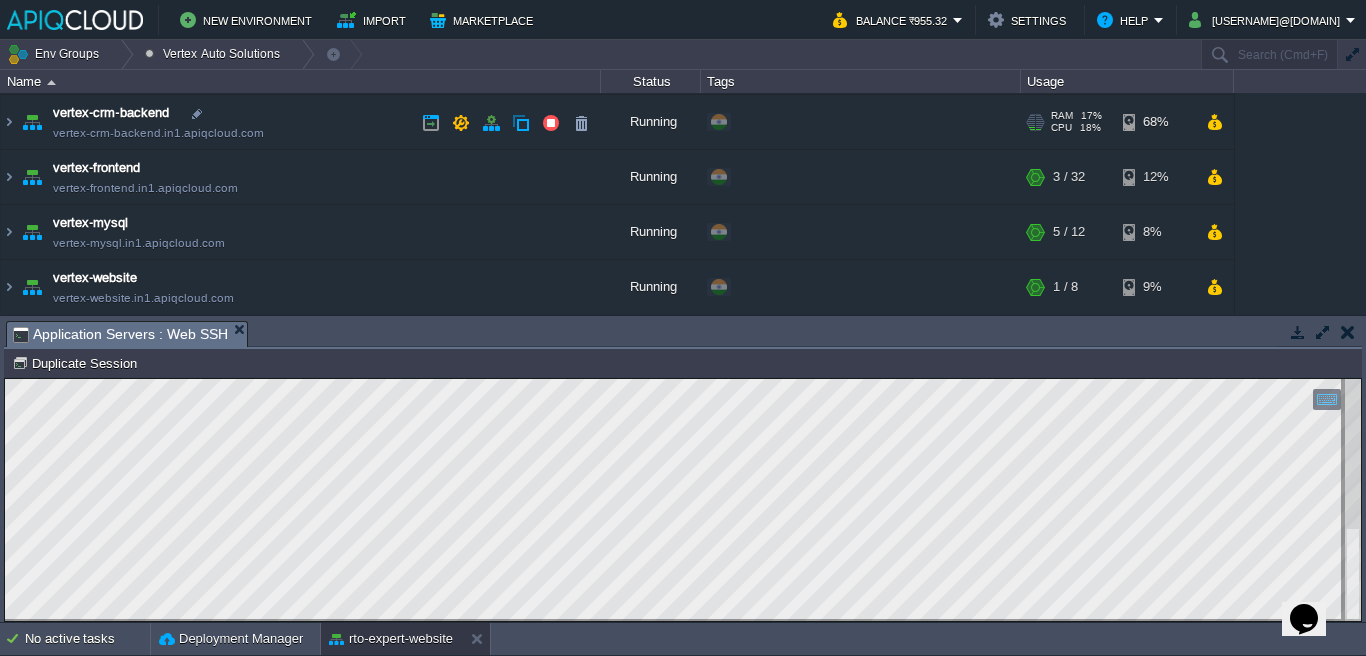 scroll, scrollTop: 109, scrollLeft: 0, axis: vertical 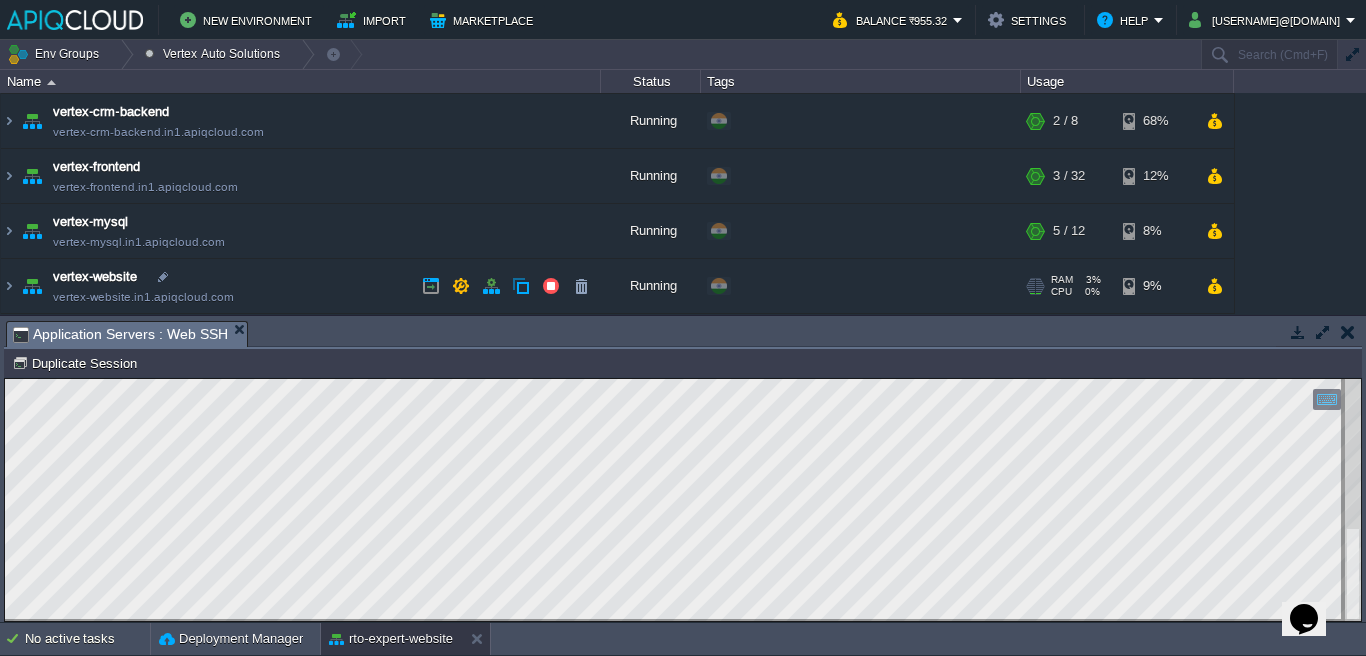 click on "vertex-website vertex-website.in1.apiqcloud.com" at bounding box center (301, 286) 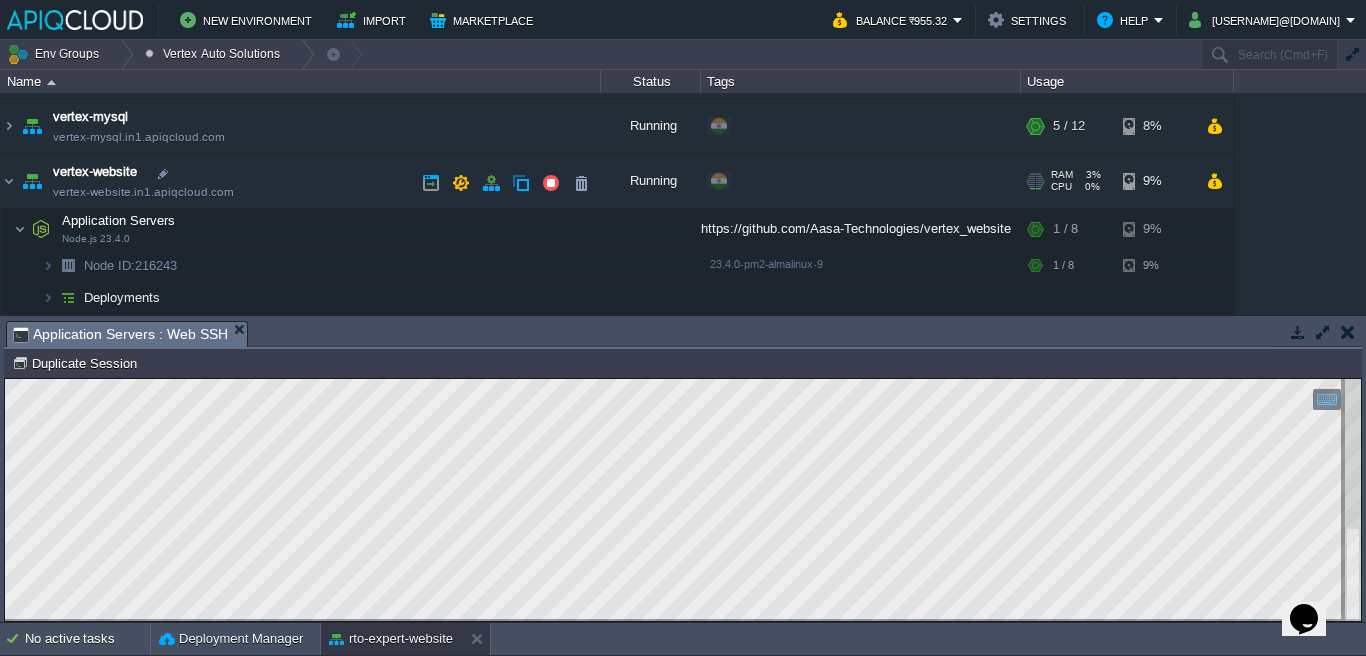 scroll, scrollTop: 214, scrollLeft: 0, axis: vertical 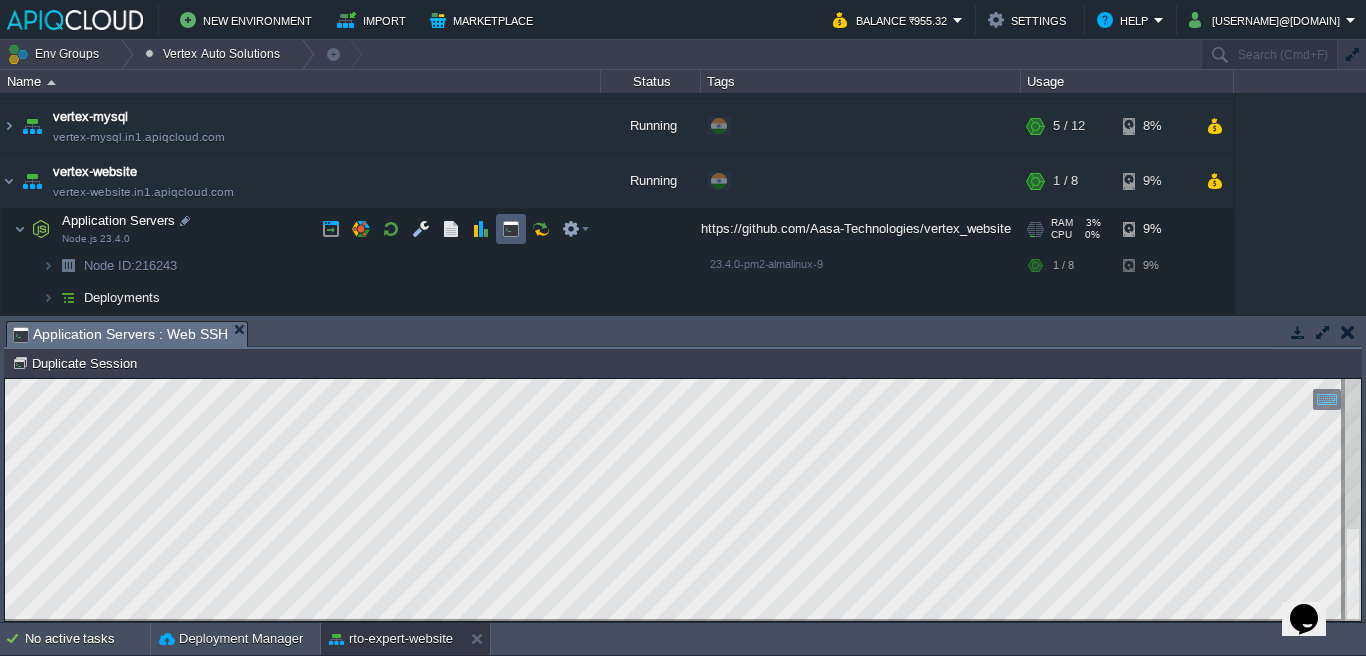 click at bounding box center [511, 229] 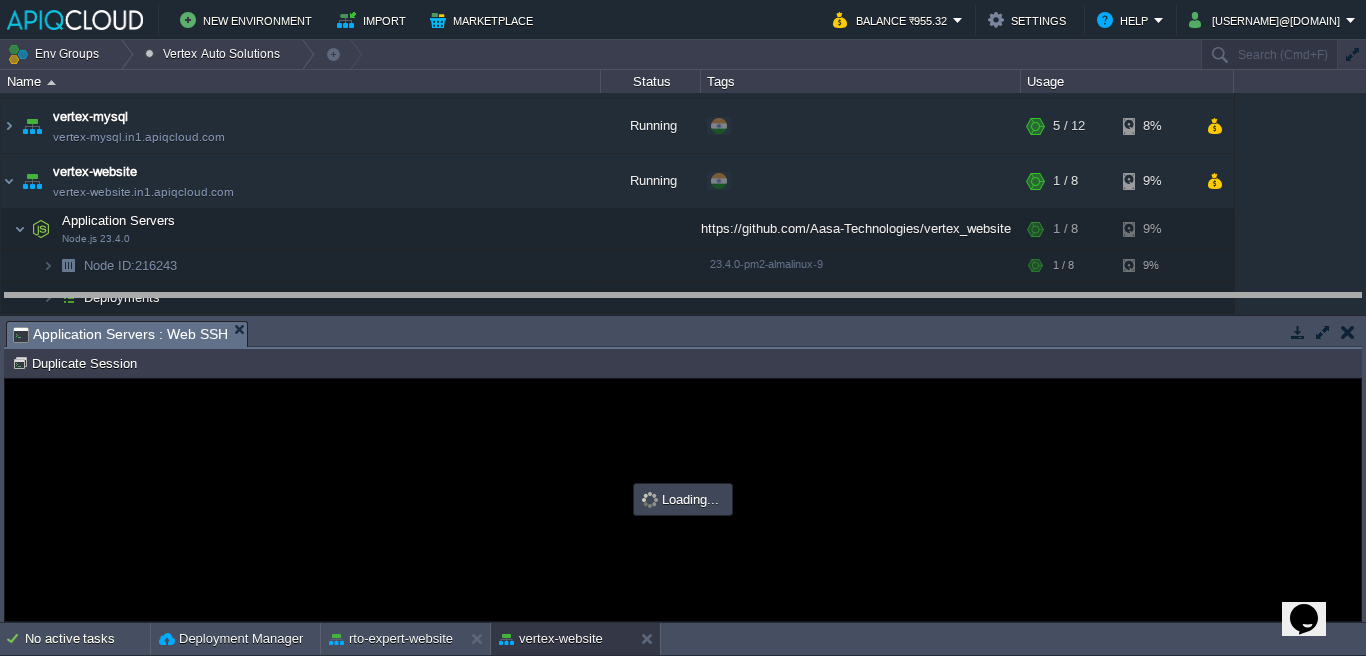 drag, startPoint x: 491, startPoint y: 325, endPoint x: 490, endPoint y: 297, distance: 28.01785 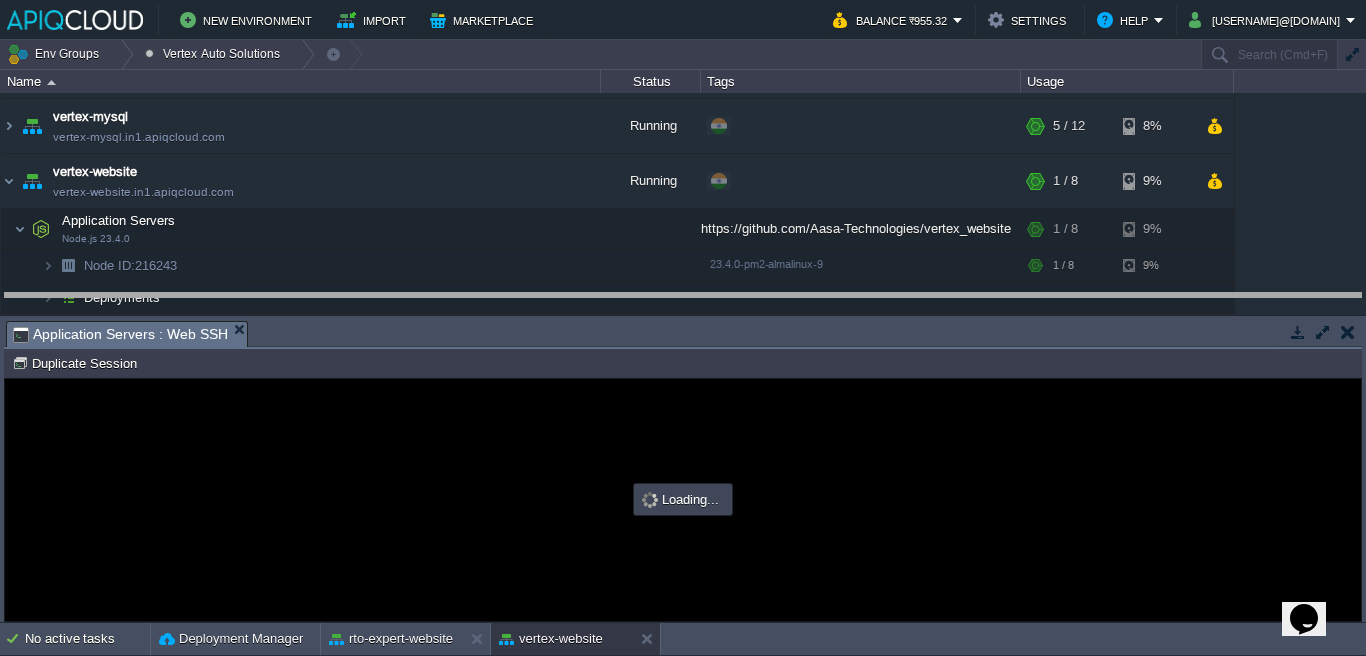 click on "New Environment Import Marketplace Bonus ₹0.00 Upgrade Account Balance ₹955.32 Settings Help nilkamal@aasa.tech       Env Groups             Vertex Auto Solutions                     Search (Cmd+F)         auto-gen Name Status Tags Usage aasa-pgsql aasa-pgsql.in1.apiqcloud.com Running                                                                                                                                 Remote Databases                           Edit                                                                                                                                                            RAM                 6%                                         CPU                 1%                             1 / 16                    14%       adhar-ayurved-booking-frontend adhar-ayurved-booking.in1.apiqcloud.com Stopped                                                                                                                                 Adhar Ayurved Edit" at bounding box center (683, 328) 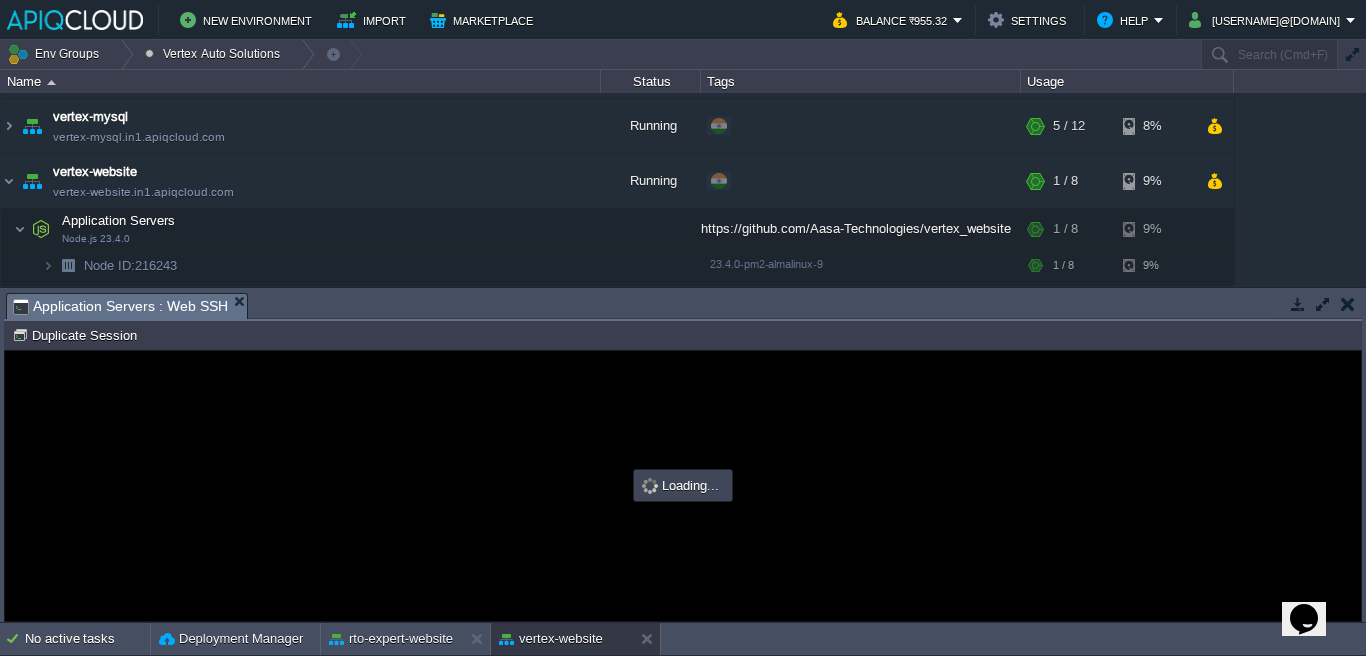 scroll, scrollTop: 0, scrollLeft: 0, axis: both 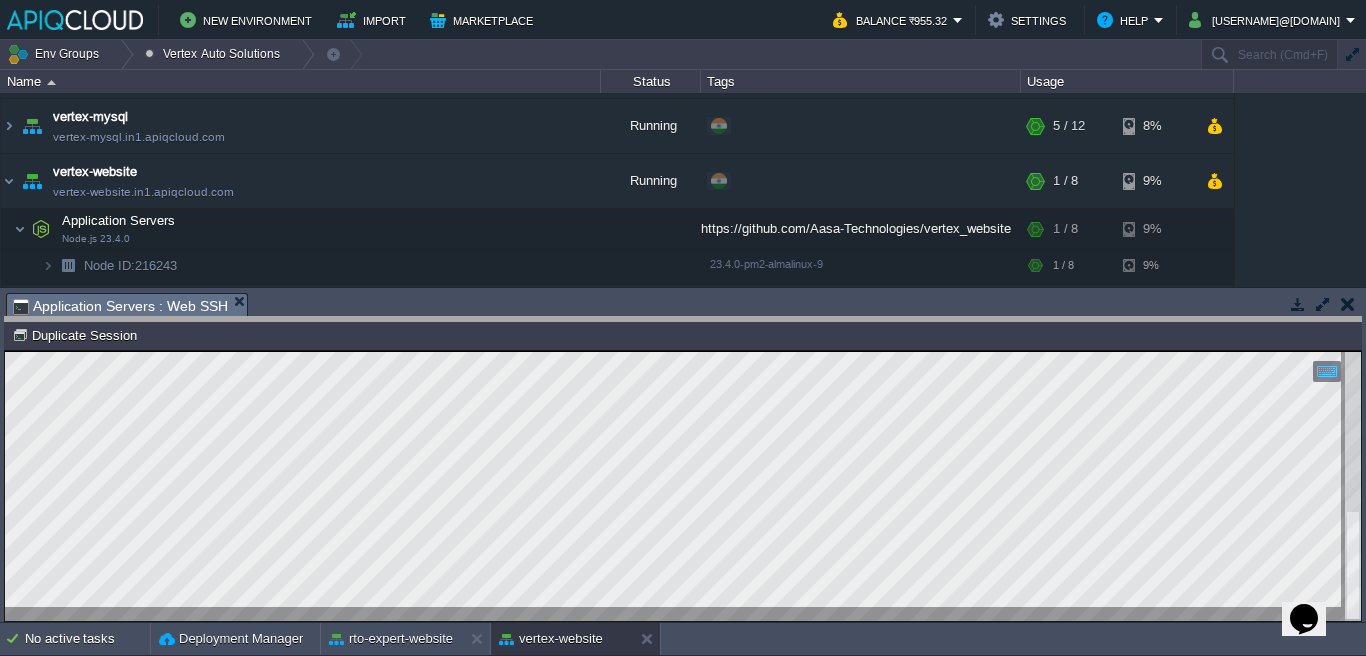drag, startPoint x: 327, startPoint y: 314, endPoint x: 329, endPoint y: 335, distance: 21.095022 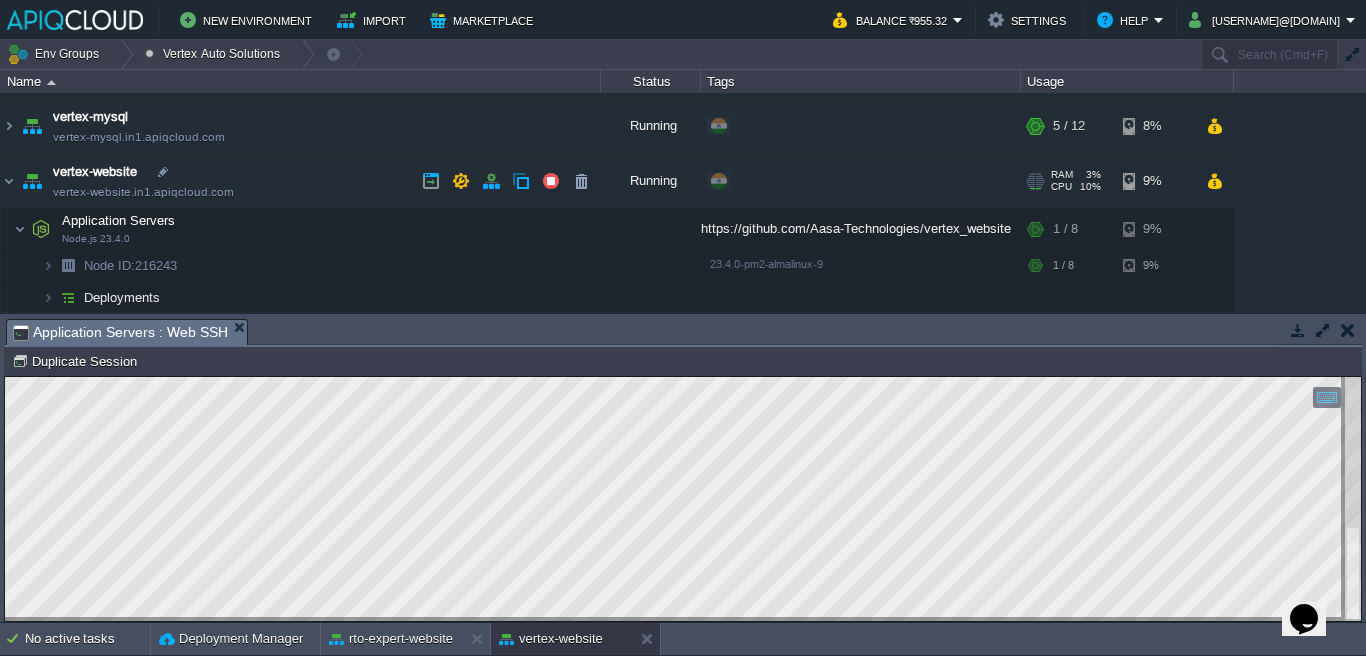 click on "vertex-website vertex-website.in1.apiqcloud.com" at bounding box center (301, 181) 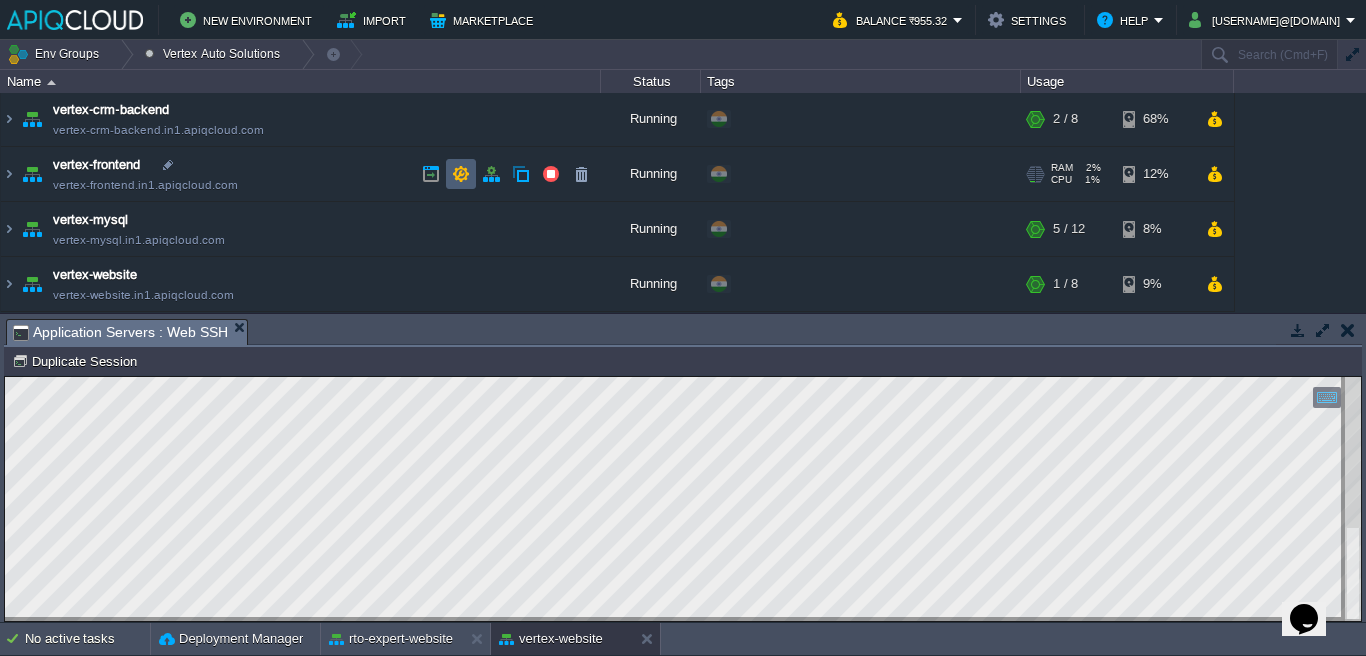 click at bounding box center [461, 174] 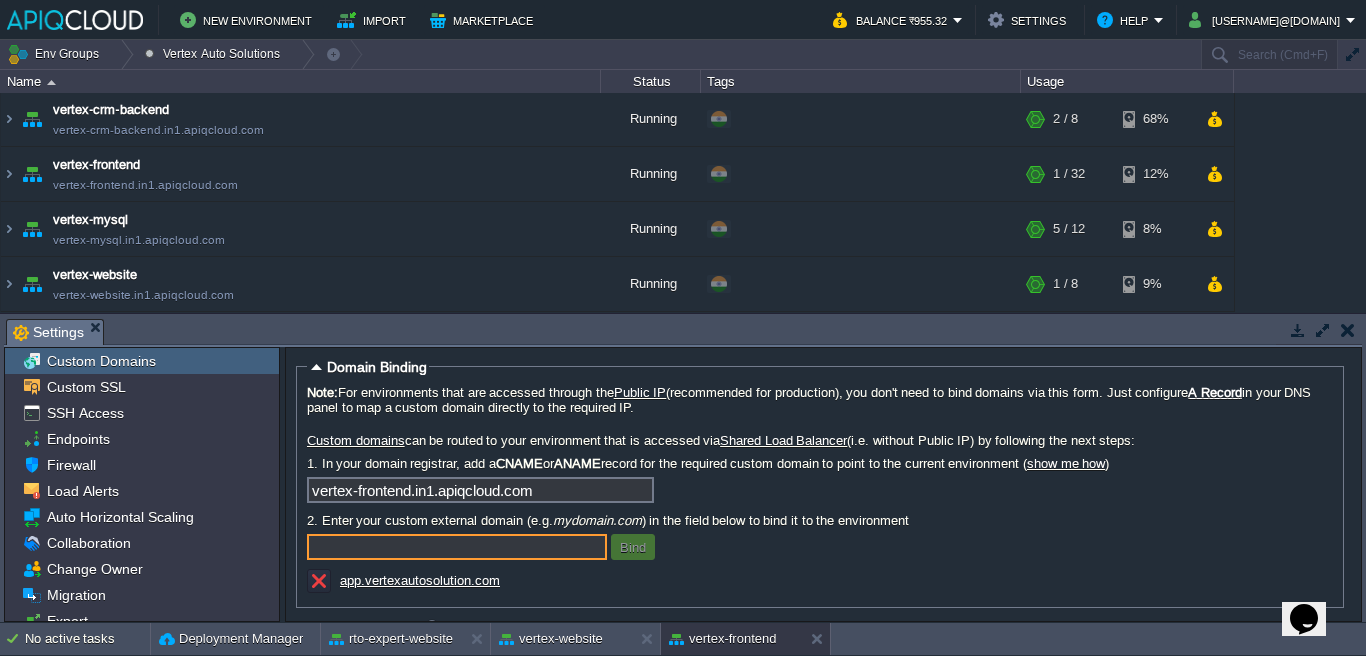 click at bounding box center [1348, 330] 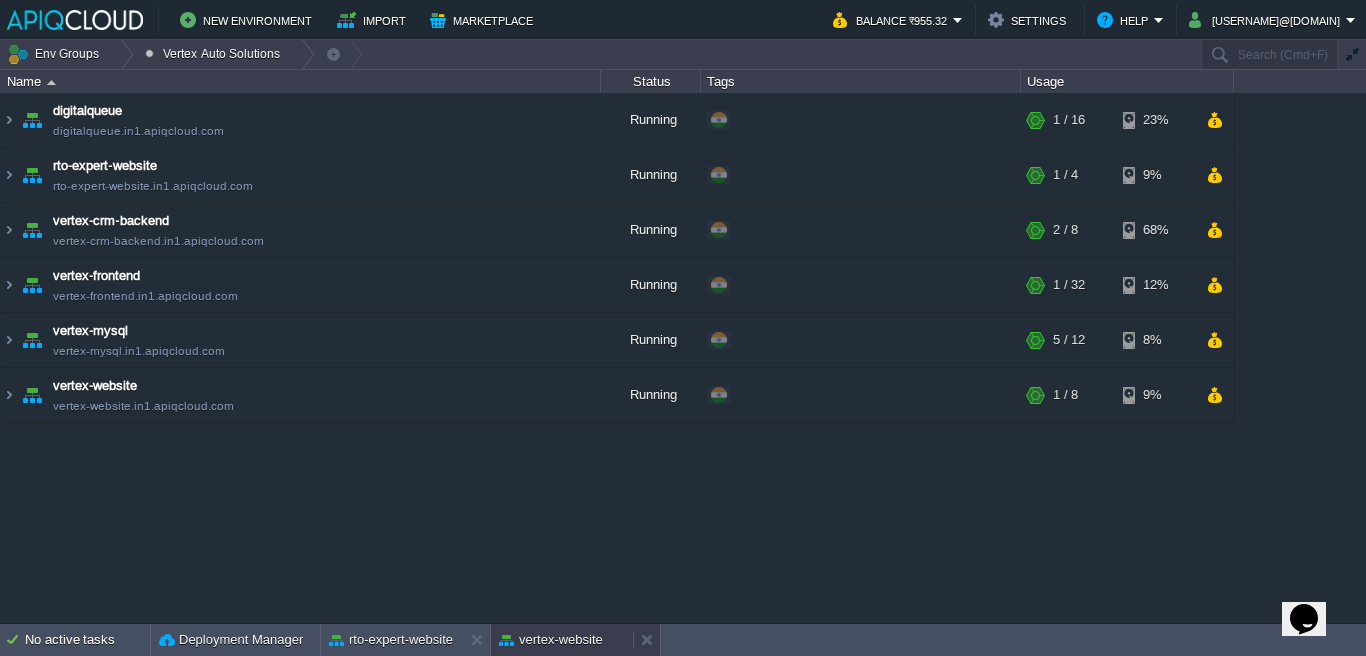 click on "vertex-website" at bounding box center (551, 640) 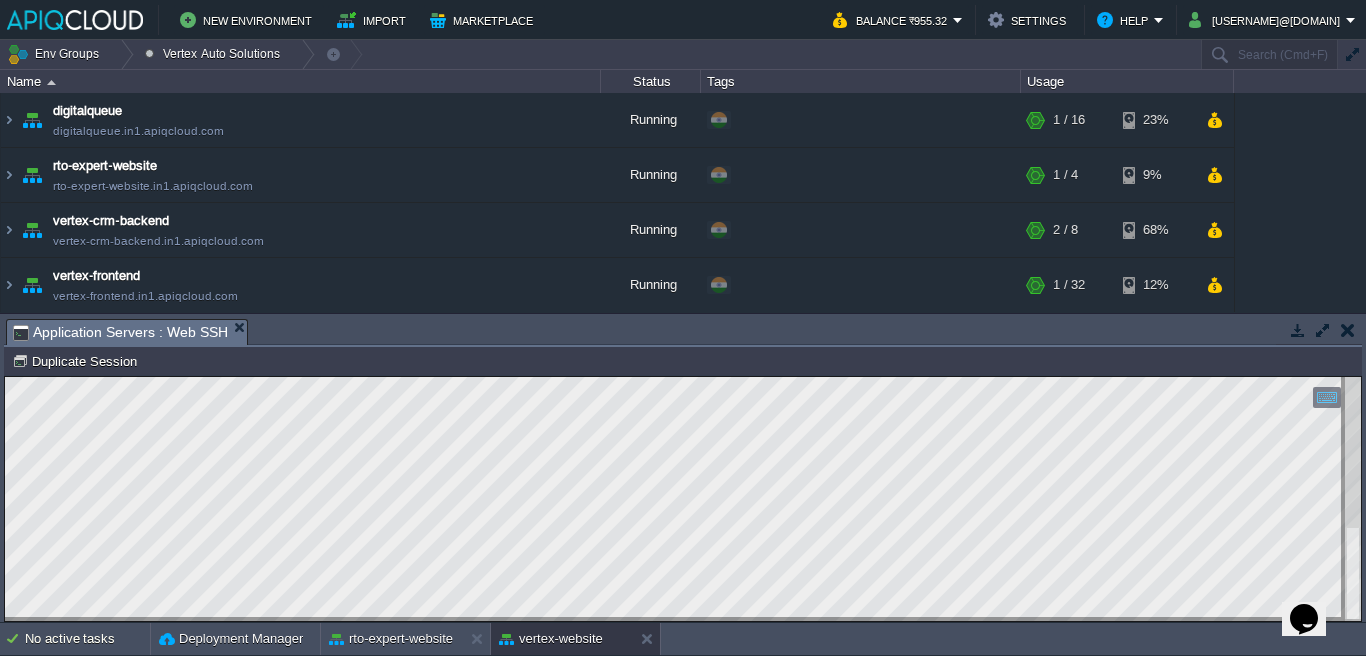 drag, startPoint x: 1347, startPoint y: 326, endPoint x: 1337, endPoint y: 331, distance: 11.18034 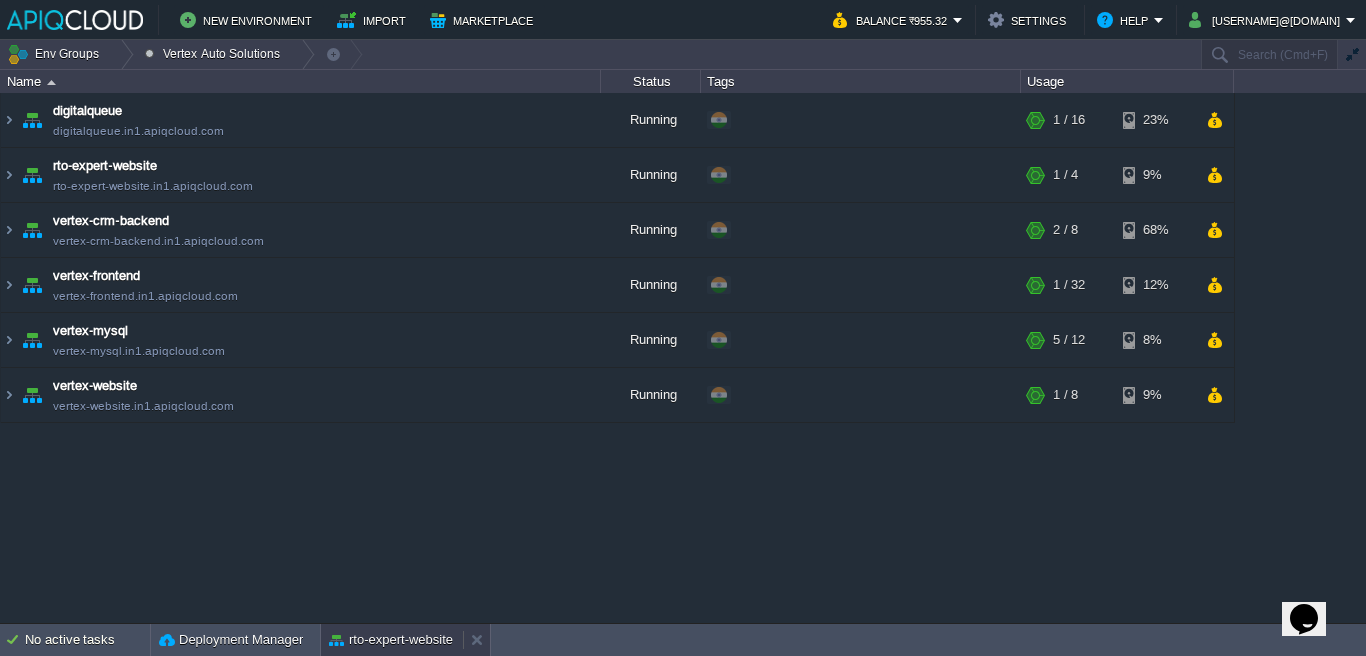 click on "rto-expert-website" at bounding box center (391, 640) 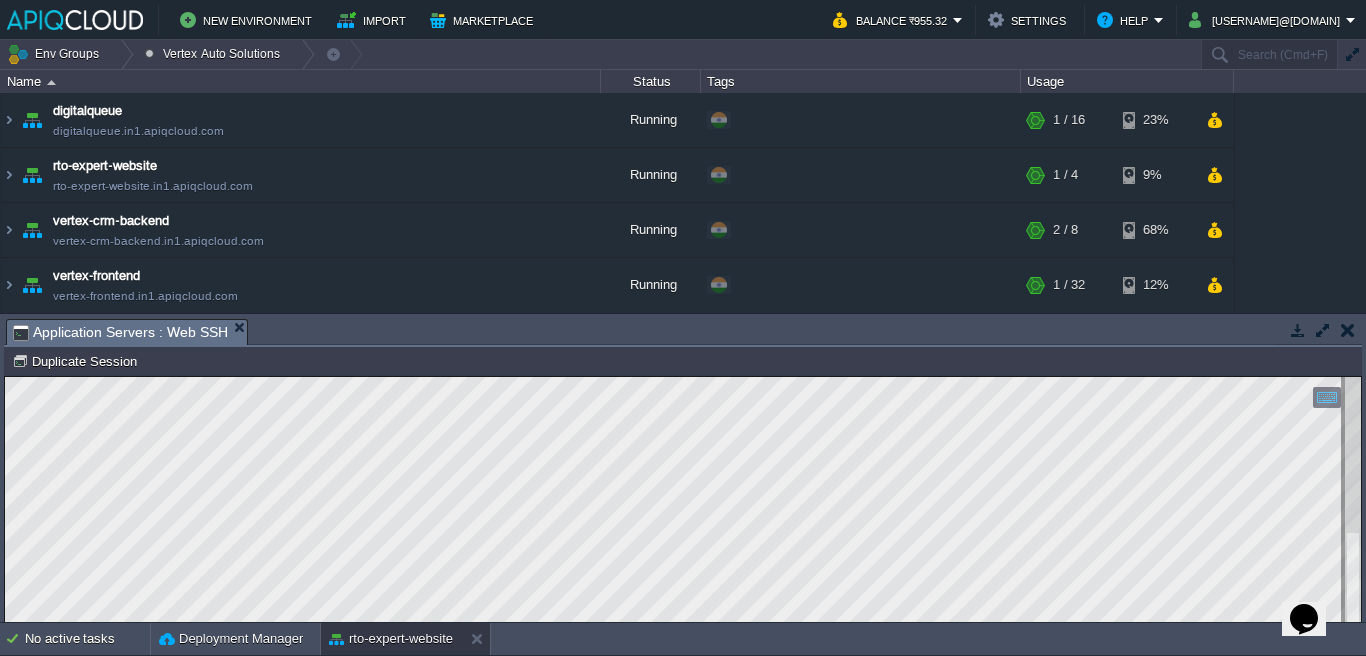click at bounding box center (1348, 330) 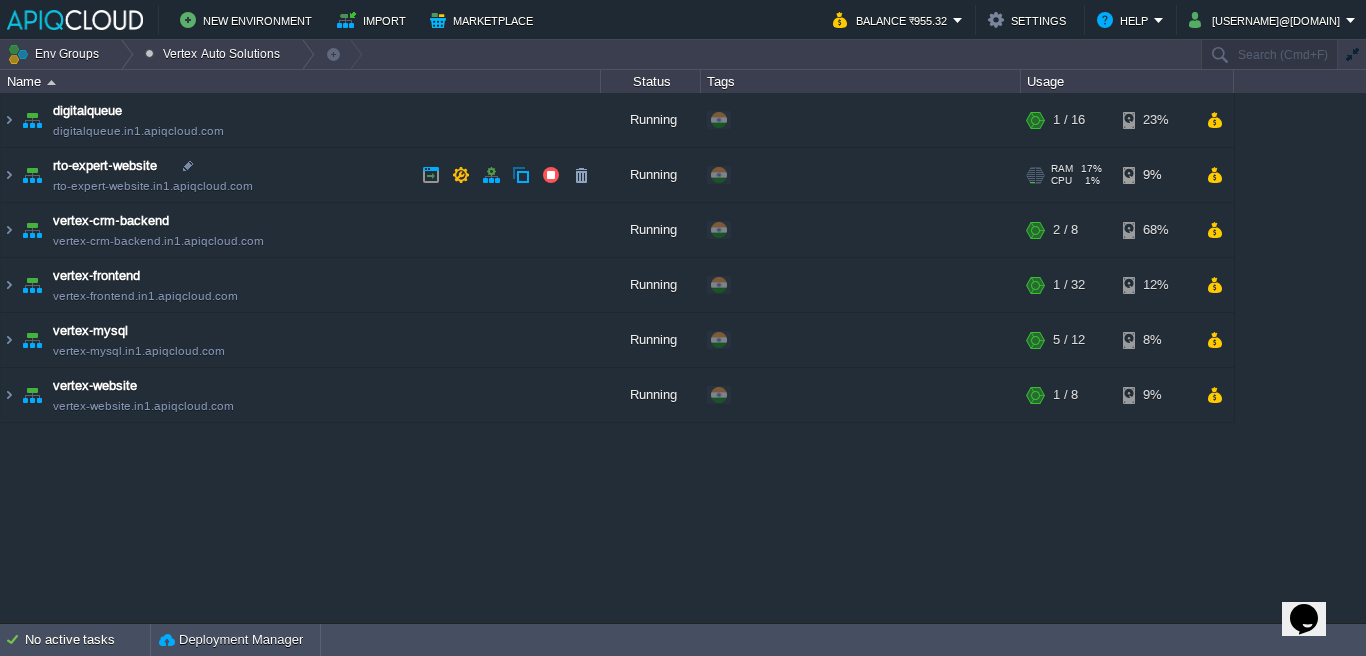 click on "rto-expert-website rto-expert-website.in1.apiqcloud.com" at bounding box center [301, 175] 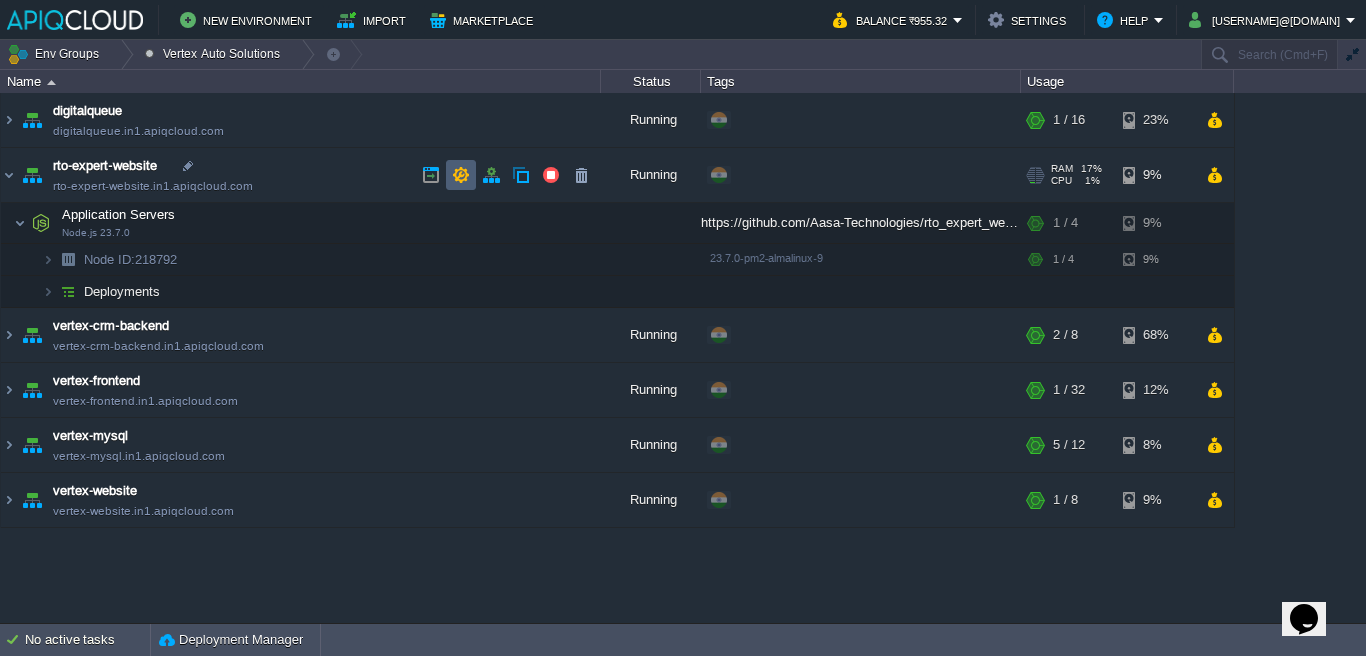 click at bounding box center [461, 175] 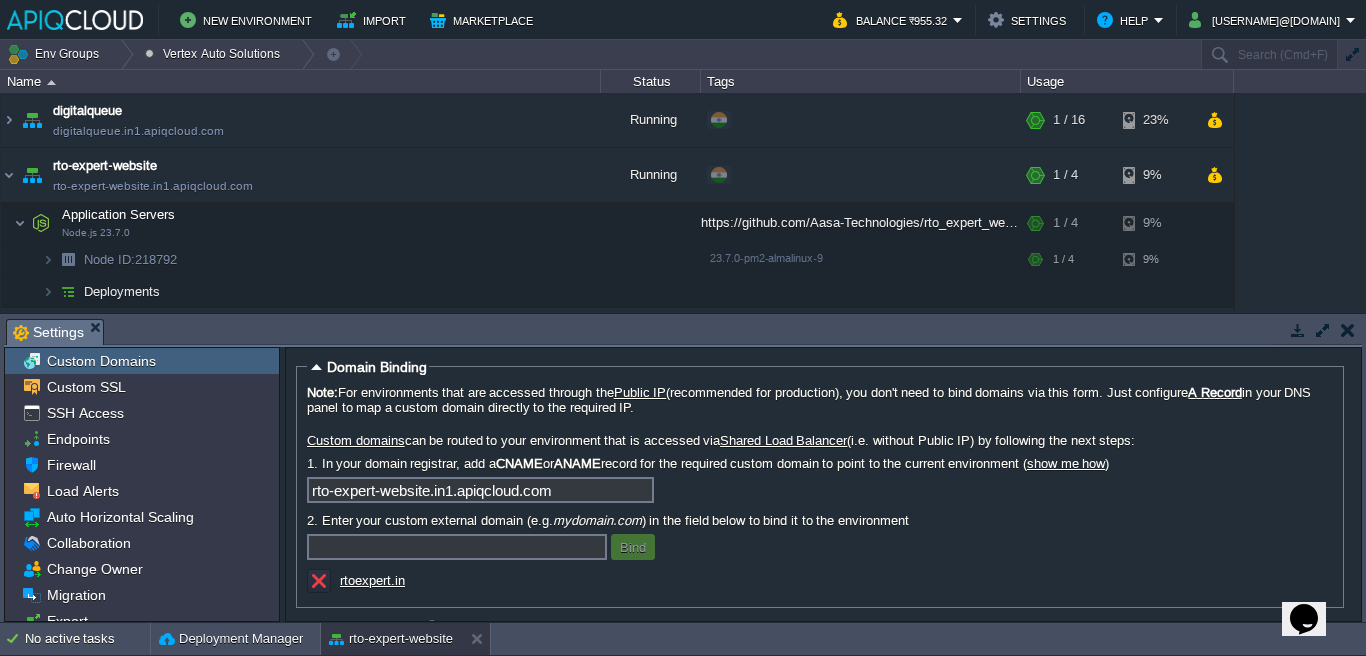 click on "rtoexpert.in" at bounding box center (372, 580) 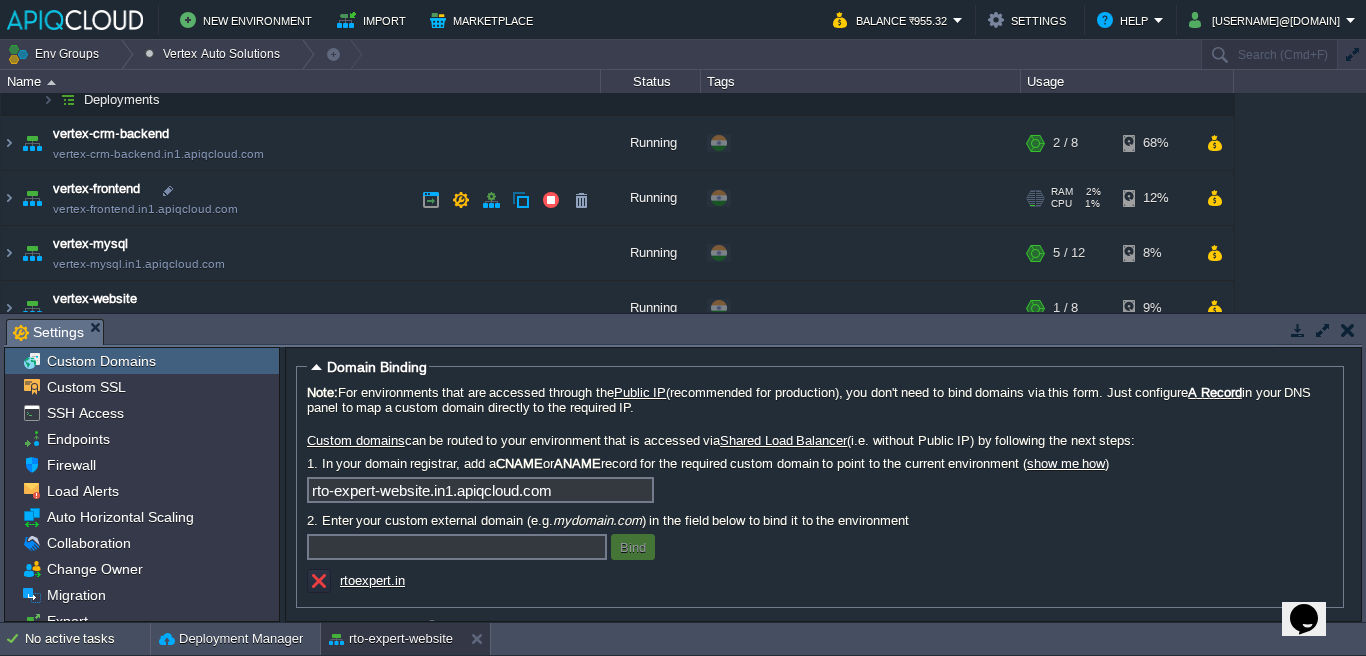 scroll, scrollTop: 216, scrollLeft: 0, axis: vertical 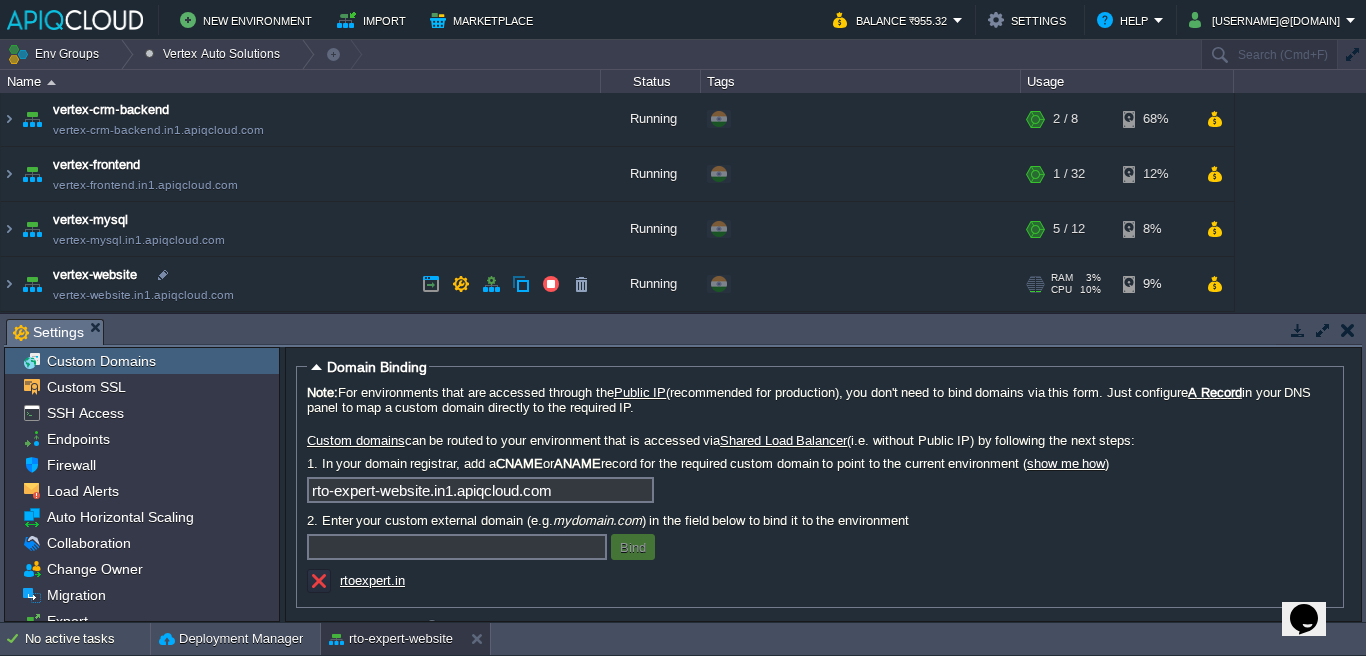 click on "vertex-website vertex-website.in1.apiqcloud.com" at bounding box center (301, 284) 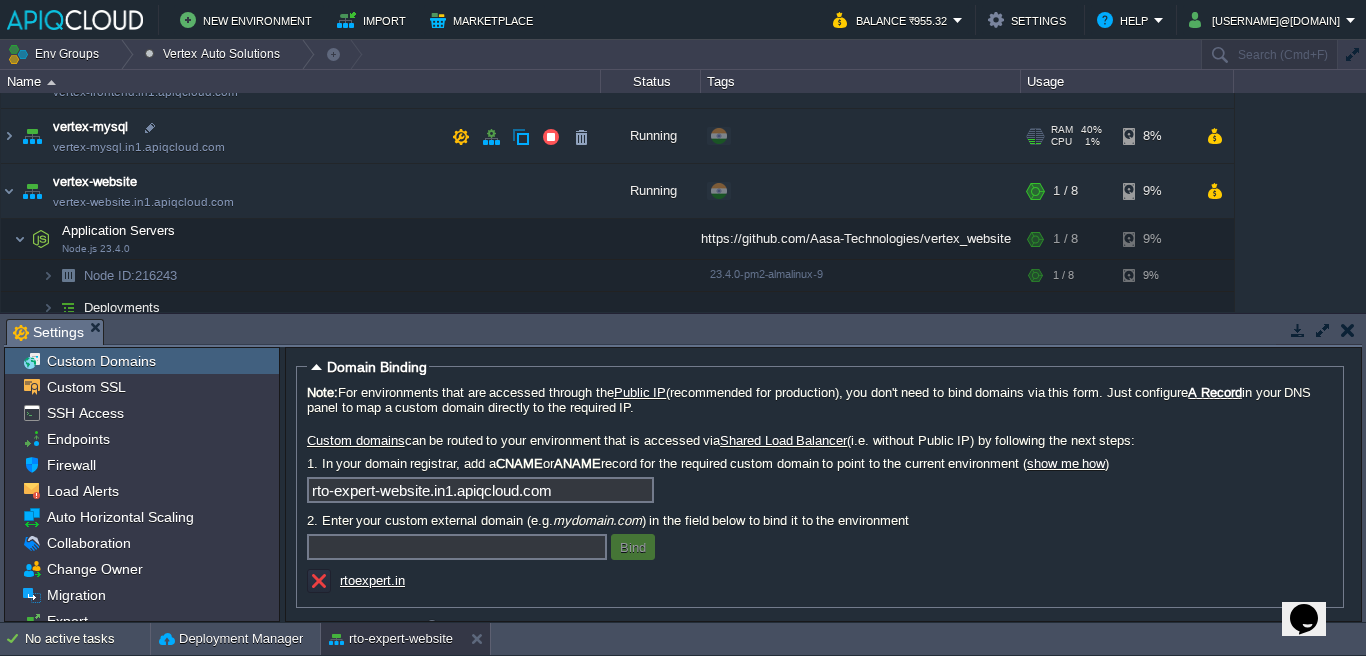 scroll, scrollTop: 321, scrollLeft: 0, axis: vertical 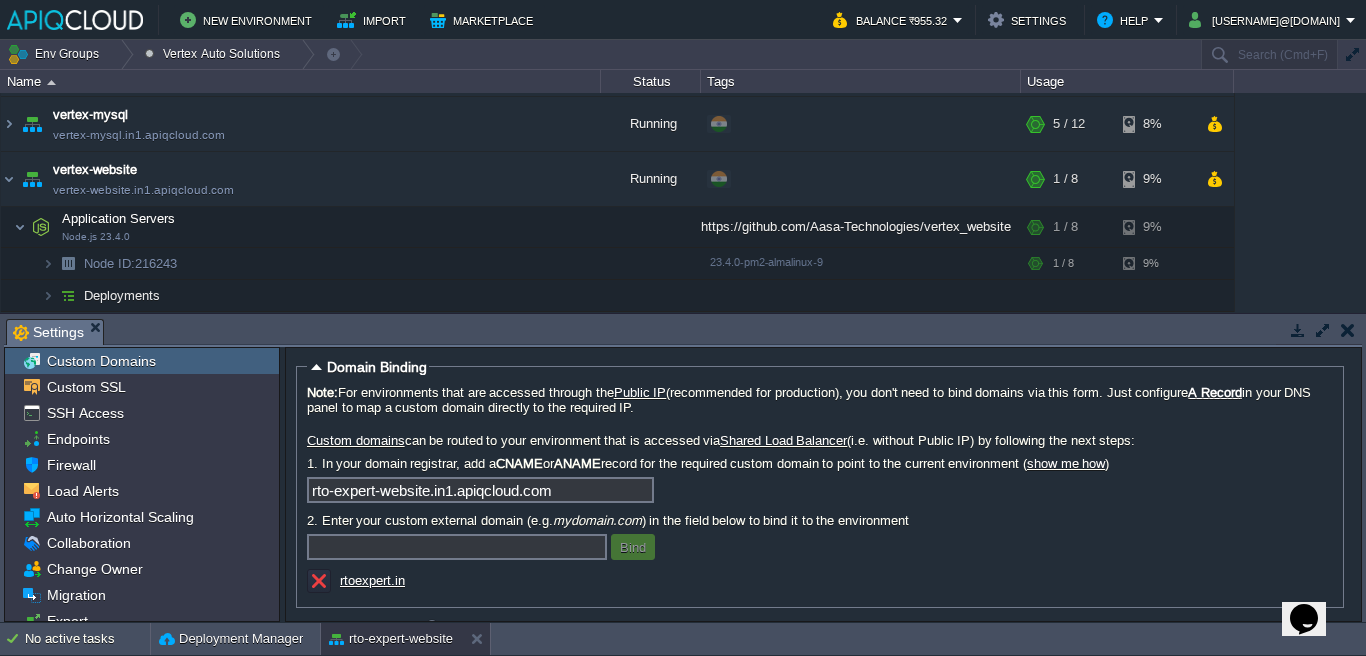 click on "rtoexpert.in" at bounding box center [372, 580] 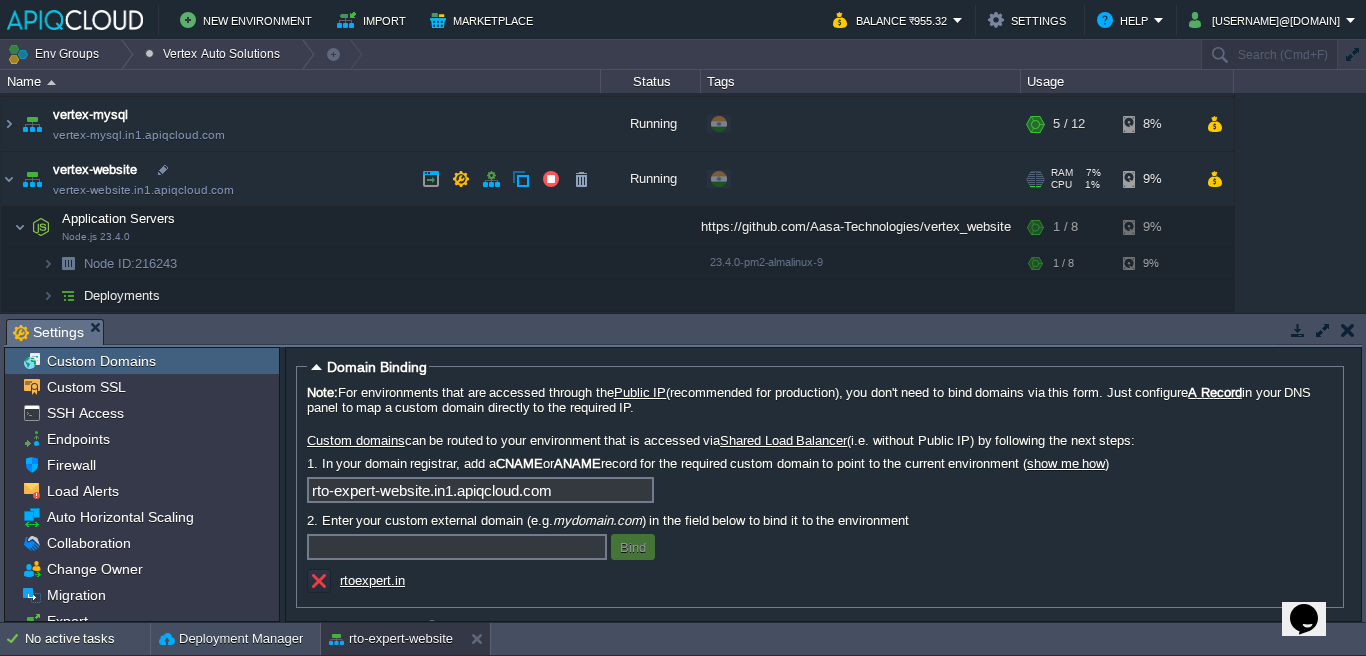 click on "vertex-website vertex-website.in1.apiqcloud.com" at bounding box center [301, 179] 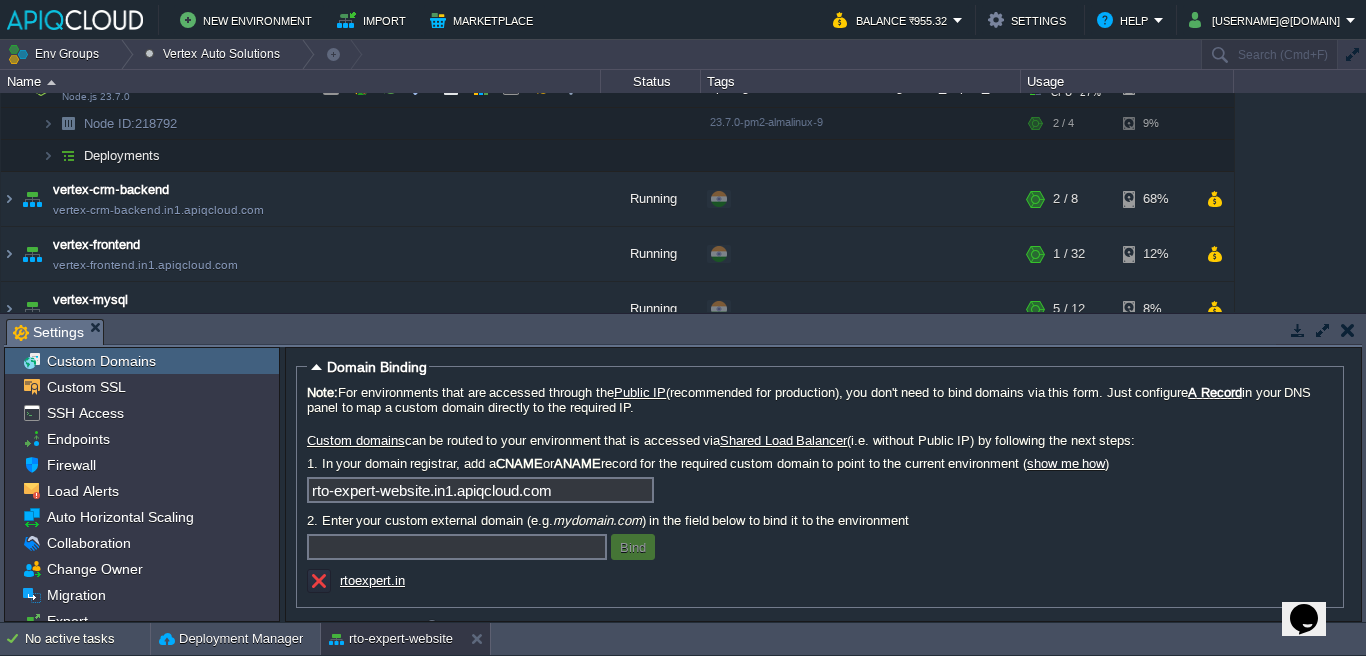 scroll, scrollTop: 0, scrollLeft: 0, axis: both 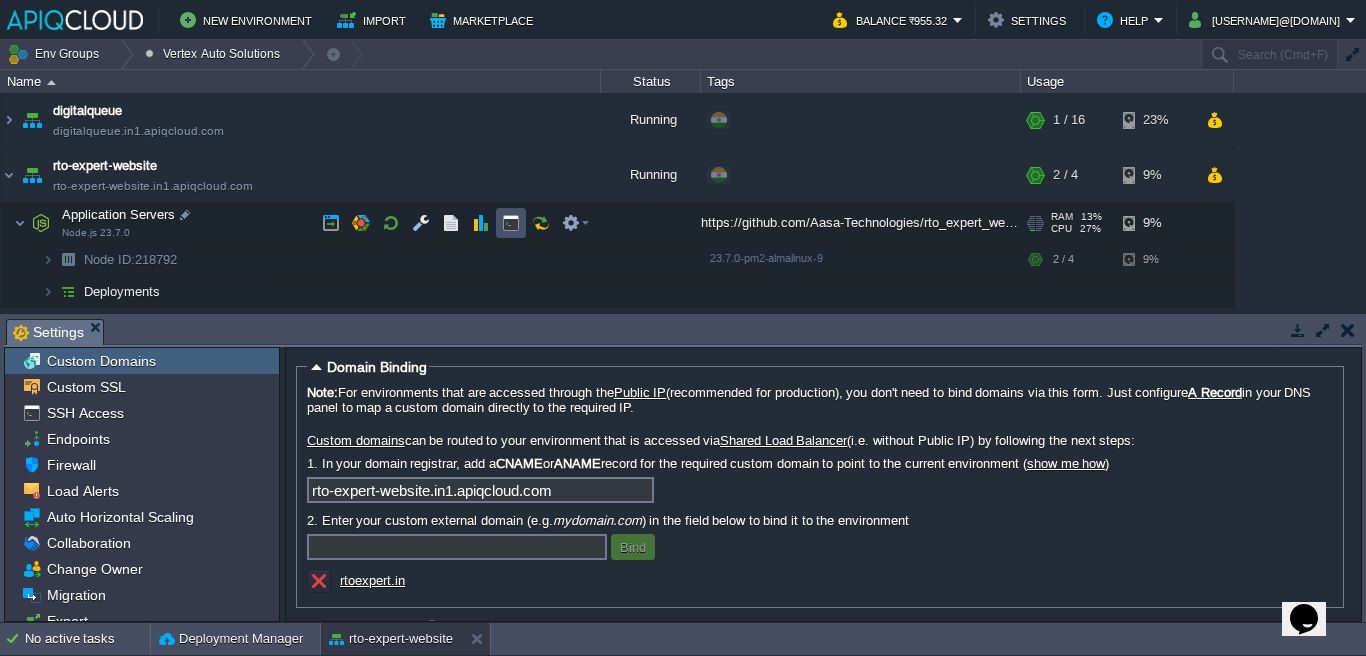 click at bounding box center [511, 223] 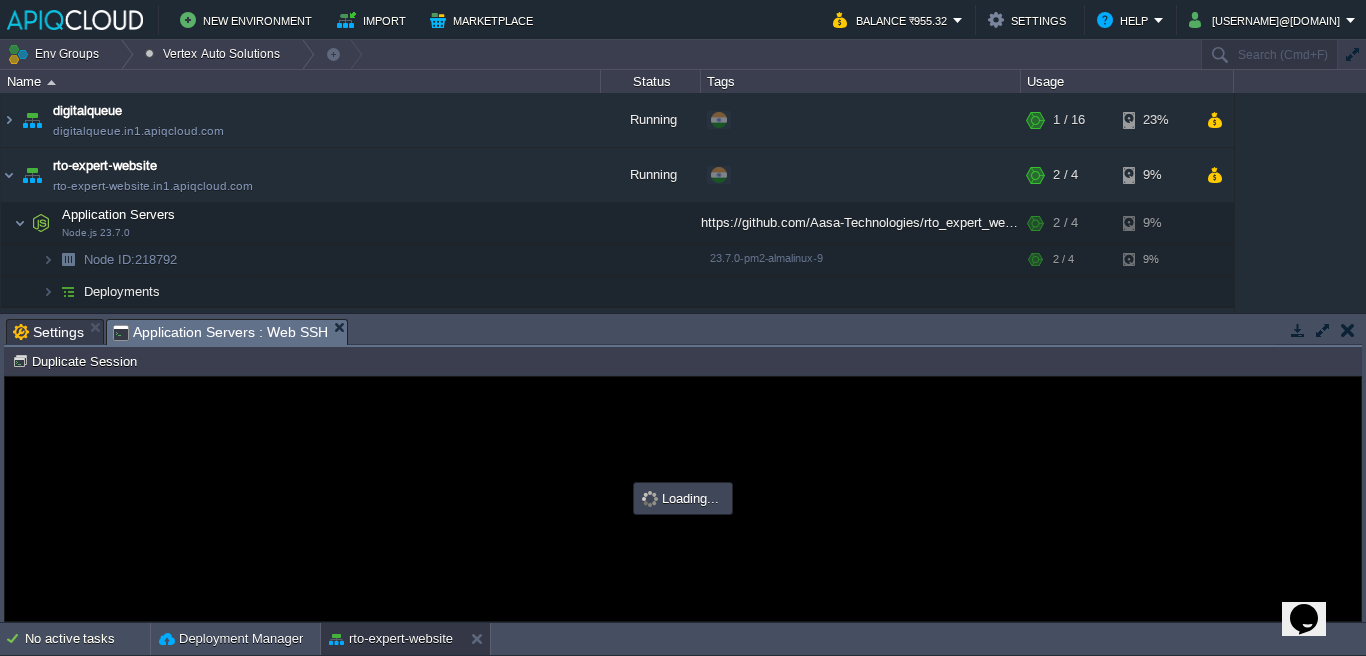 scroll, scrollTop: 0, scrollLeft: 0, axis: both 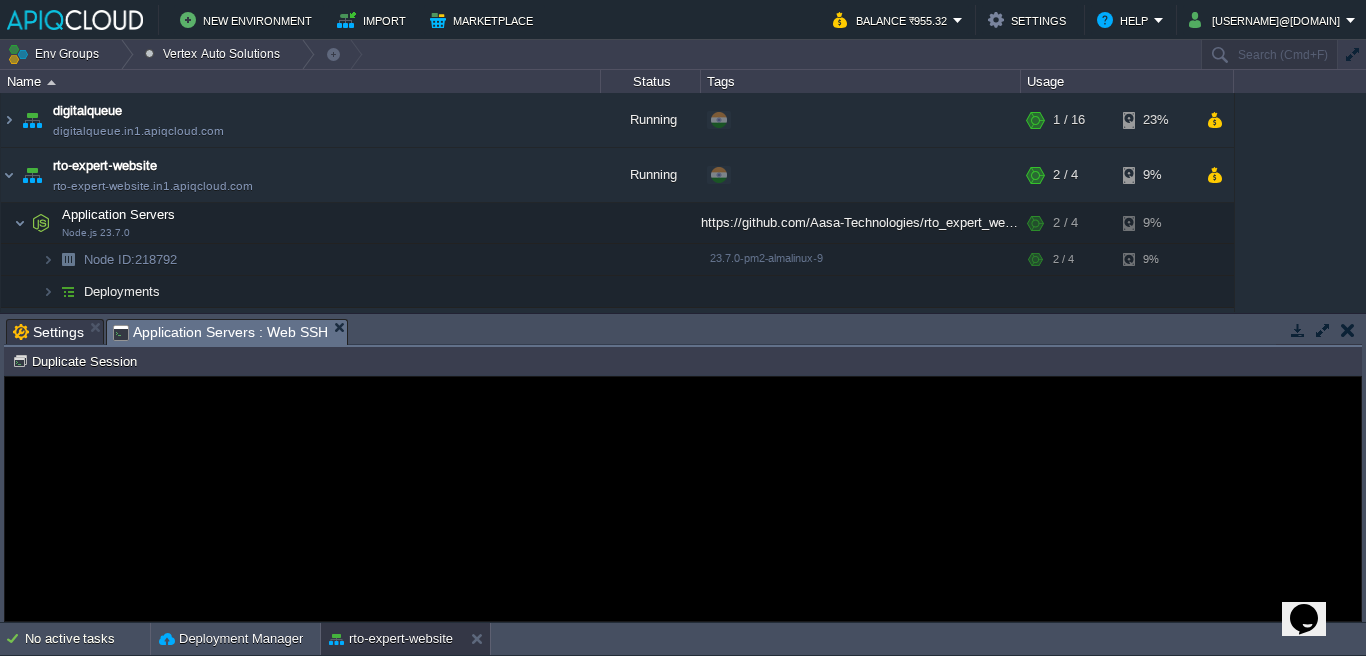 type on "#000000" 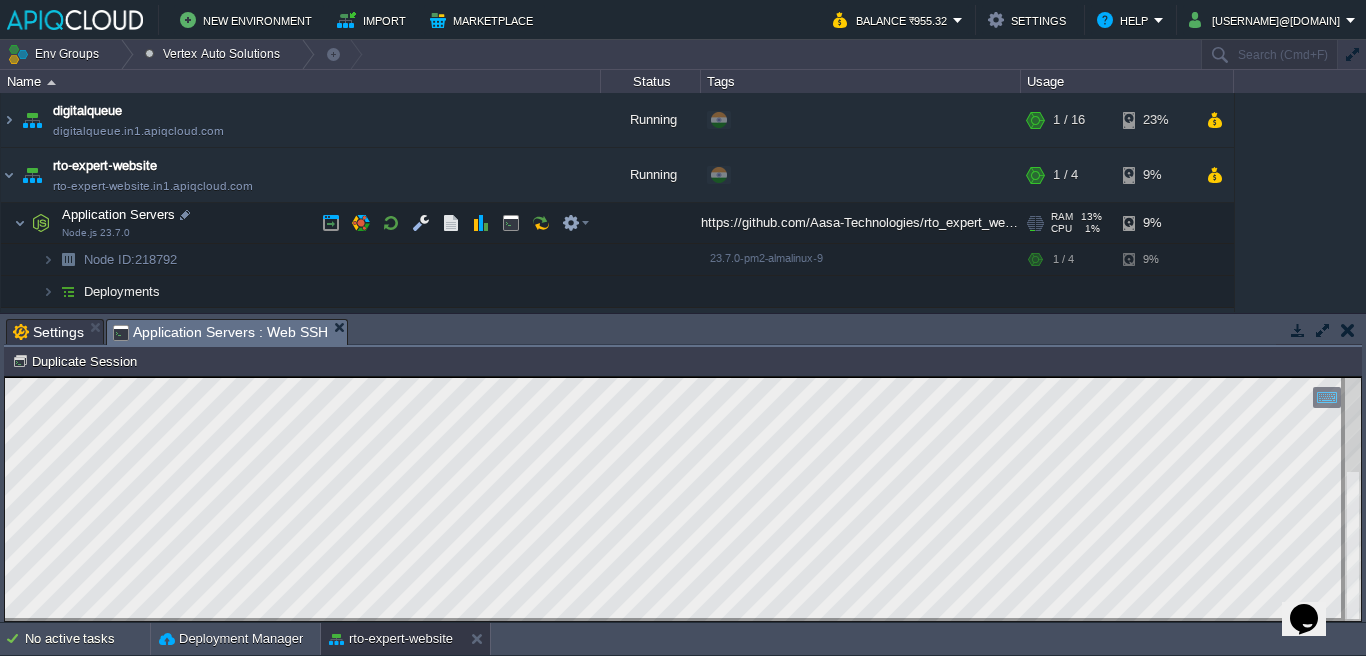 drag, startPoint x: 764, startPoint y: 317, endPoint x: 780, endPoint y: 165, distance: 152.83978 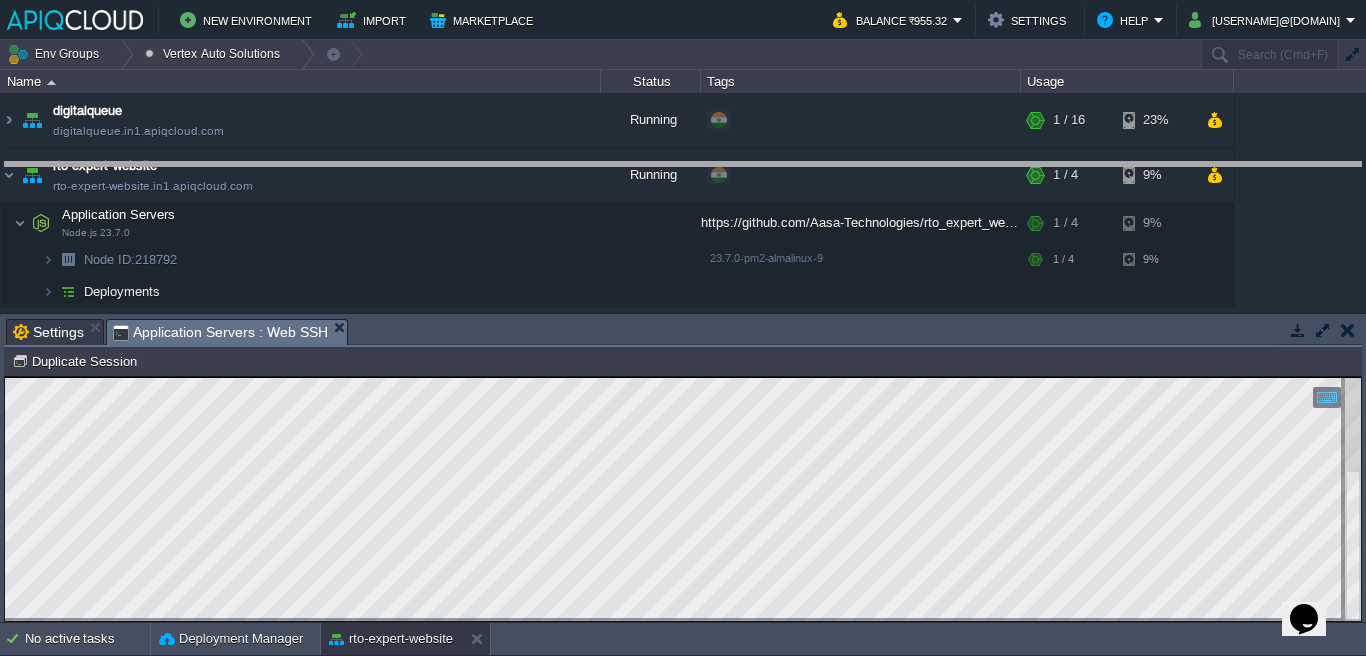 drag, startPoint x: 719, startPoint y: 325, endPoint x: 730, endPoint y: 170, distance: 155.38983 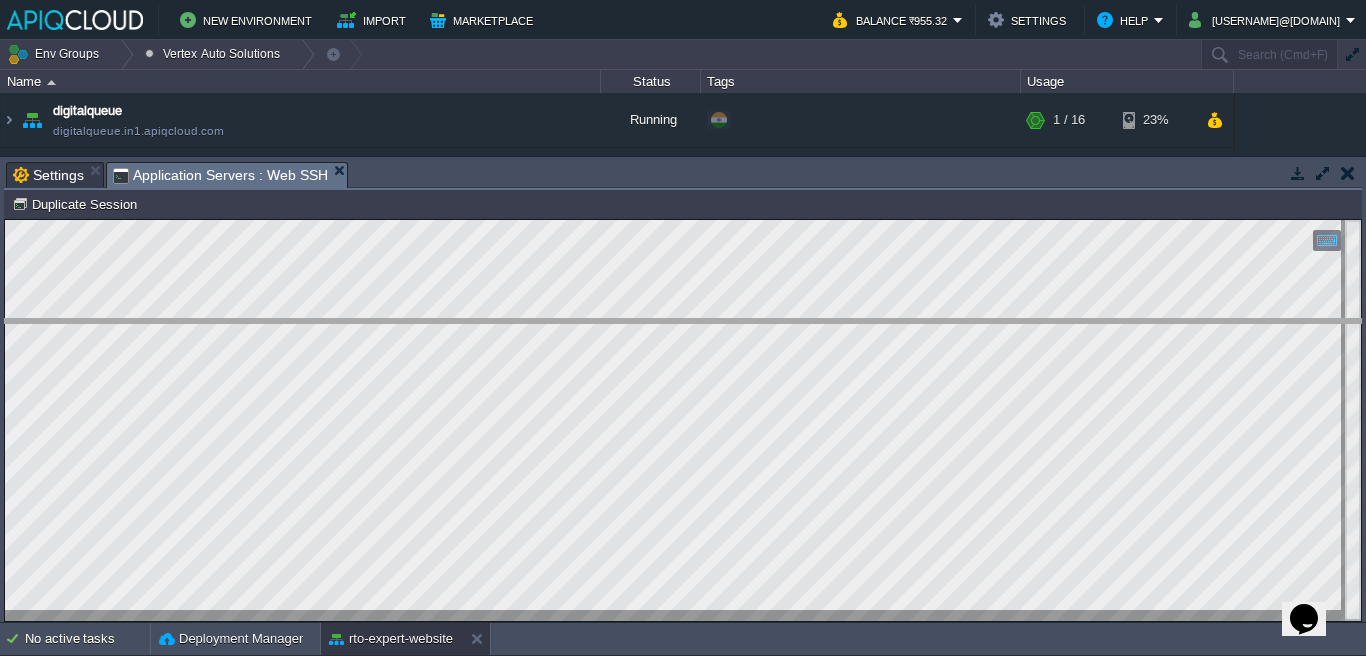 drag, startPoint x: 593, startPoint y: 177, endPoint x: 585, endPoint y: 334, distance: 157.20369 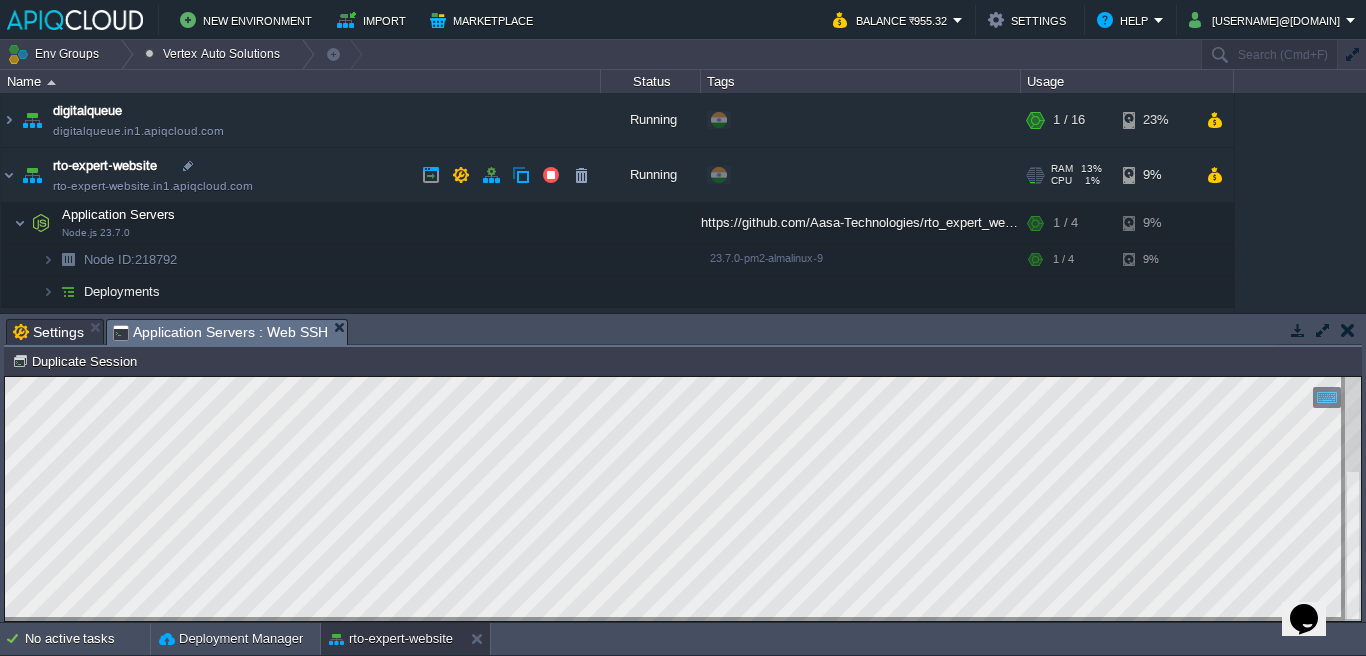 click on "rto-expert-website.in1.apiqcloud.com" at bounding box center [153, 186] 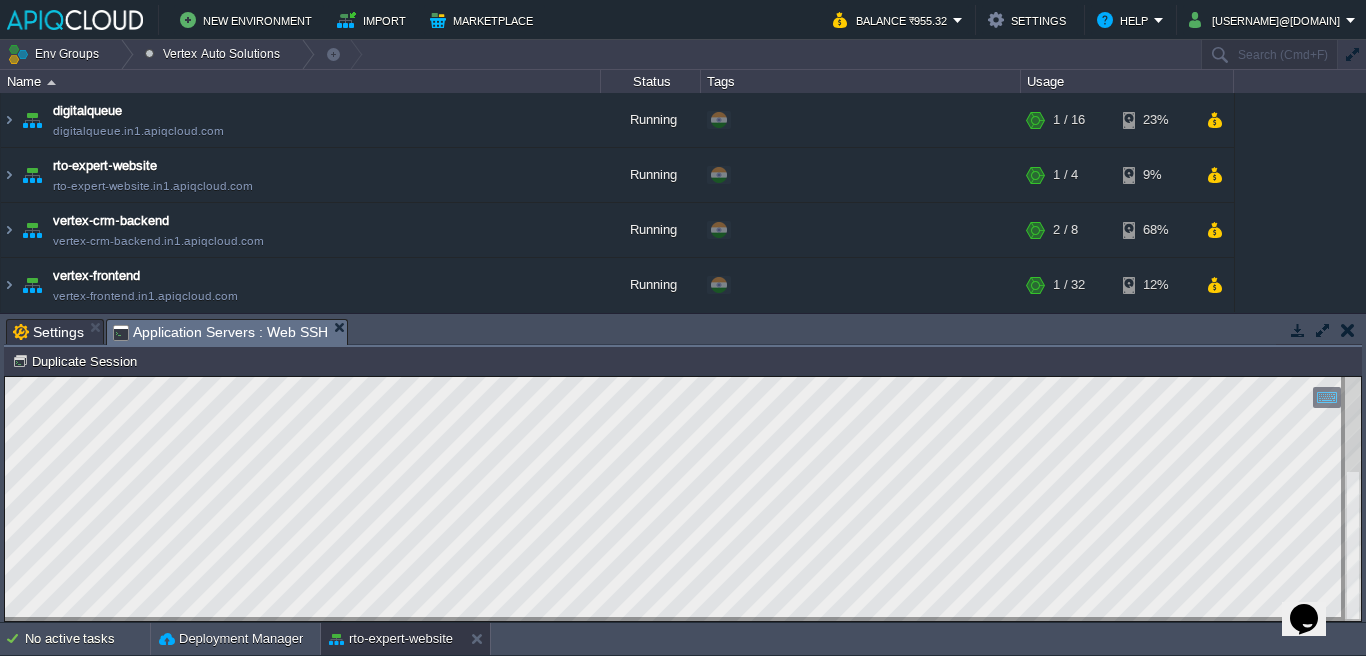 click on "Tasks Activity Log Archive Git / SVN Settings Application Servers : Web SSH" at bounding box center [2504, 331] 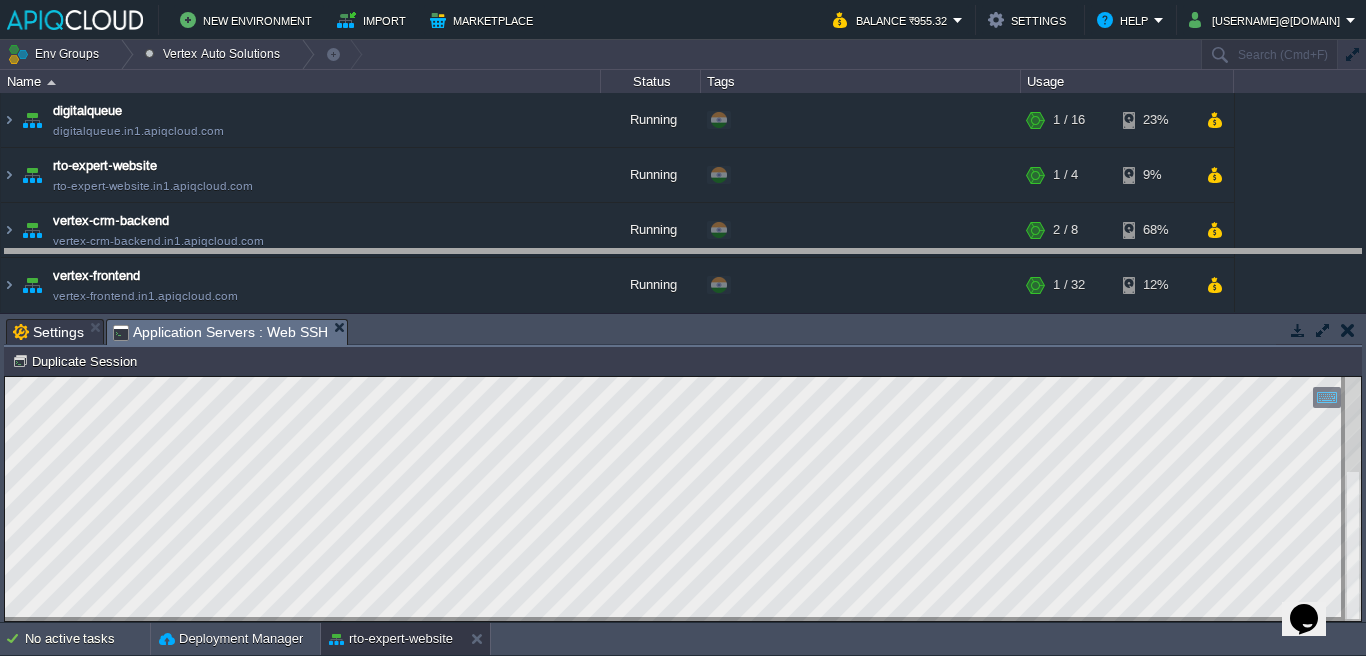 drag, startPoint x: 688, startPoint y: 328, endPoint x: 687, endPoint y: 263, distance: 65.00769 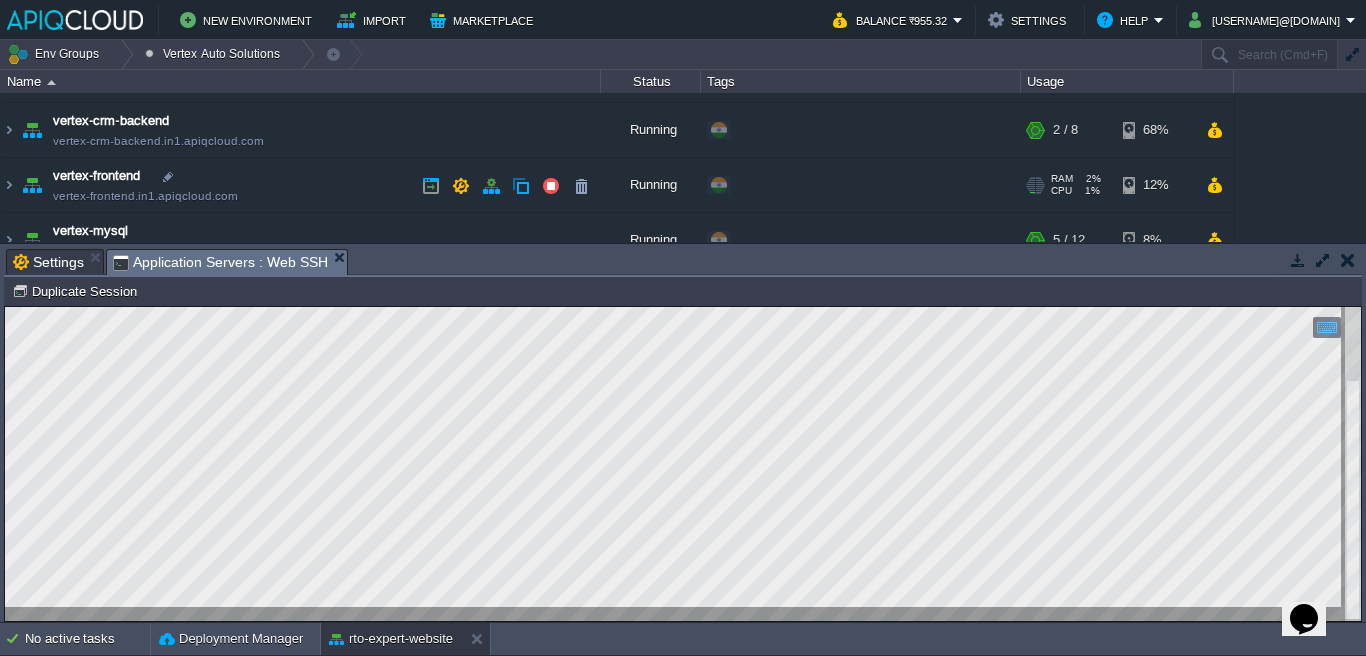 scroll, scrollTop: 181, scrollLeft: 0, axis: vertical 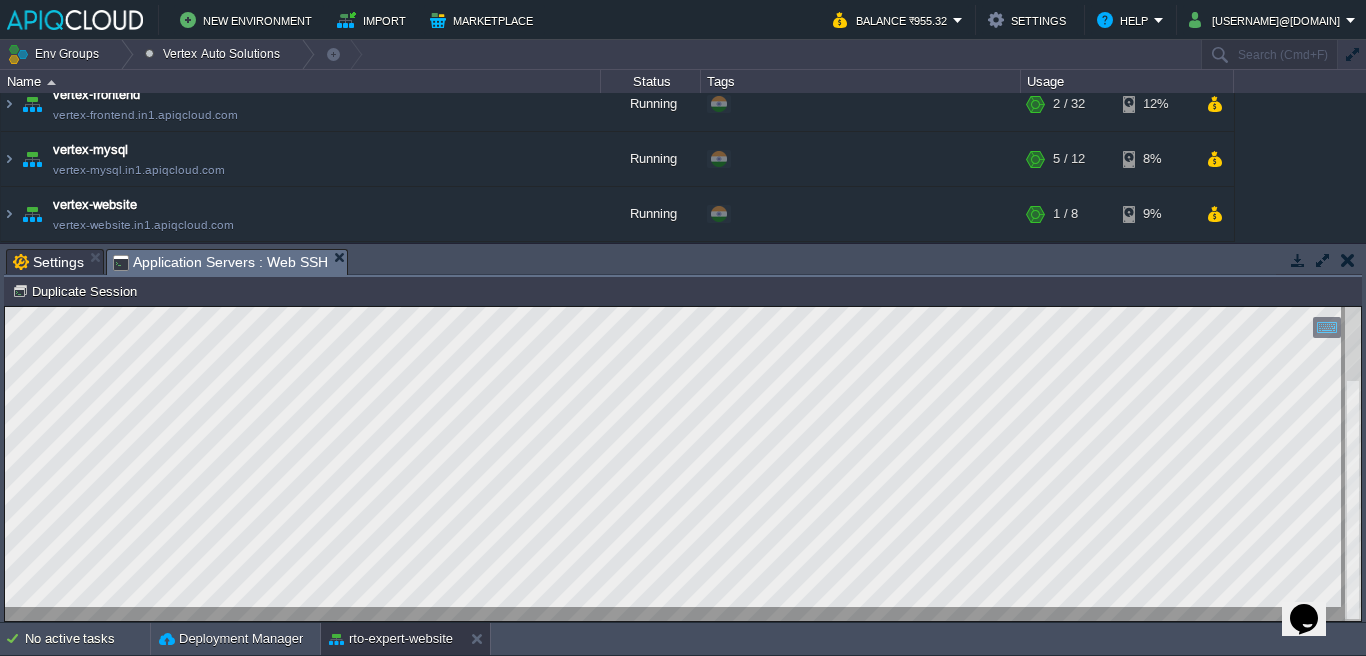 click at bounding box center (1348, 260) 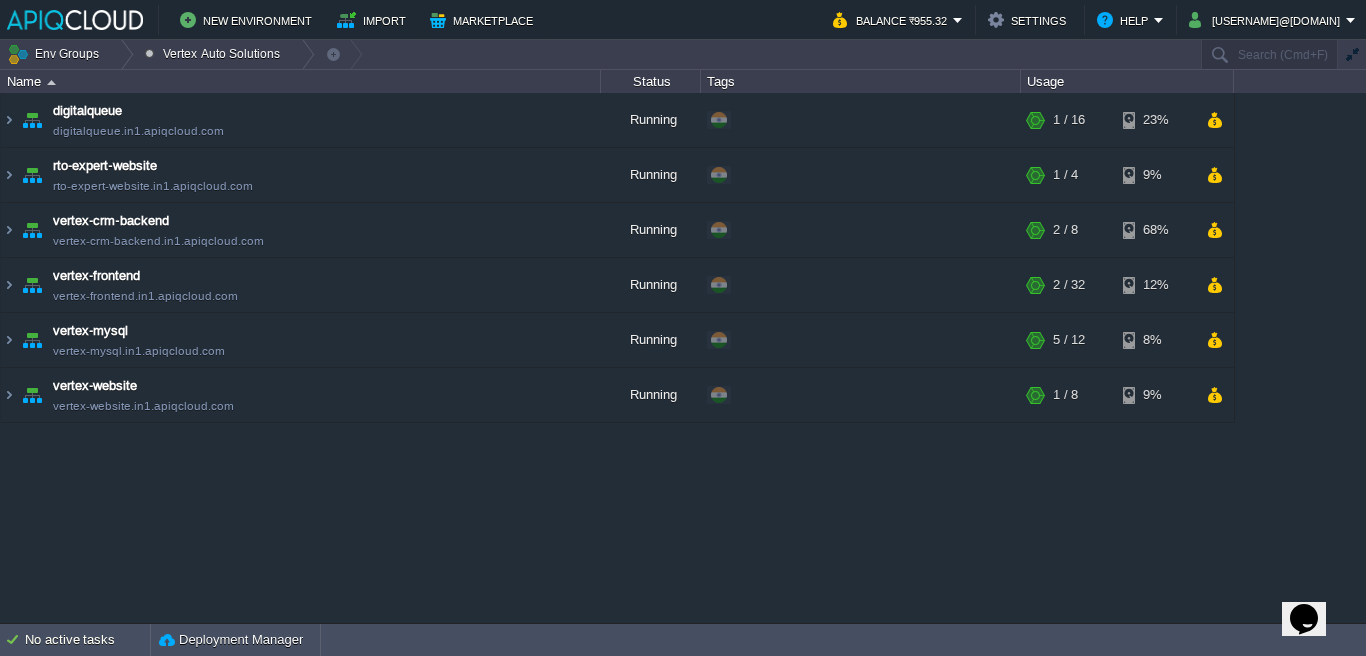 scroll, scrollTop: 0, scrollLeft: 0, axis: both 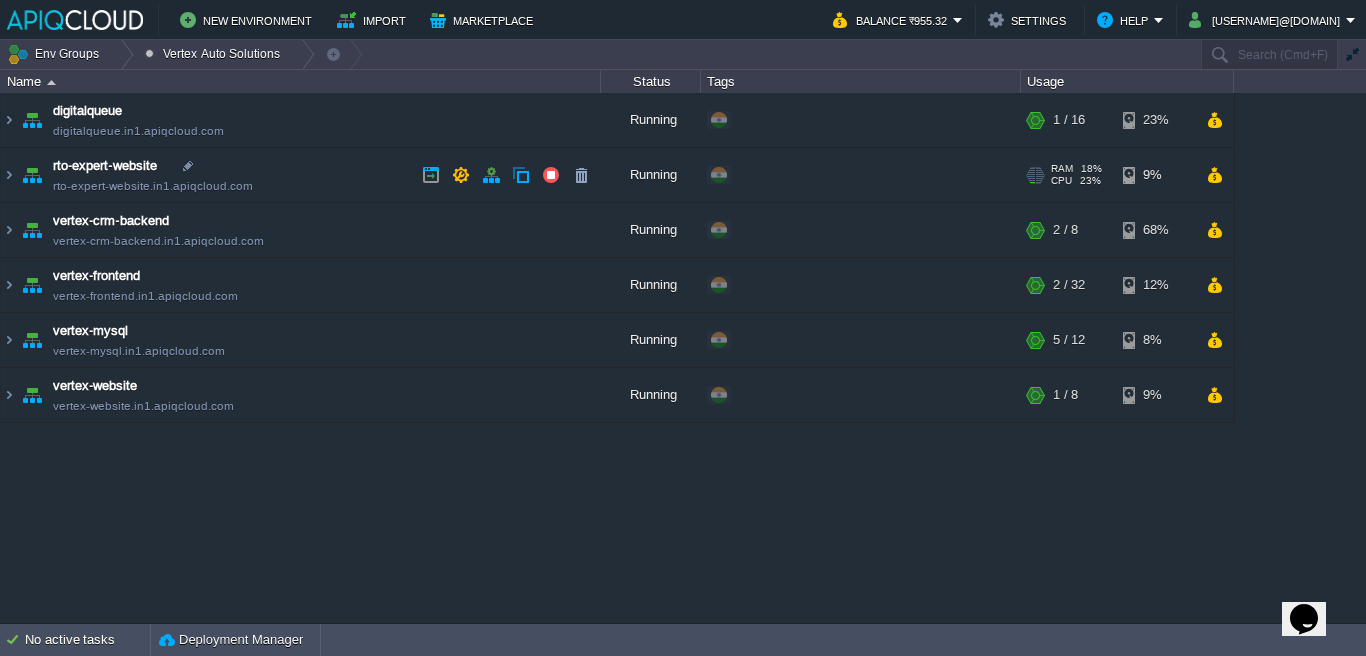 click on "rto-expert-website rto-expert-website.in1.apiqcloud.com" at bounding box center [301, 175] 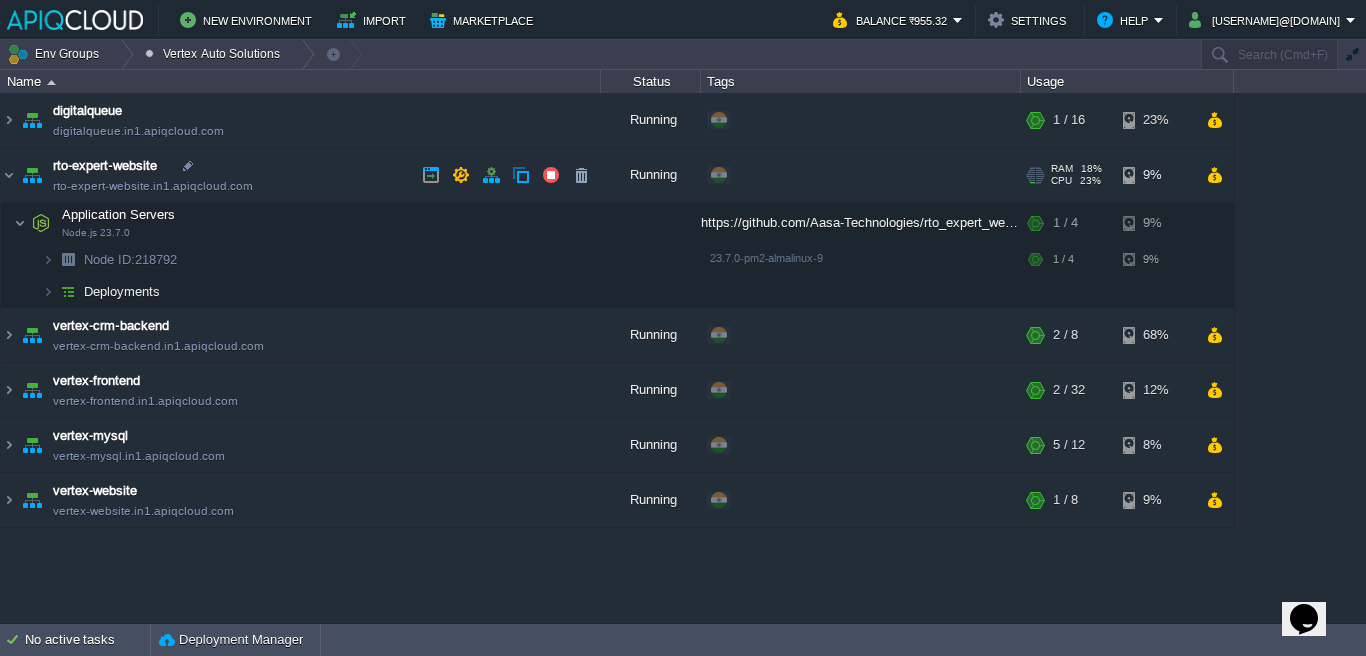 click on "rto-expert-website.in1.apiqcloud.com" at bounding box center (153, 186) 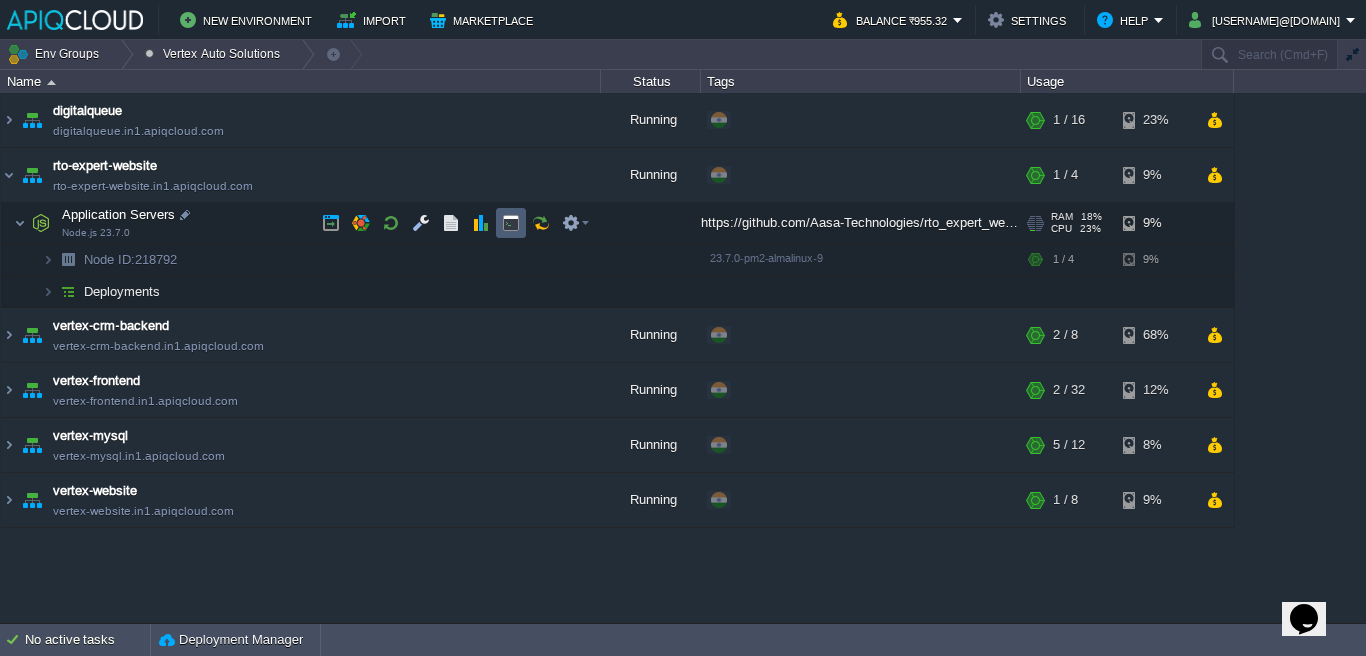 click at bounding box center [511, 223] 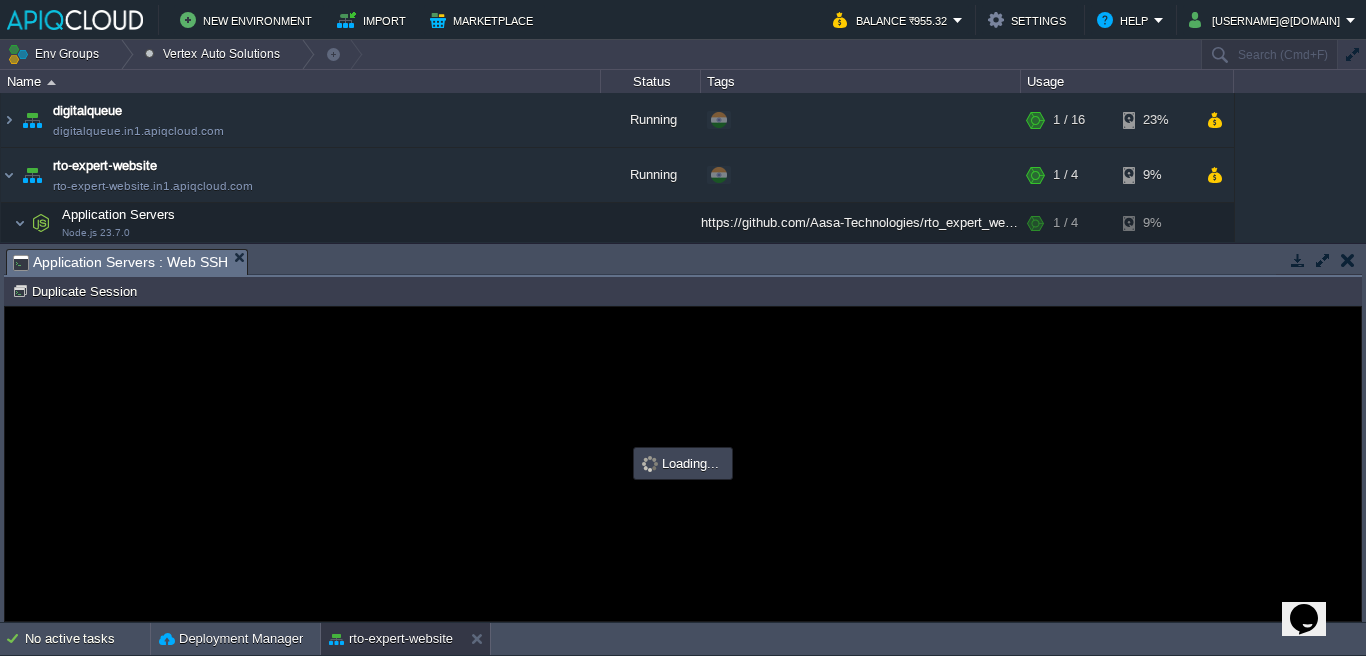 scroll, scrollTop: 0, scrollLeft: 0, axis: both 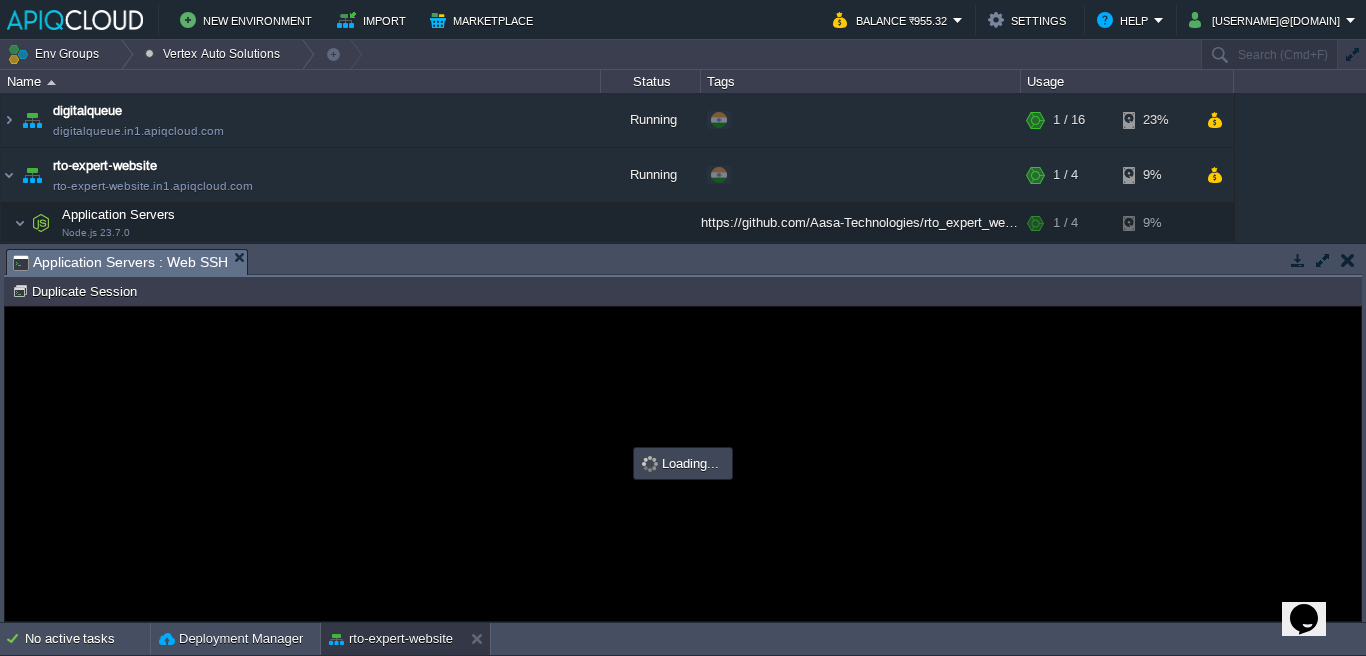 type on "#000000" 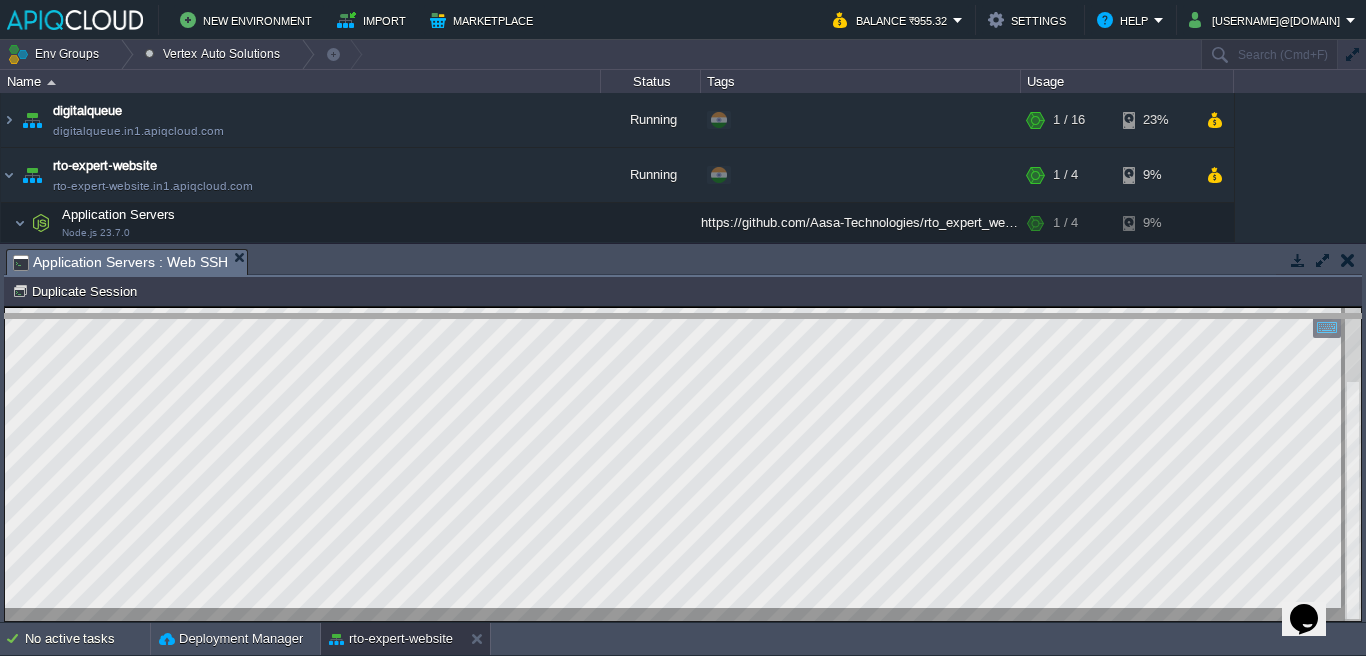 drag, startPoint x: 322, startPoint y: 258, endPoint x: 322, endPoint y: 269, distance: 11 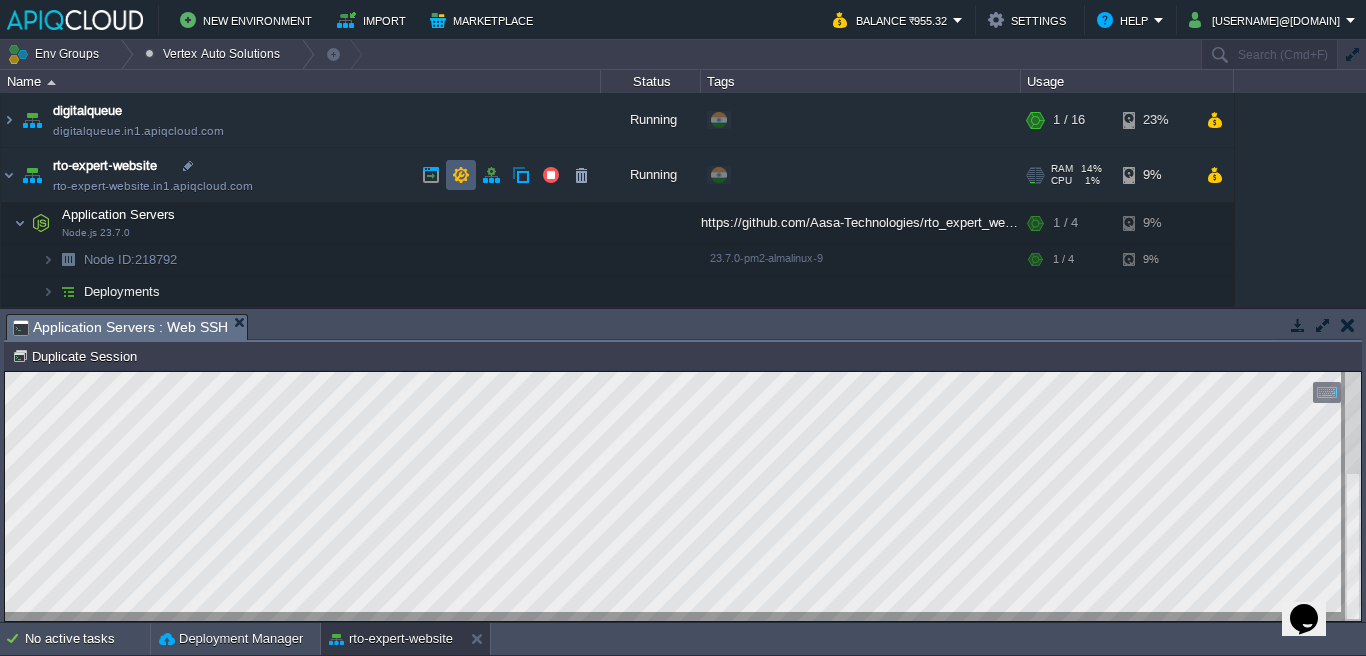 click at bounding box center (461, 175) 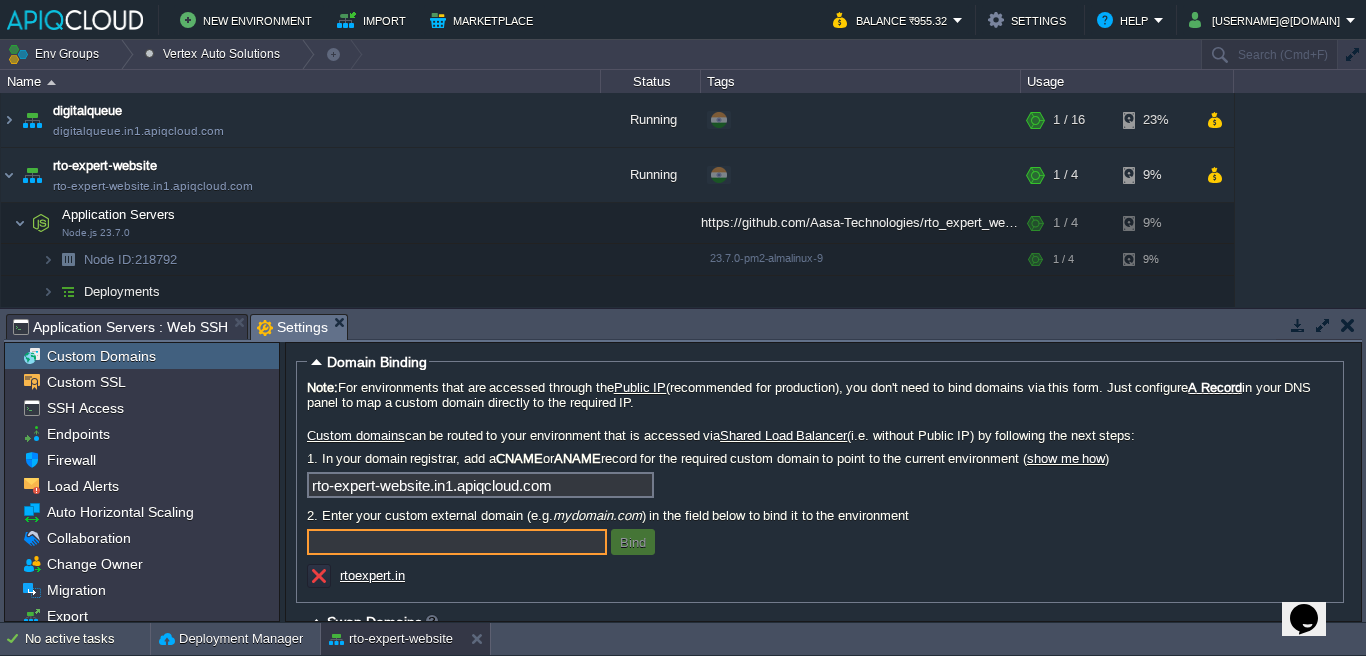 scroll, scrollTop: 4, scrollLeft: 0, axis: vertical 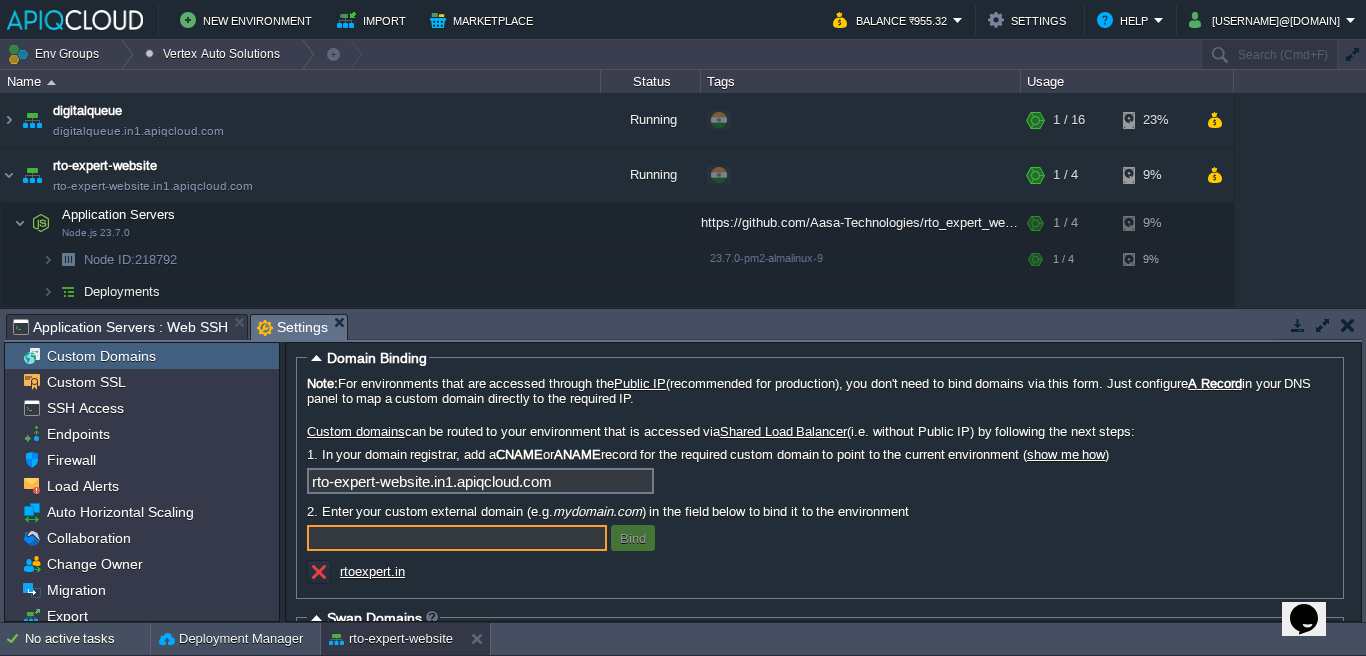 click on "rtoexpert.in" at bounding box center (372, 571) 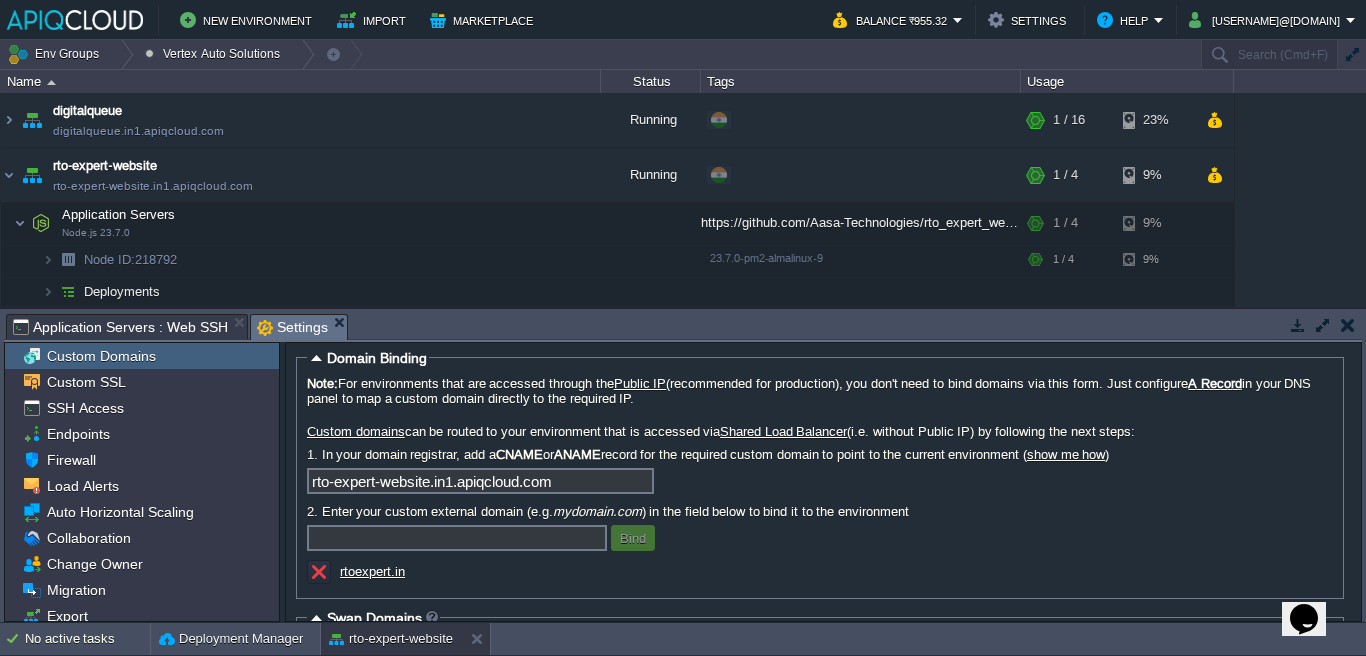 click on "rto-expert-website.in1.apiqcloud.com" at bounding box center [480, 481] 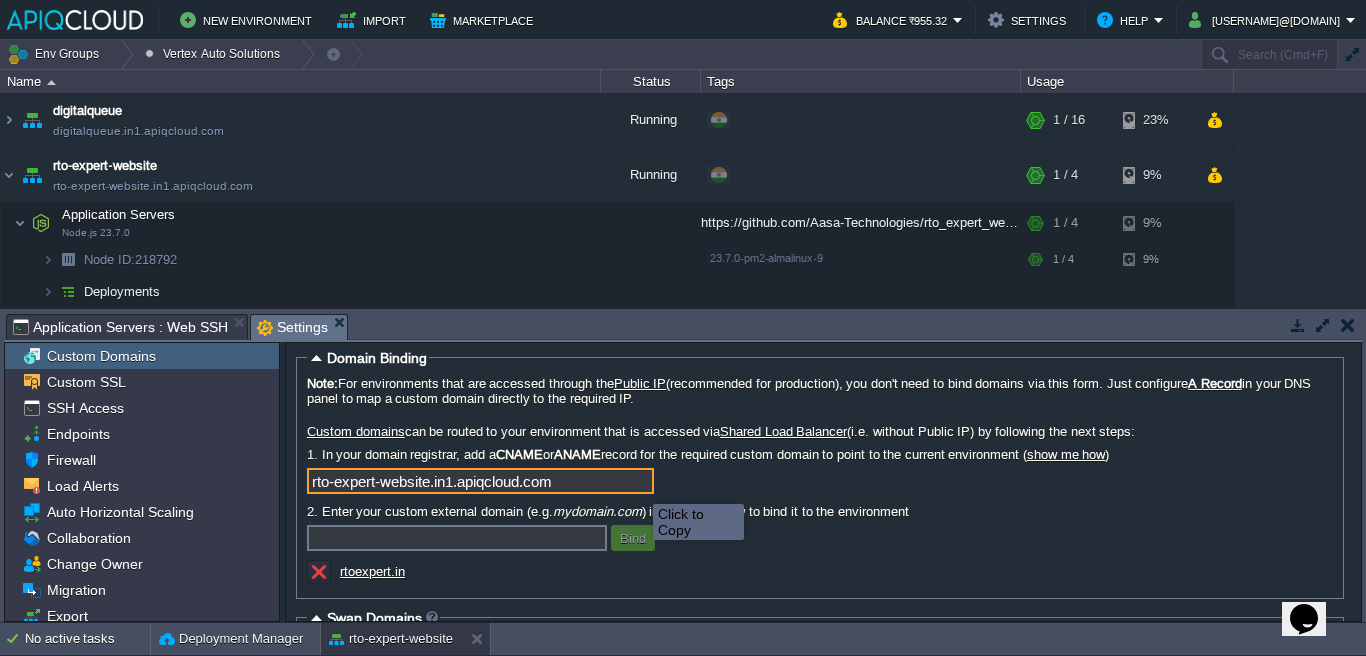 click on "rto-expert-website.in1.apiqcloud.com" at bounding box center [480, 481] 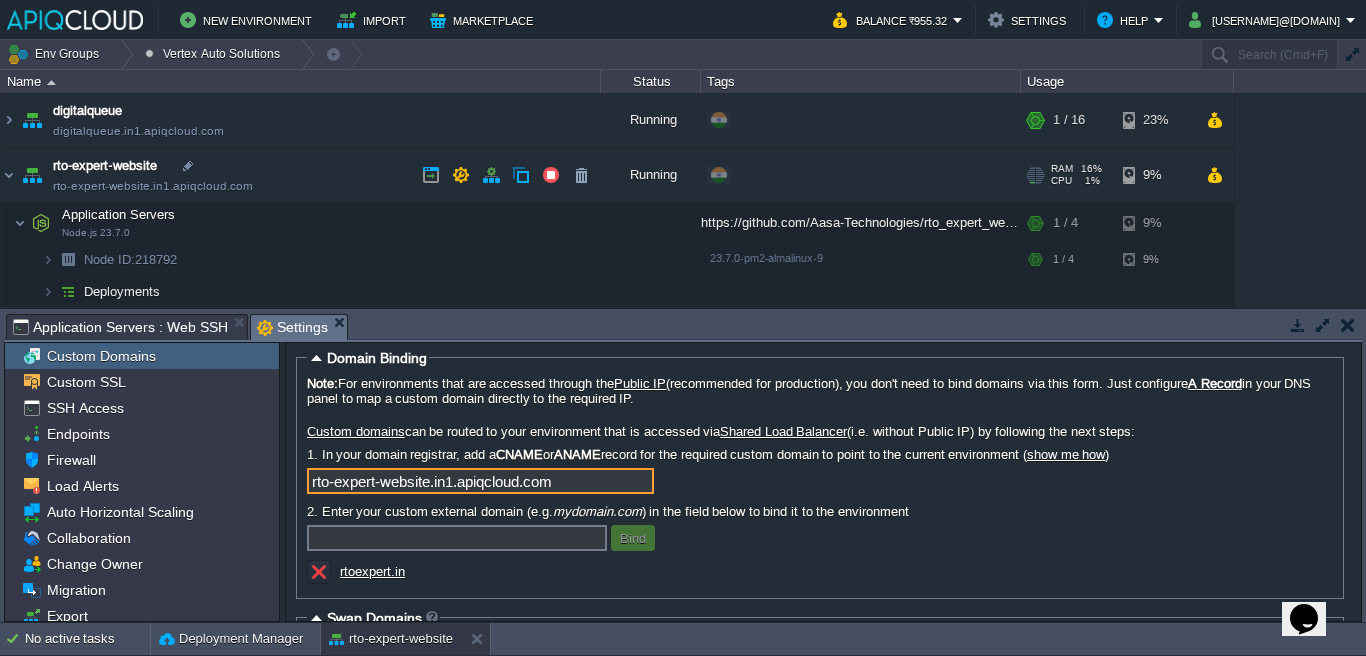 click on "rto-expert-website rto-expert-website.in1.apiqcloud.com" at bounding box center (301, 175) 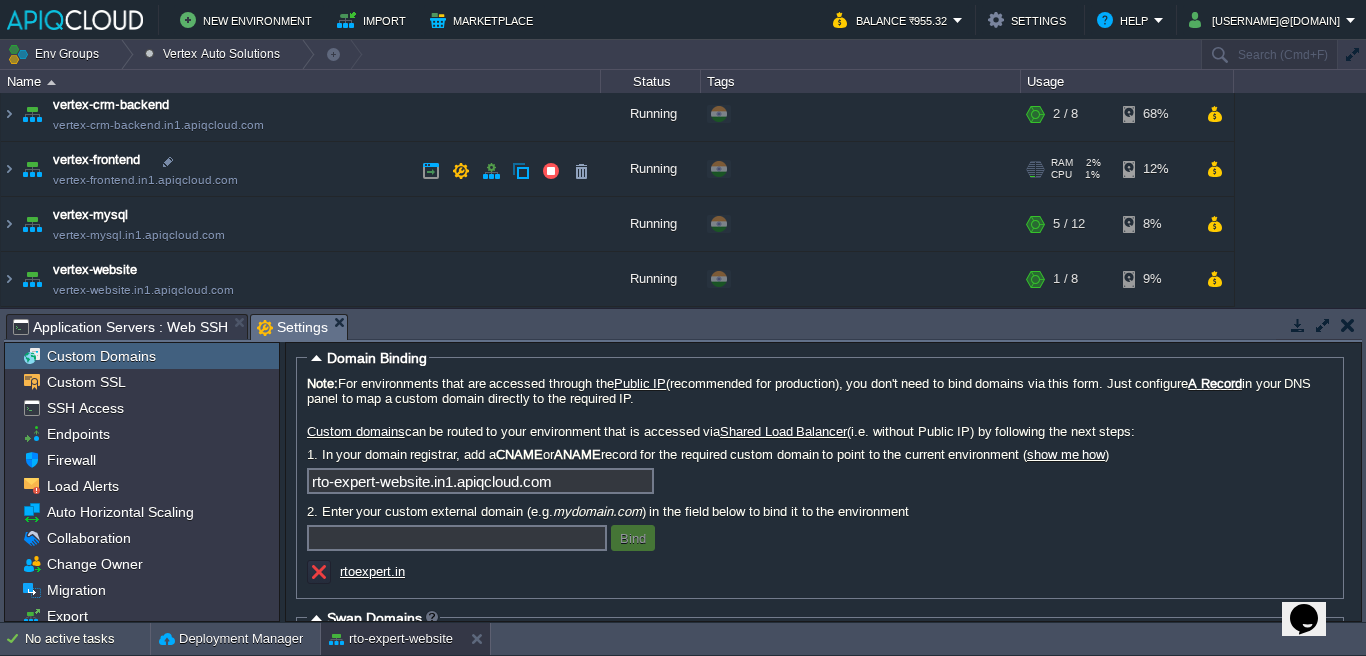 scroll, scrollTop: 116, scrollLeft: 0, axis: vertical 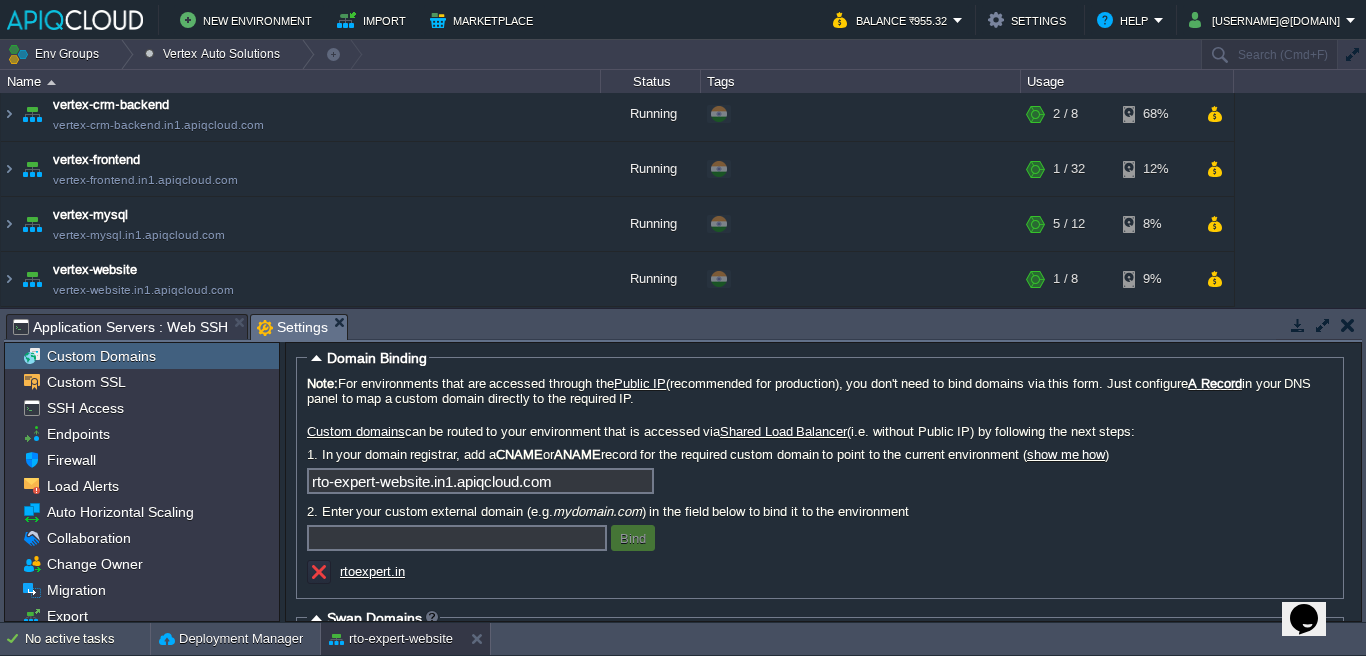 click at bounding box center (1348, 325) 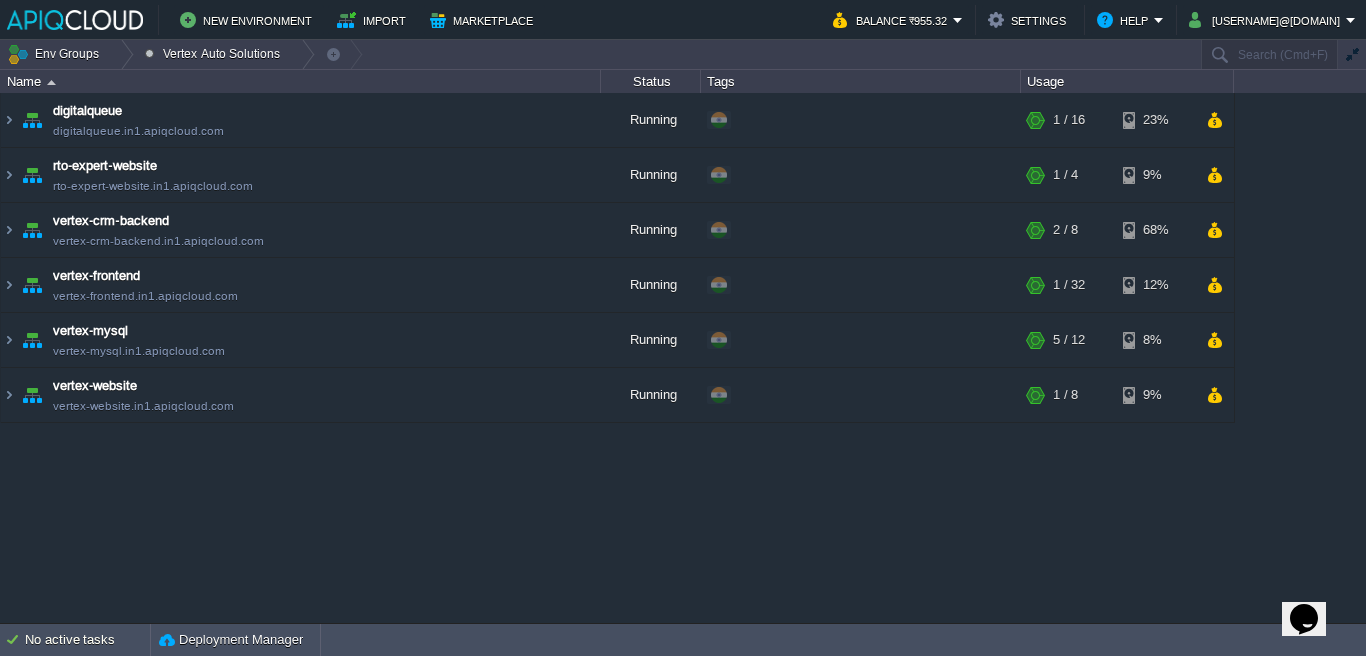 scroll, scrollTop: 0, scrollLeft: 0, axis: both 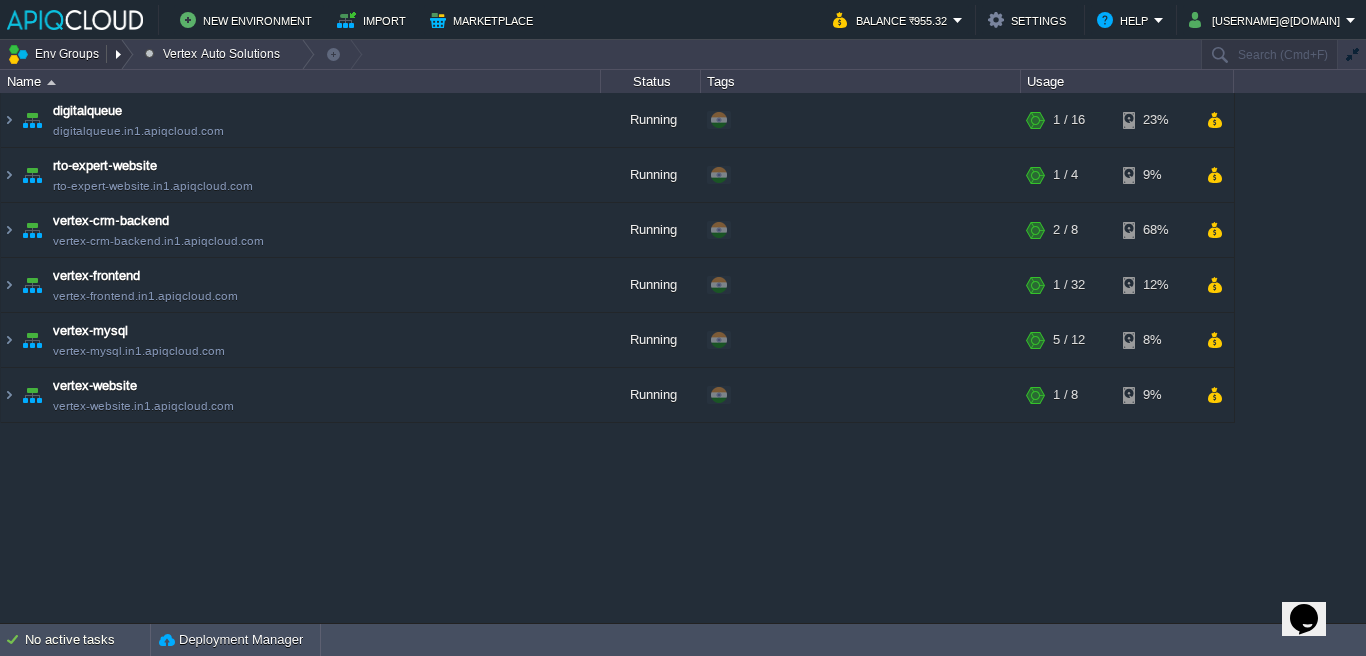 click on "Env Groups" at bounding box center [56, 54] 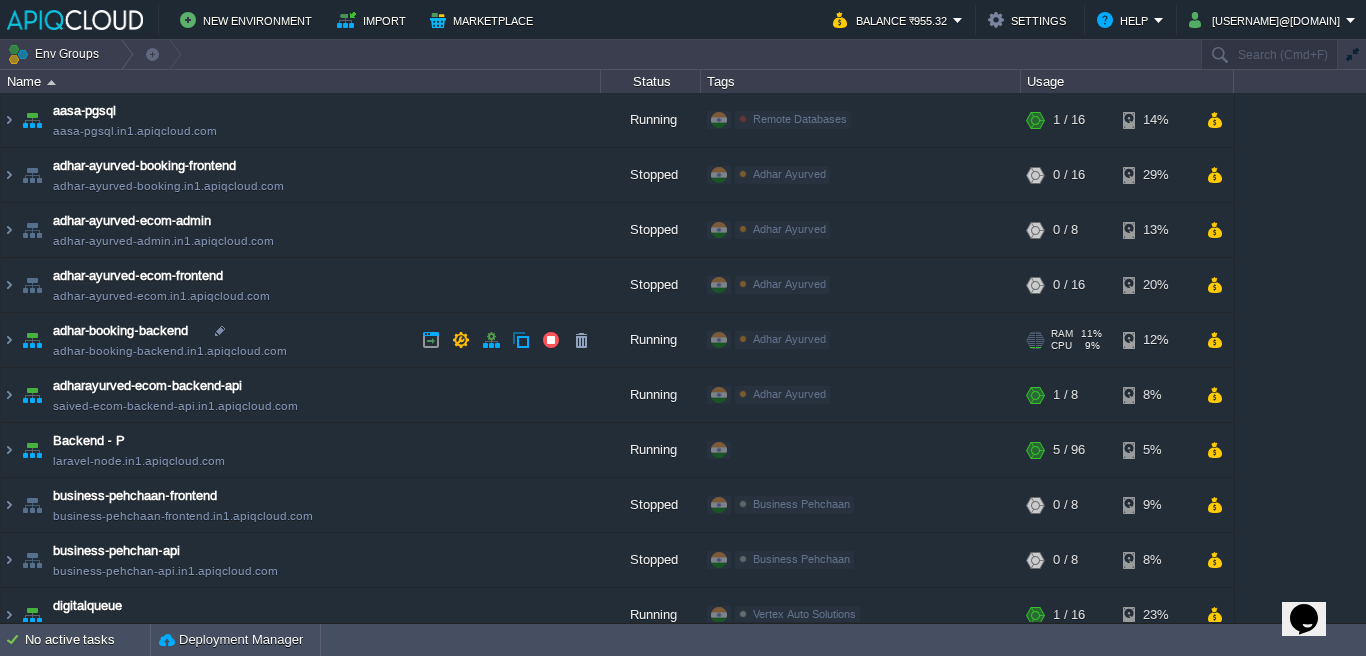 scroll, scrollTop: 4, scrollLeft: 0, axis: vertical 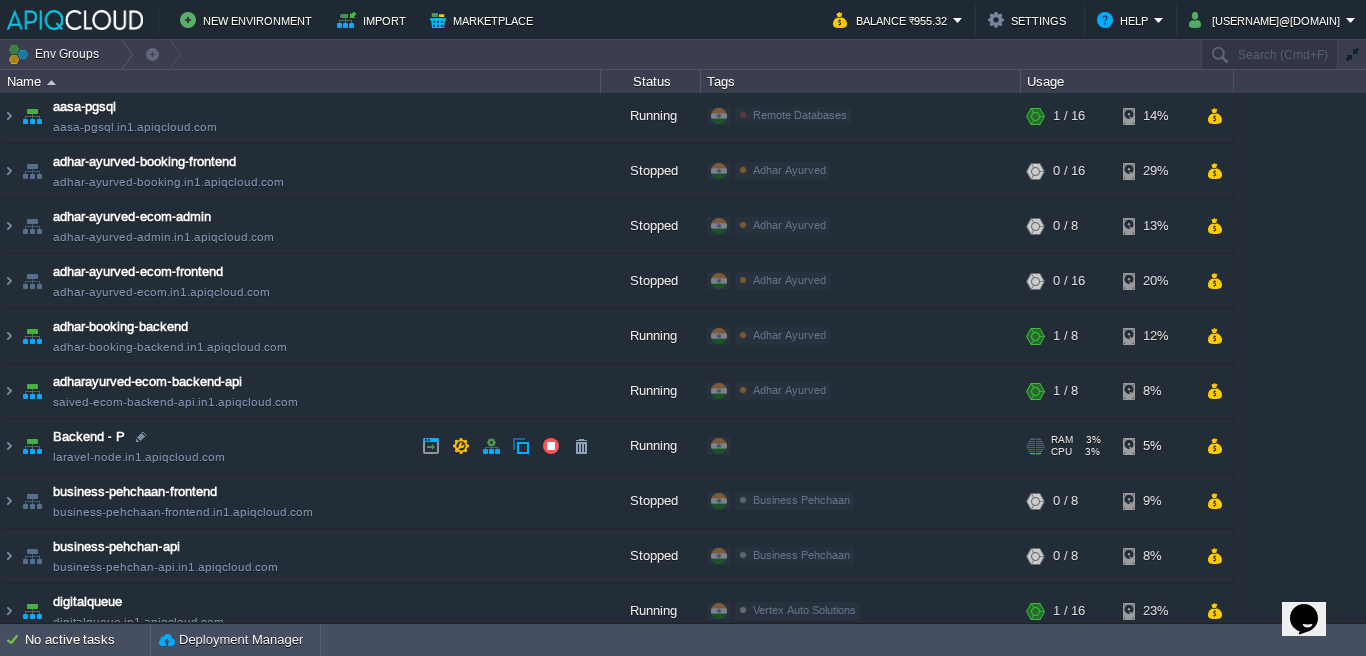 click on "Backend - P laravel-node.in1.apiqcloud.com" at bounding box center [301, 446] 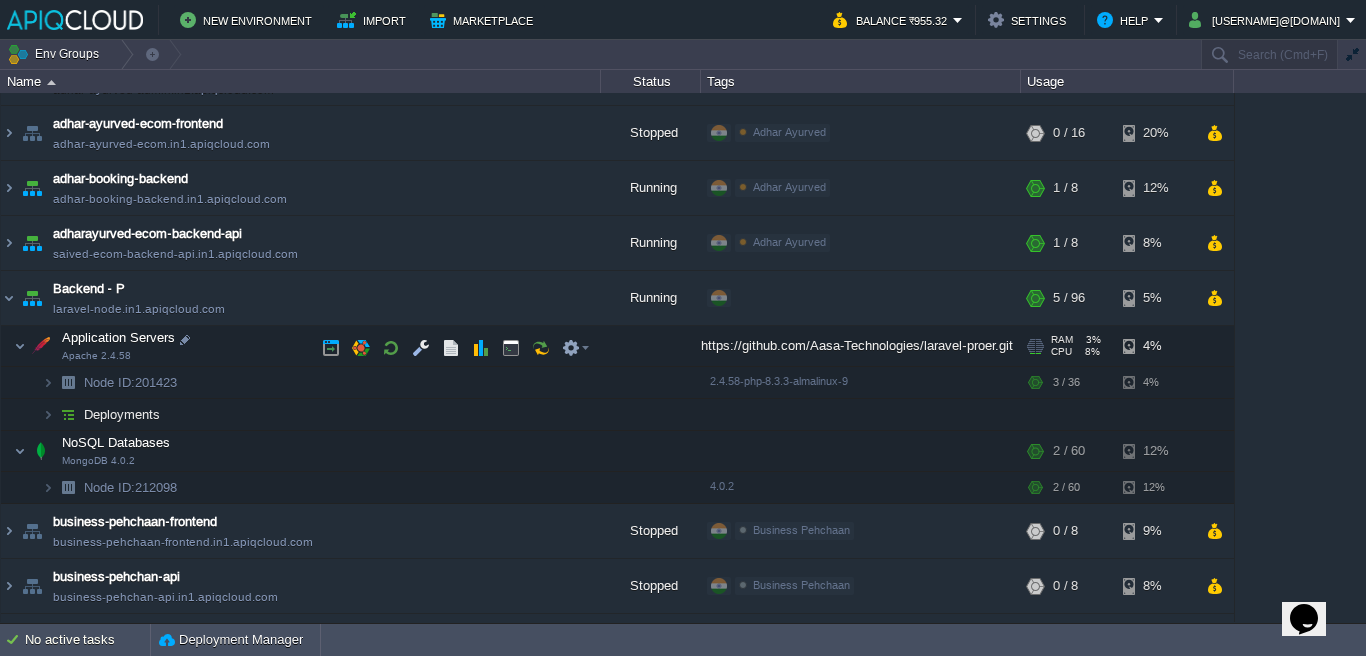 scroll, scrollTop: 156, scrollLeft: 0, axis: vertical 